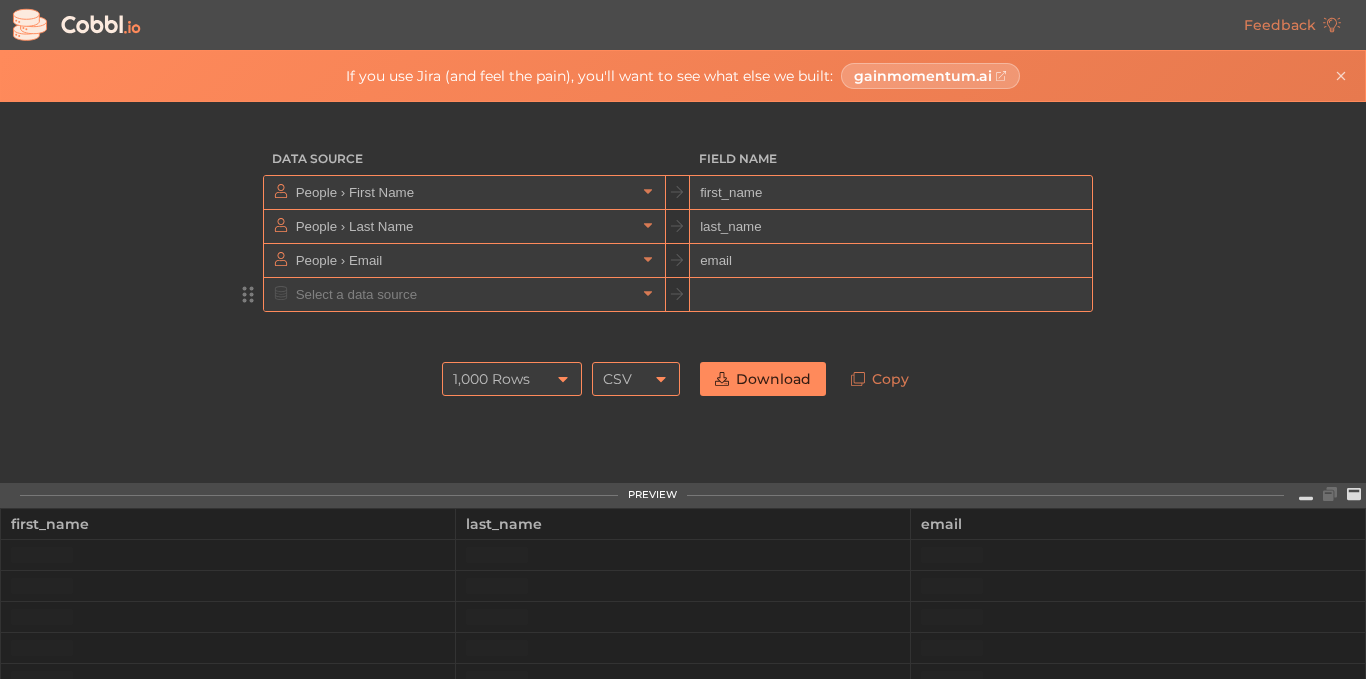 scroll, scrollTop: 0, scrollLeft: 0, axis: both 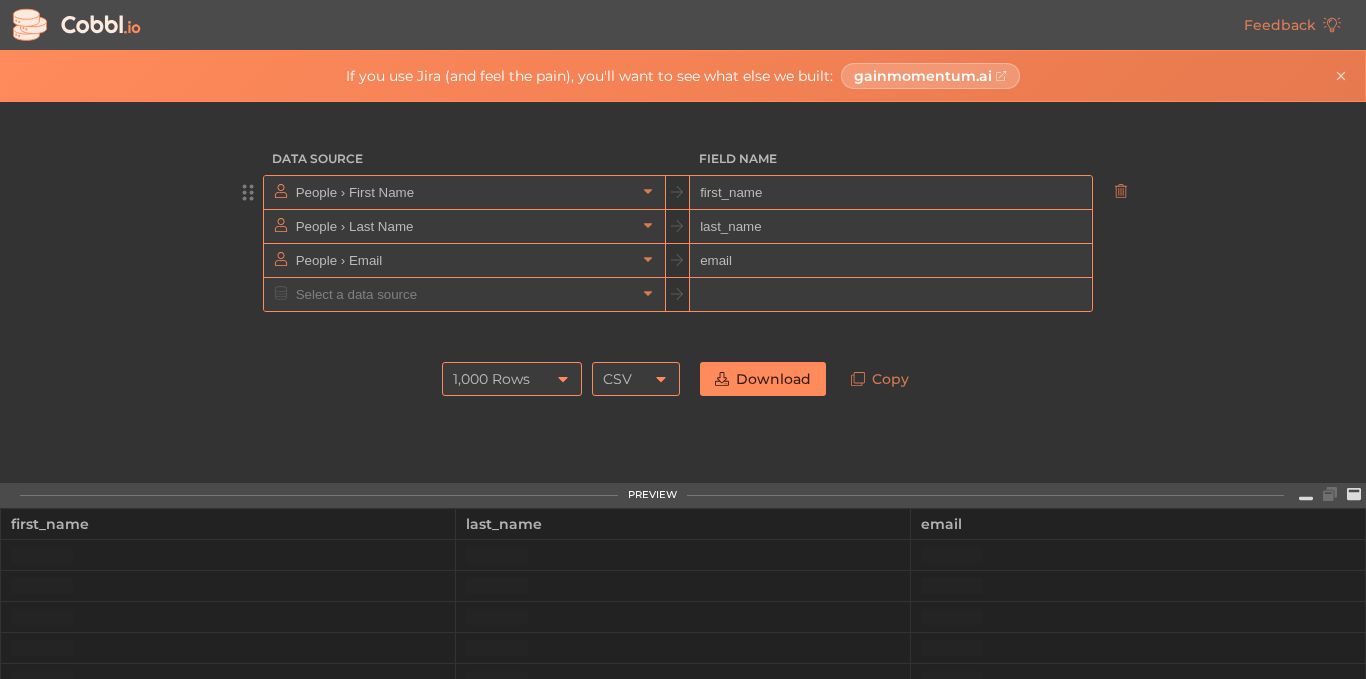 click on "People › First Name" at bounding box center (463, 192) 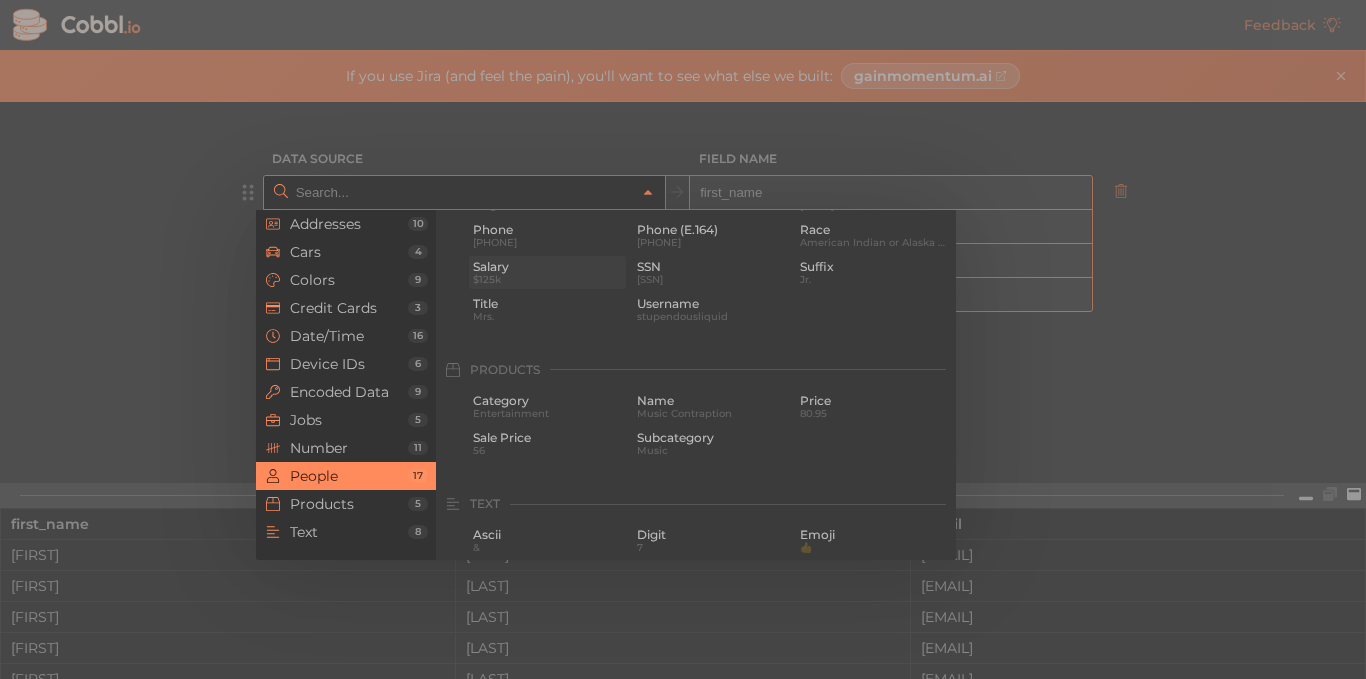 scroll, scrollTop: 2042, scrollLeft: 0, axis: vertical 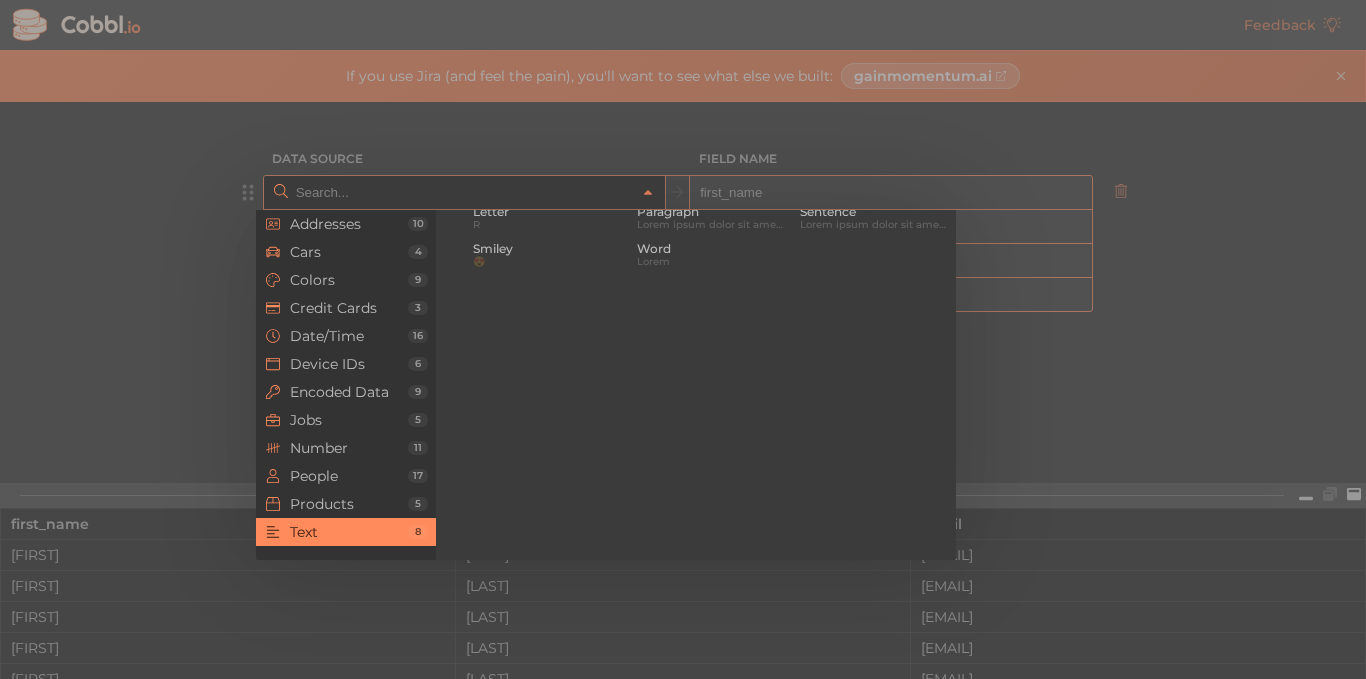 click on "Text" at bounding box center [349, 532] 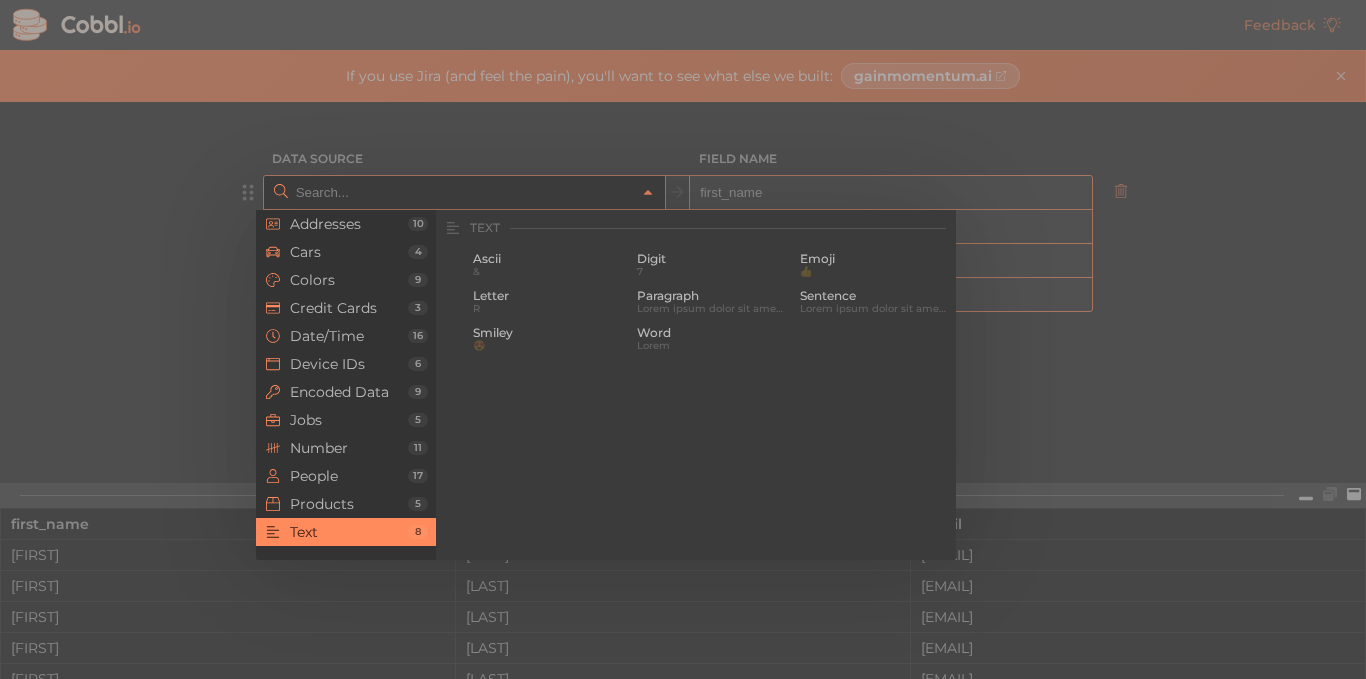 scroll, scrollTop: 1956, scrollLeft: 0, axis: vertical 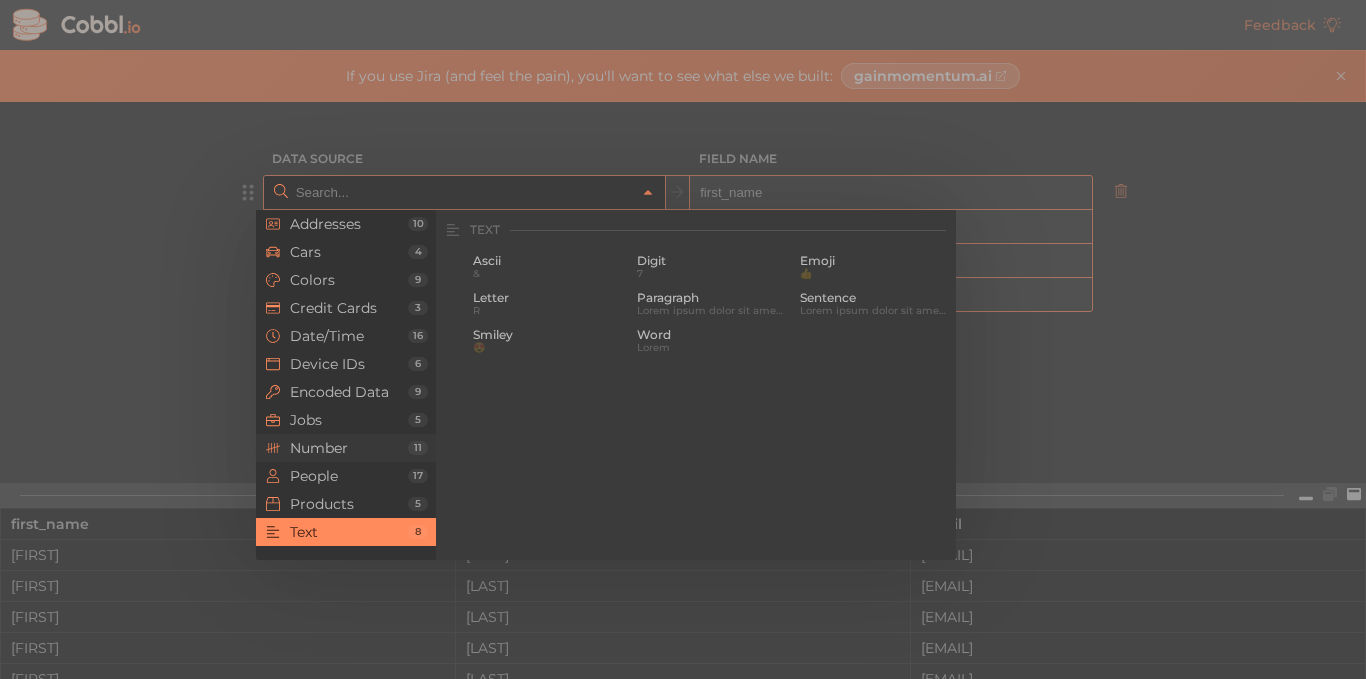 click on "Number" at bounding box center (349, 448) 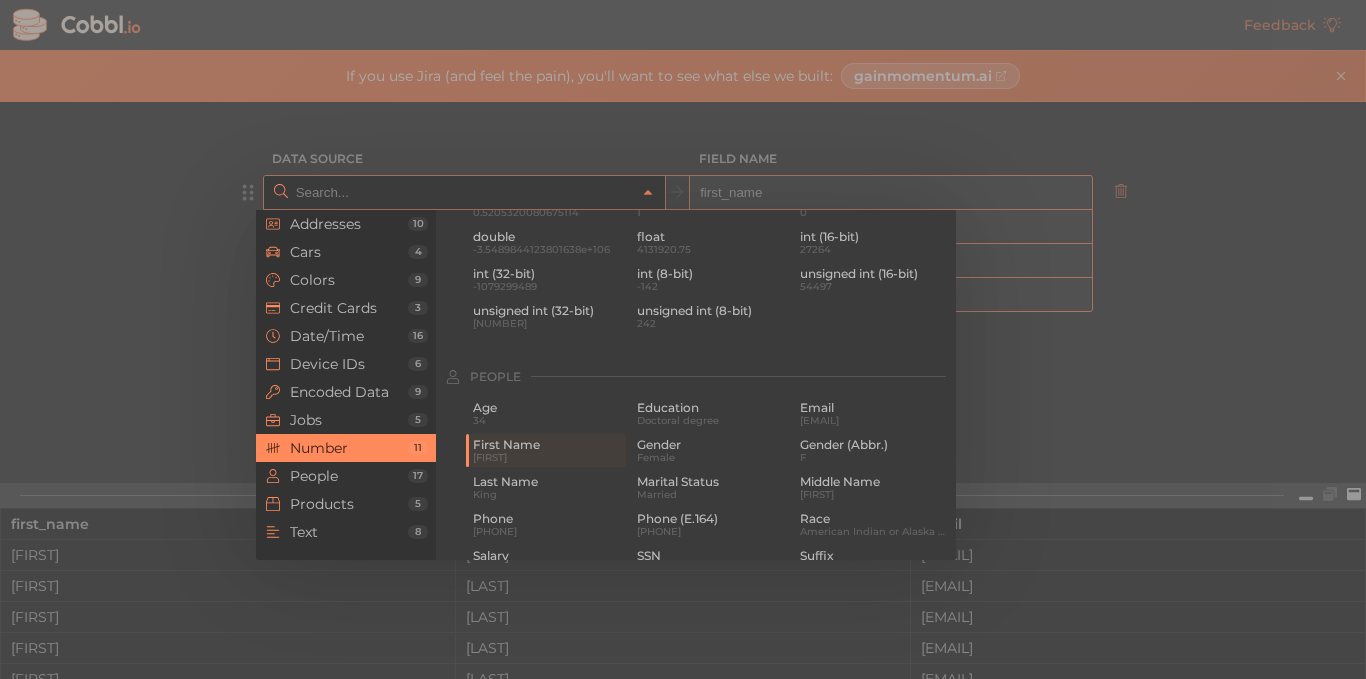 scroll, scrollTop: 1332, scrollLeft: 0, axis: vertical 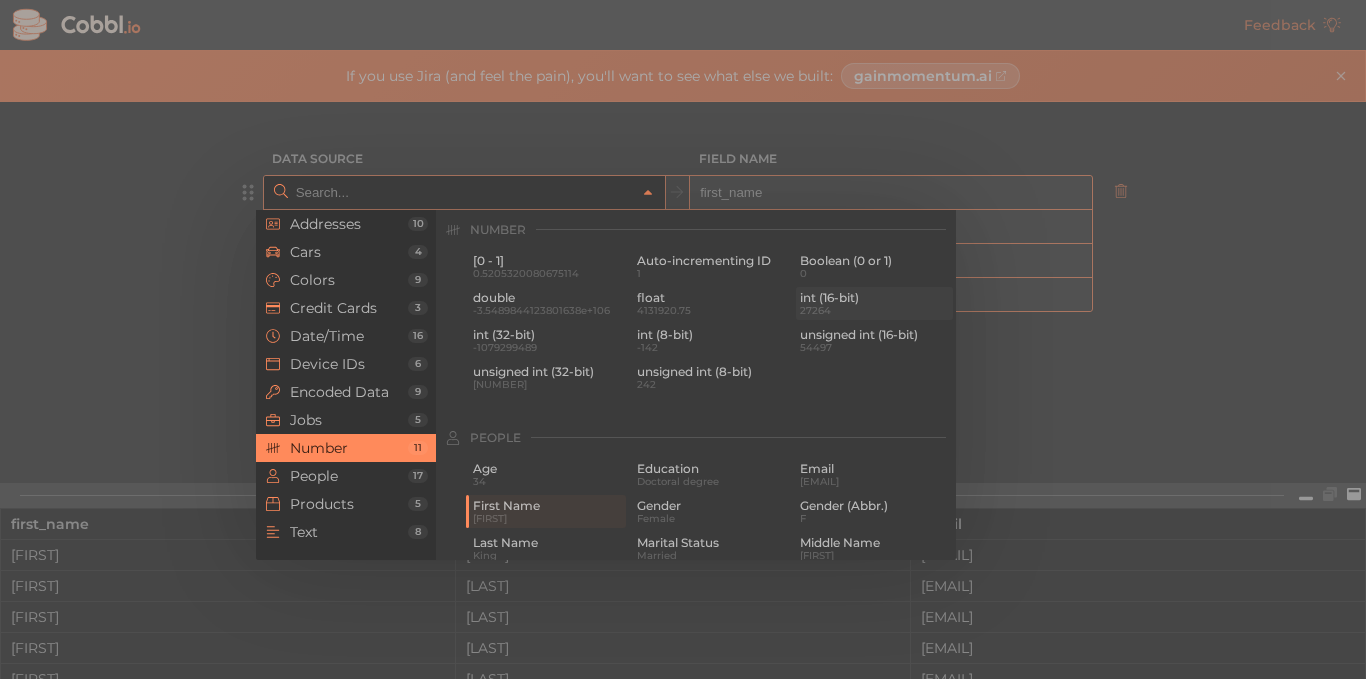 click on "27264" at bounding box center [874, 310] 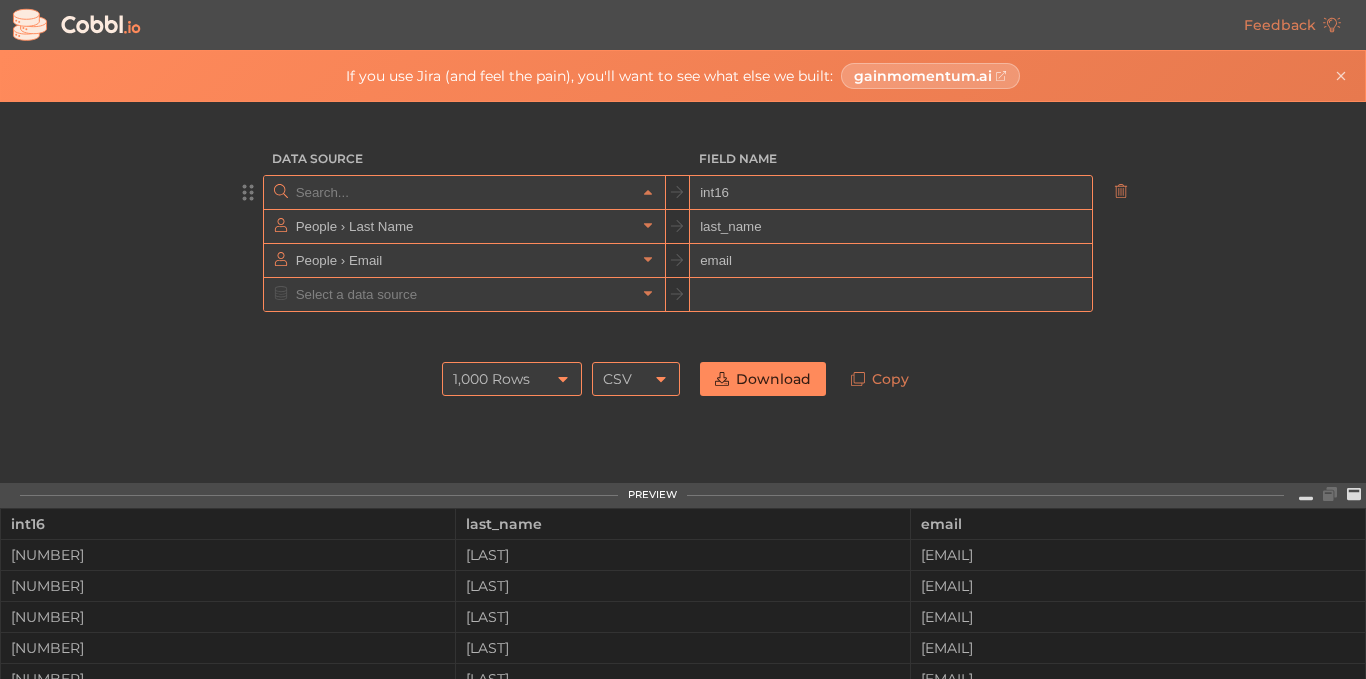 click at bounding box center (463, 192) 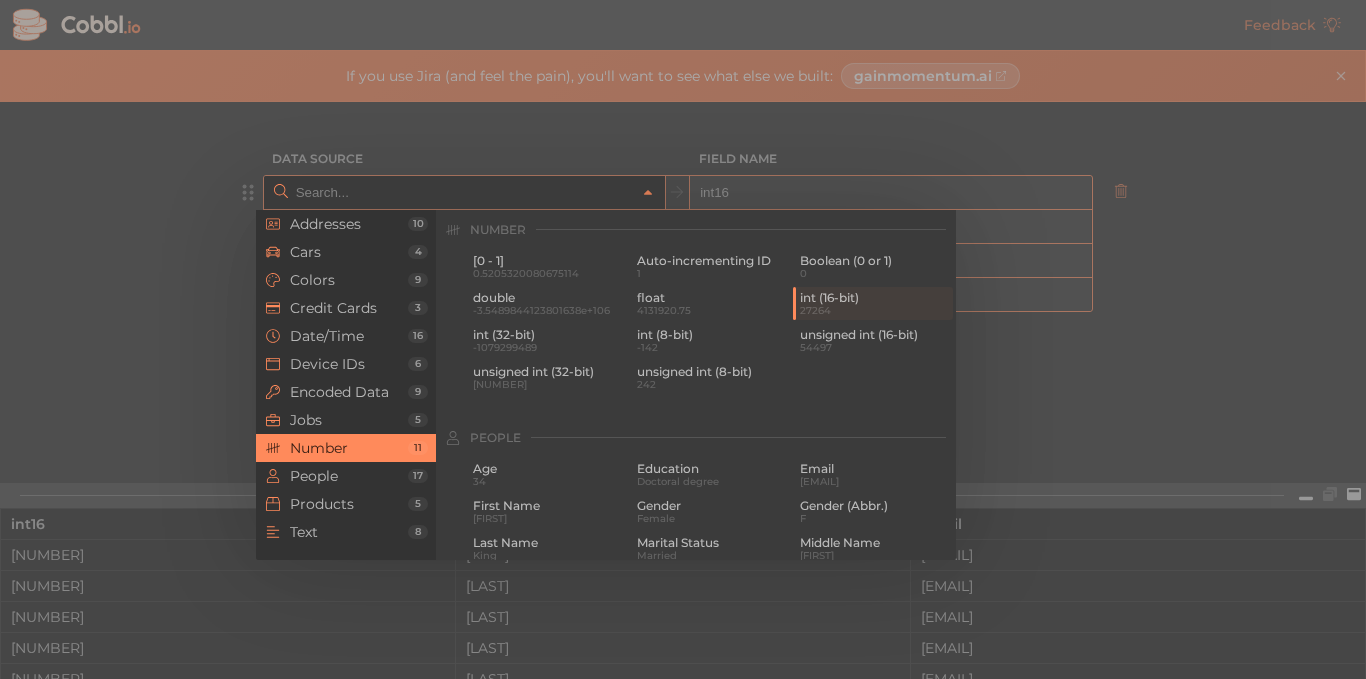 click at bounding box center (683, 339) 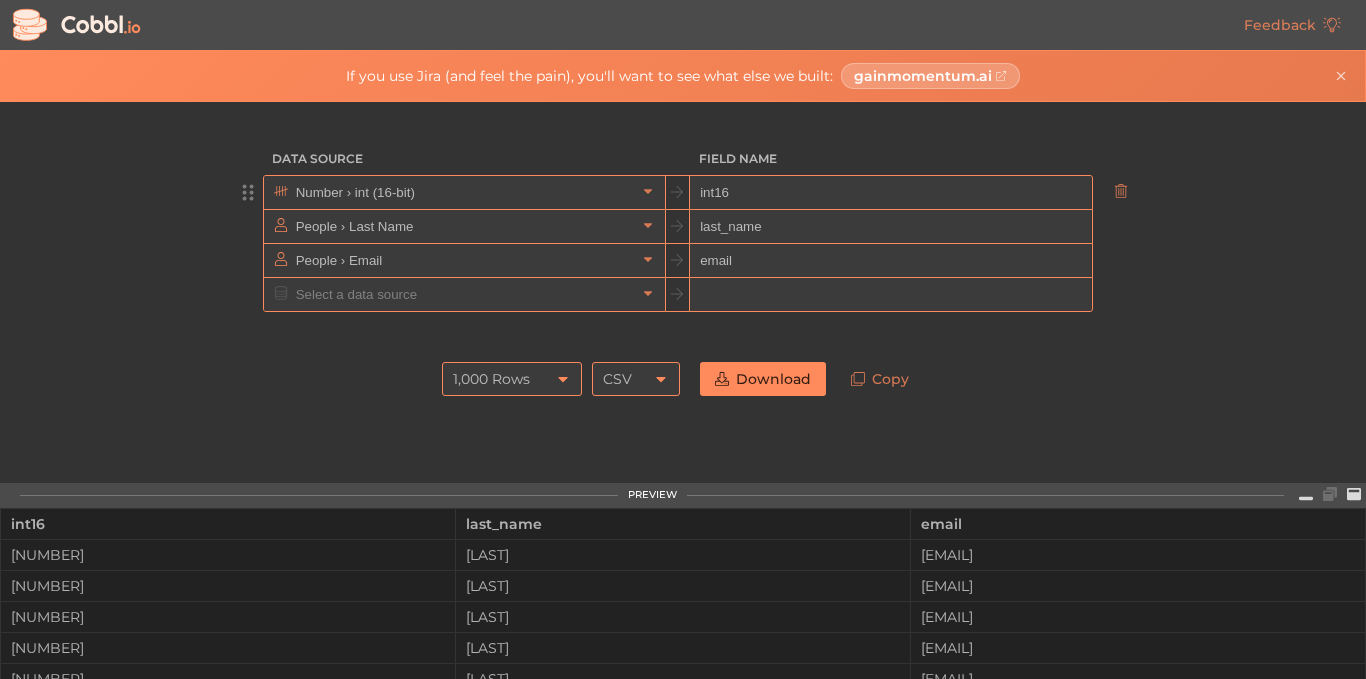 click on "int16" at bounding box center [890, 193] 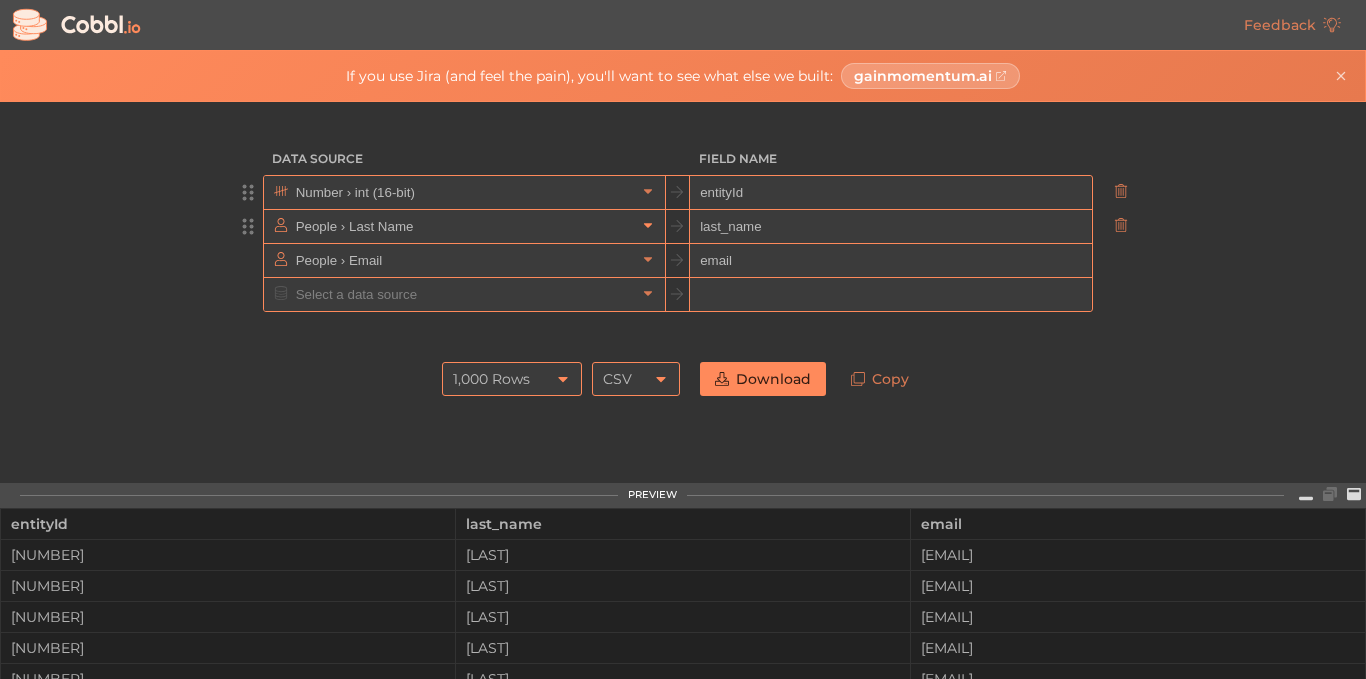 type on "entityId" 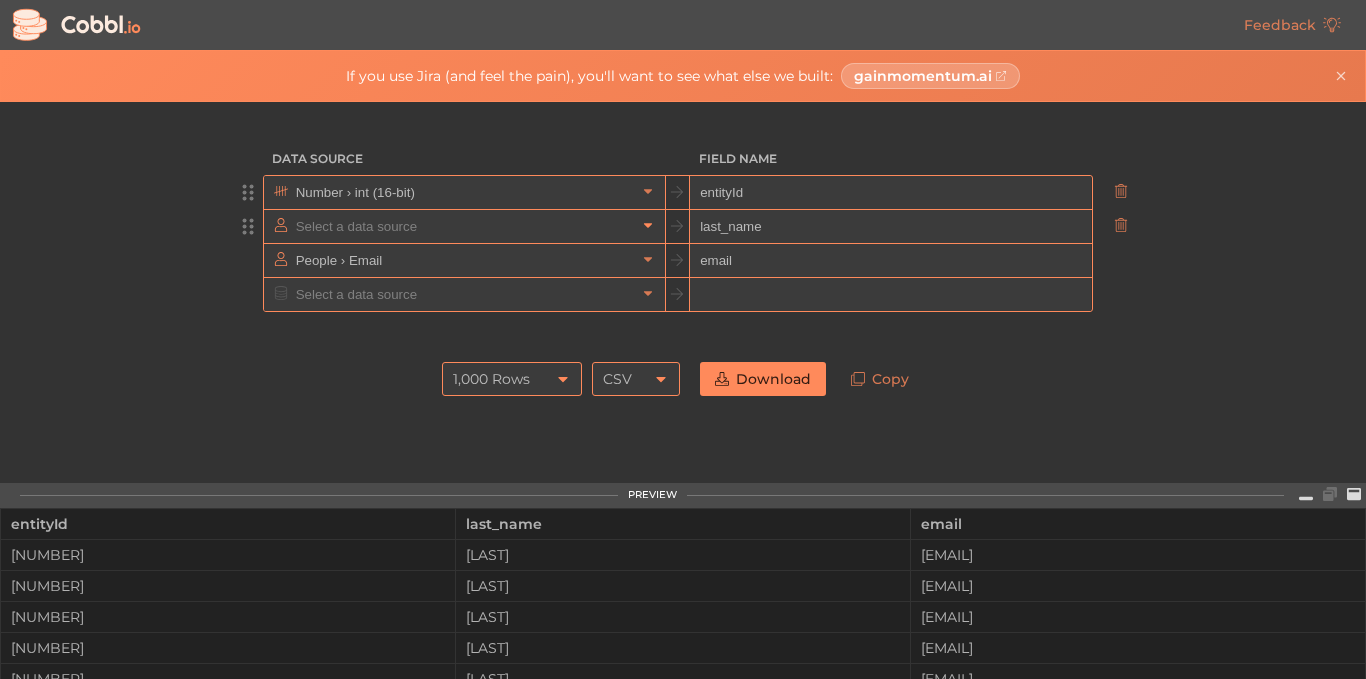 click 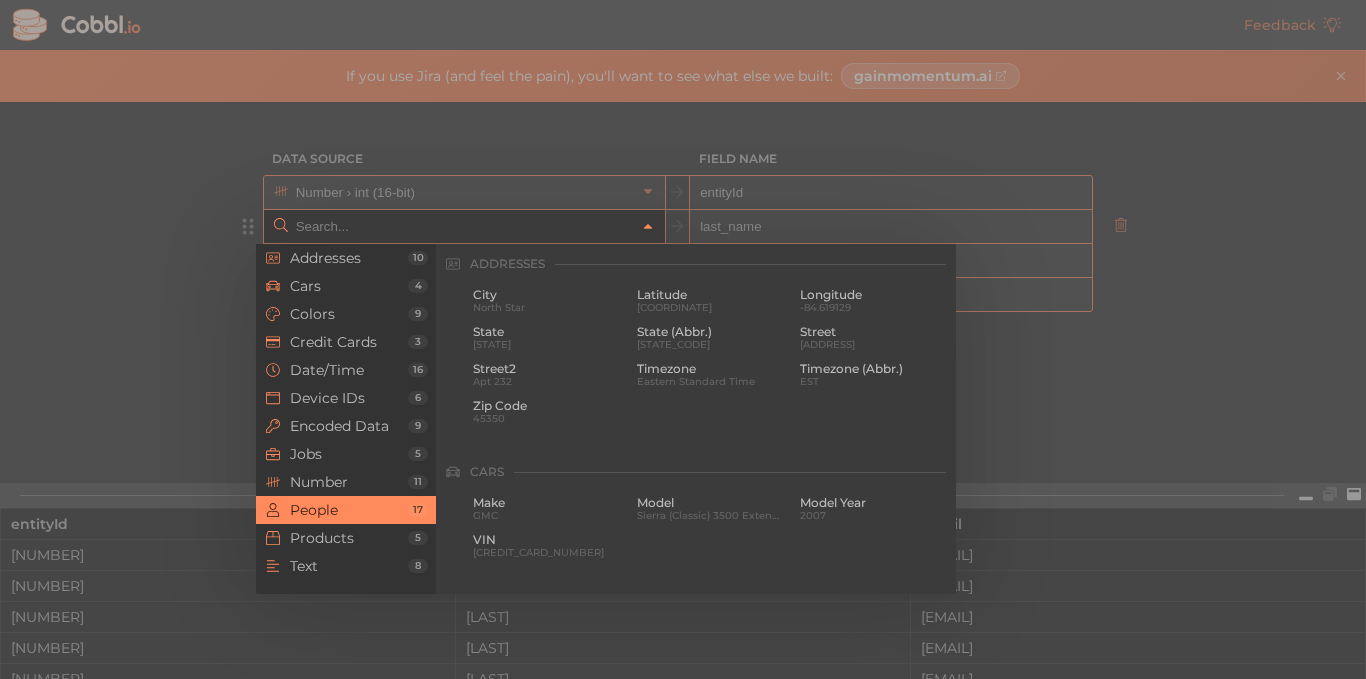 scroll, scrollTop: 1540, scrollLeft: 0, axis: vertical 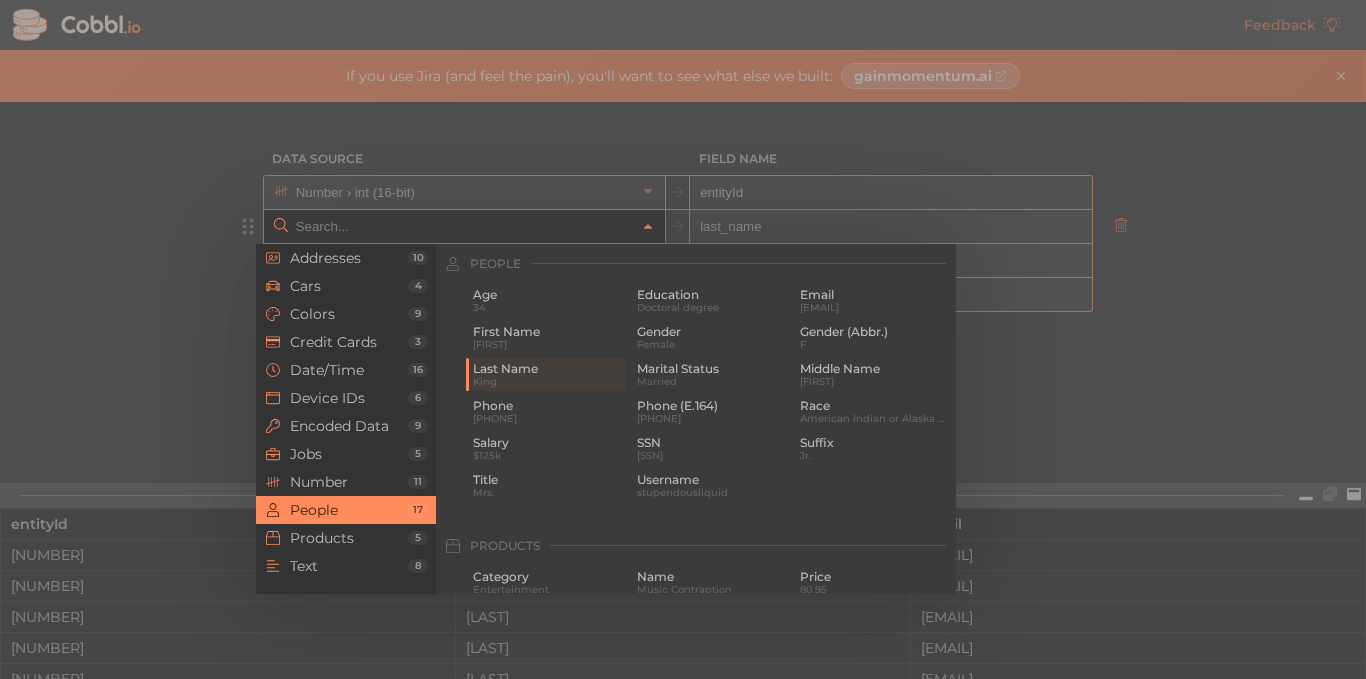 type on "People › Last Name" 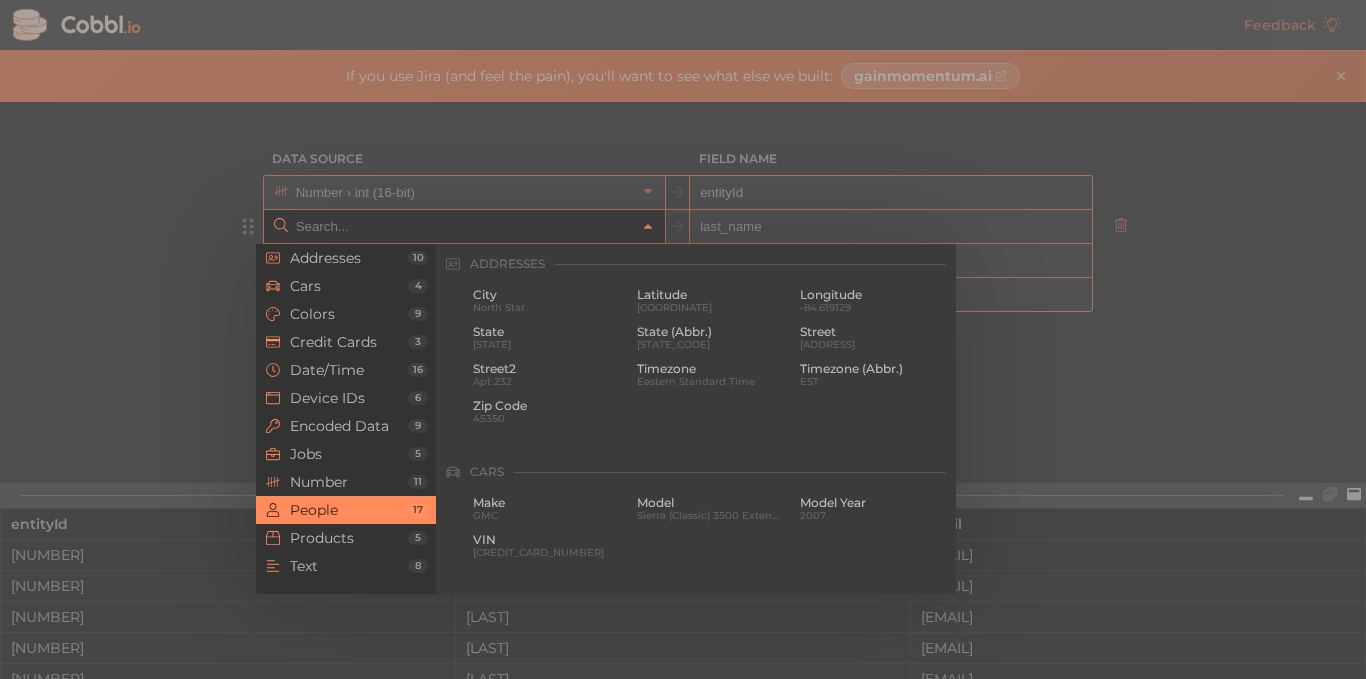 scroll, scrollTop: 1540, scrollLeft: 0, axis: vertical 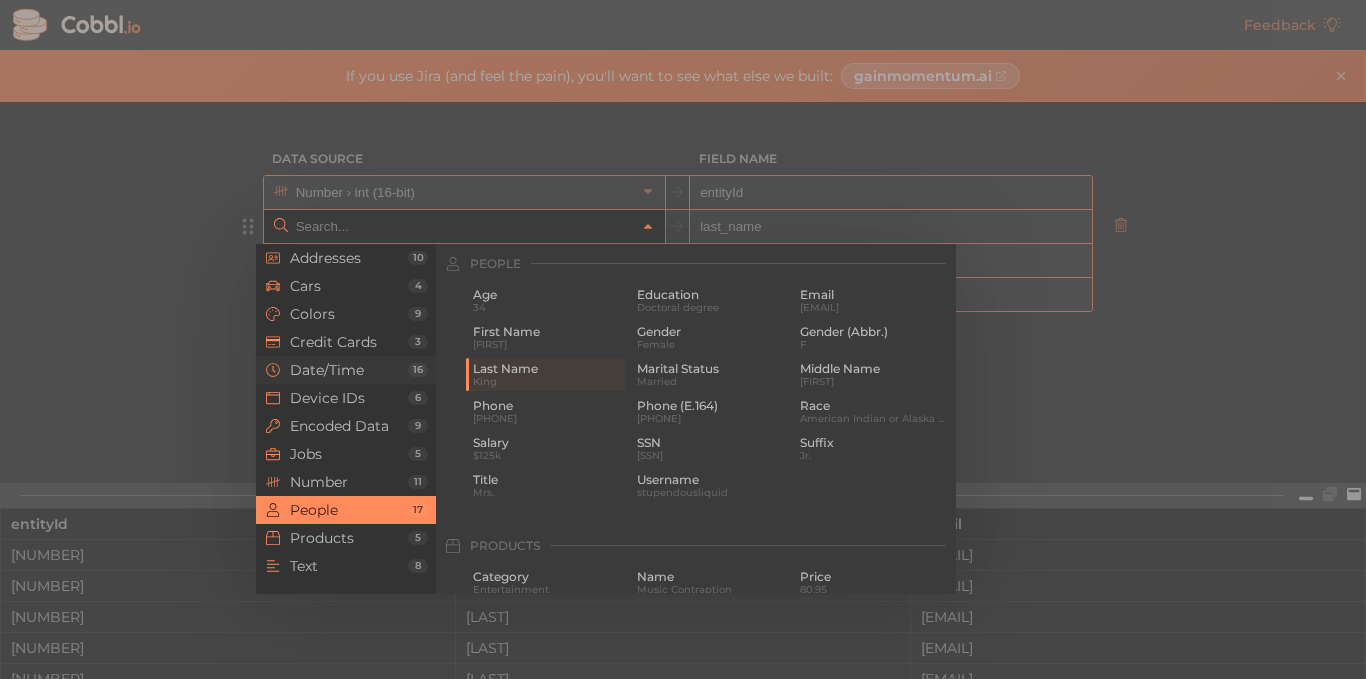 click on "Date/Time" at bounding box center (349, 370) 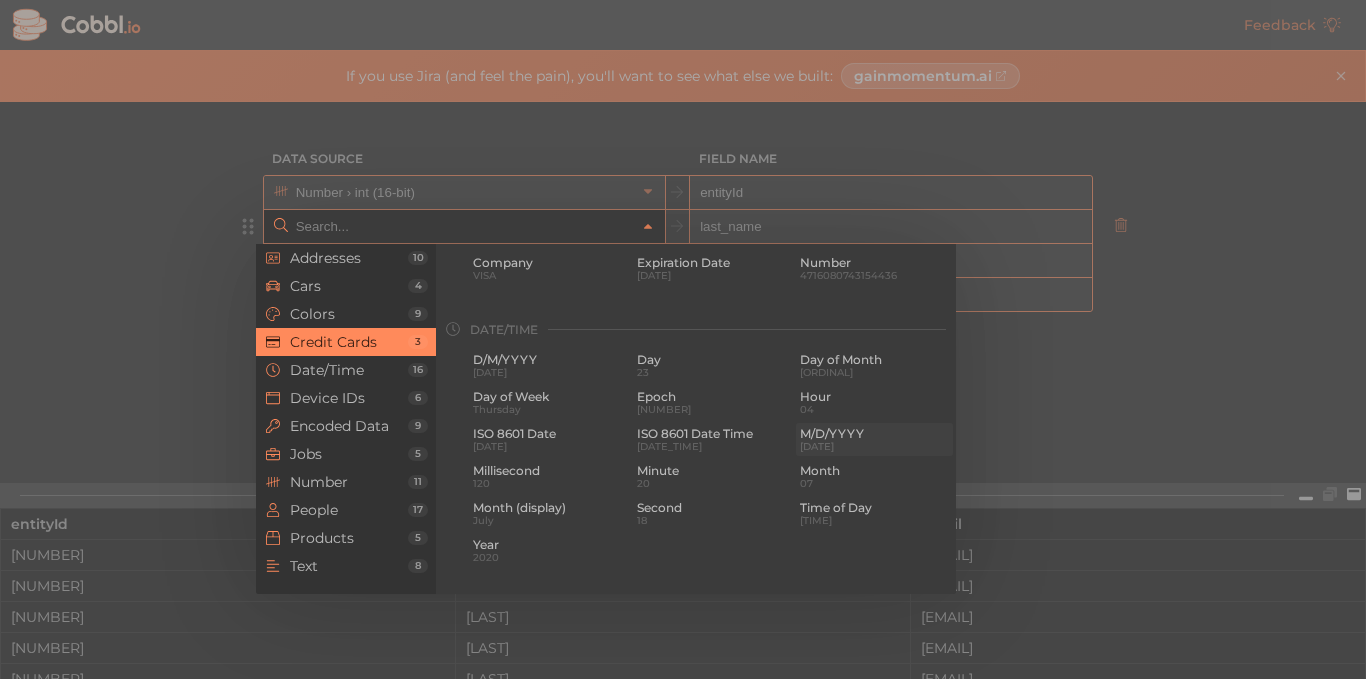 scroll, scrollTop: 510, scrollLeft: 0, axis: vertical 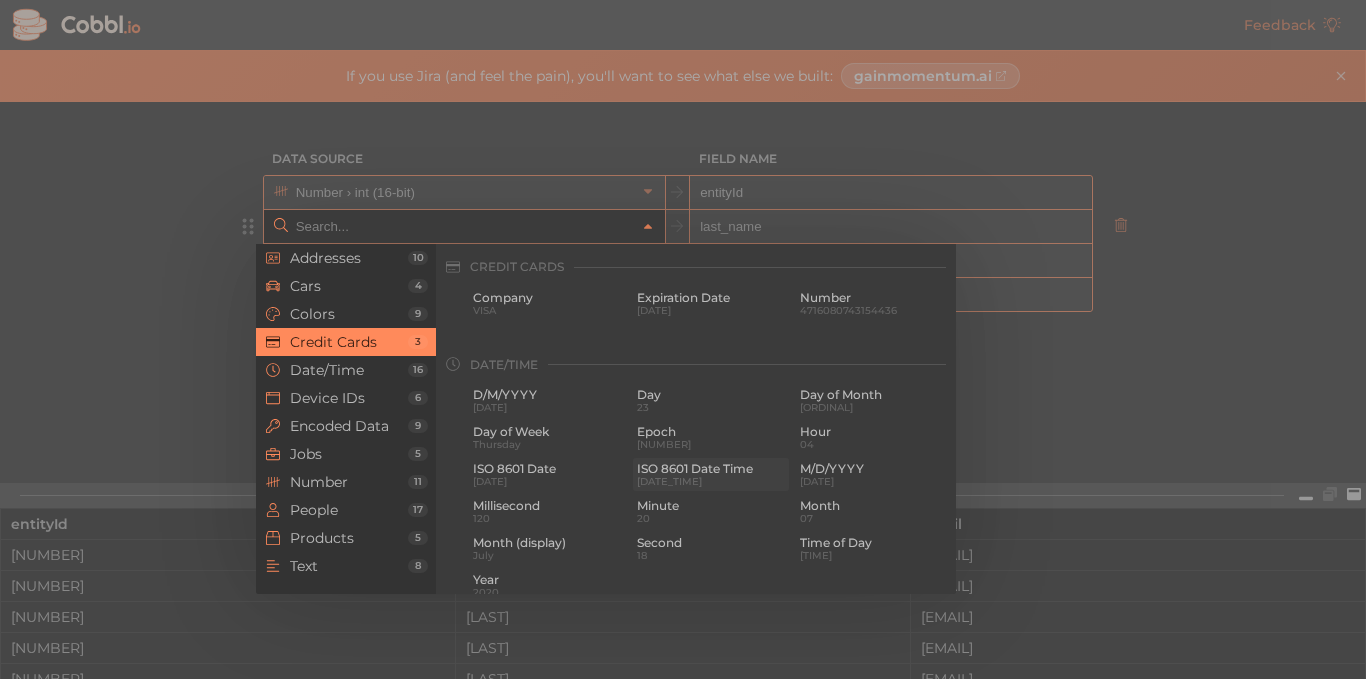 click on "[DATE_TIME]" at bounding box center [711, 481] 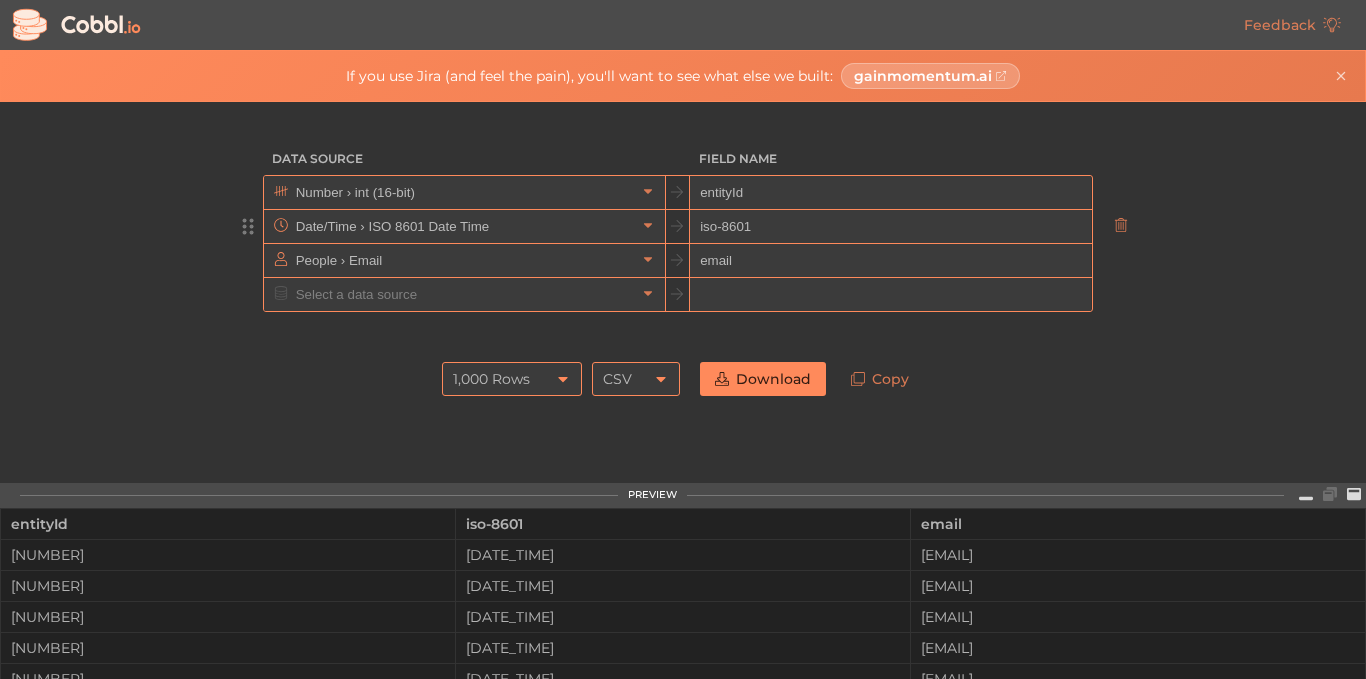 click on "iso-8601" at bounding box center (890, 227) 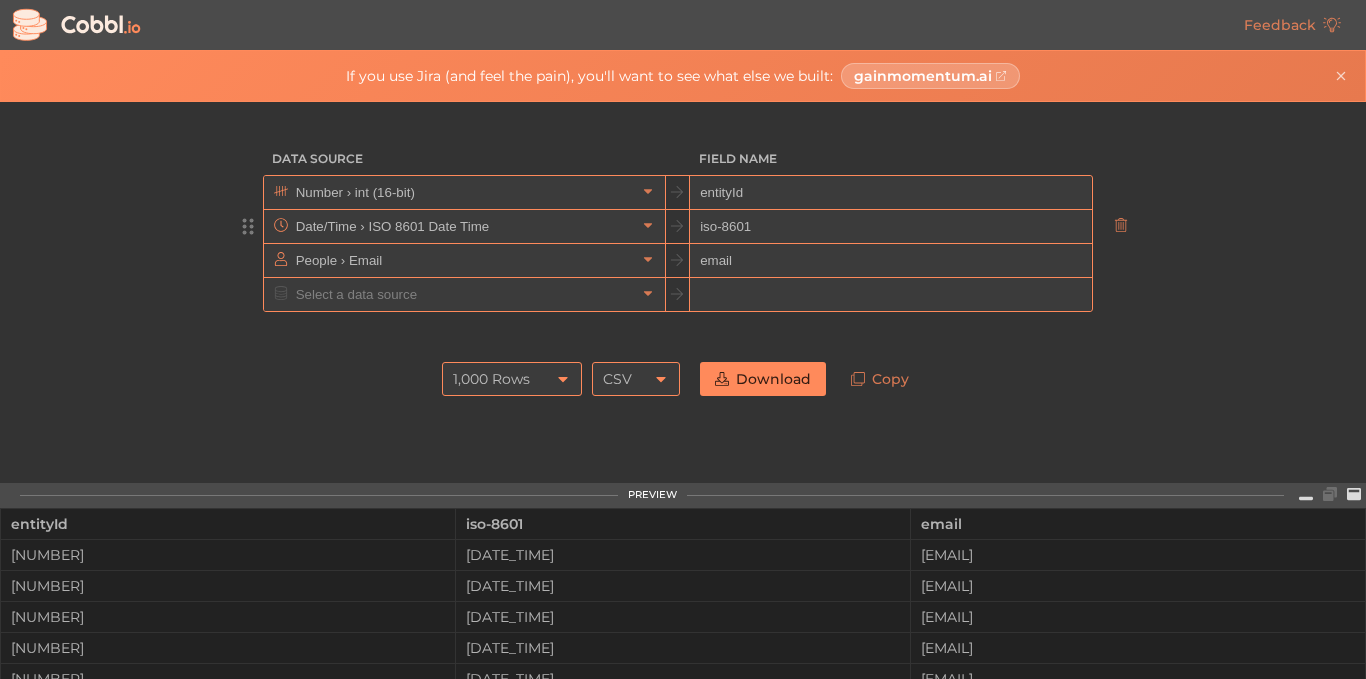 click on "iso-8601" at bounding box center [890, 227] 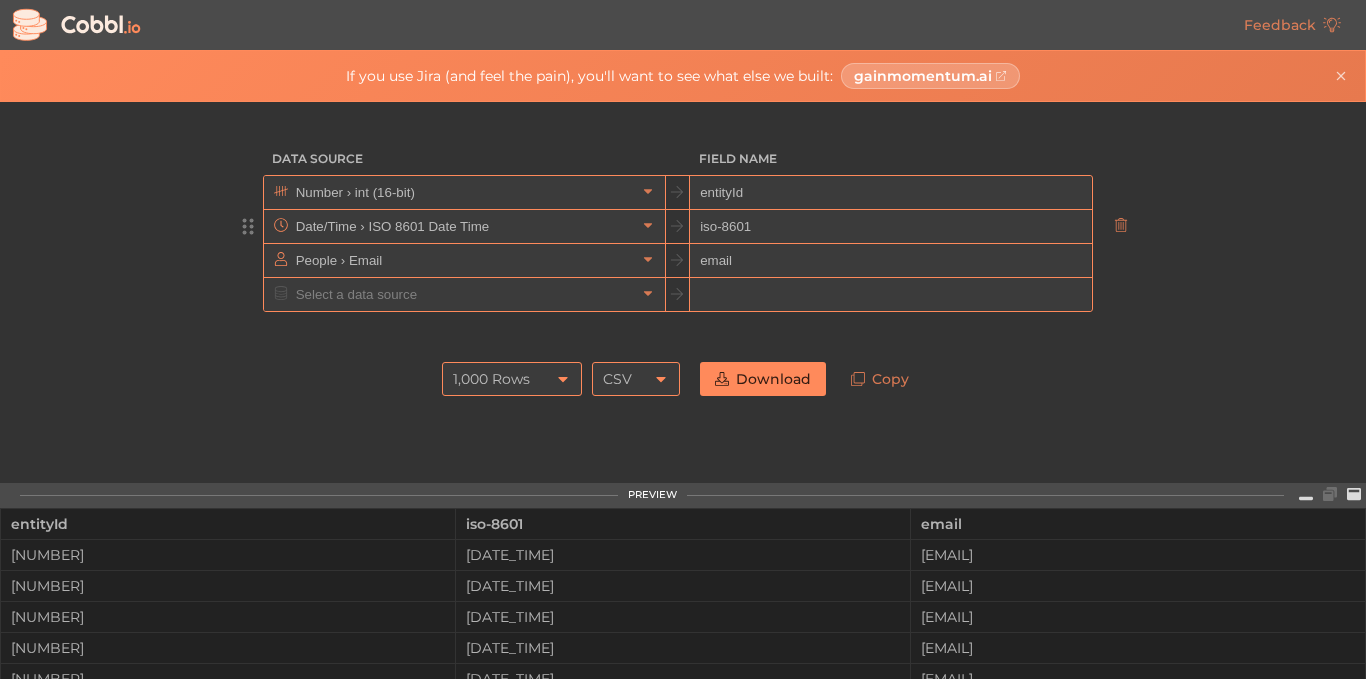 click on "iso-8601" at bounding box center [890, 227] 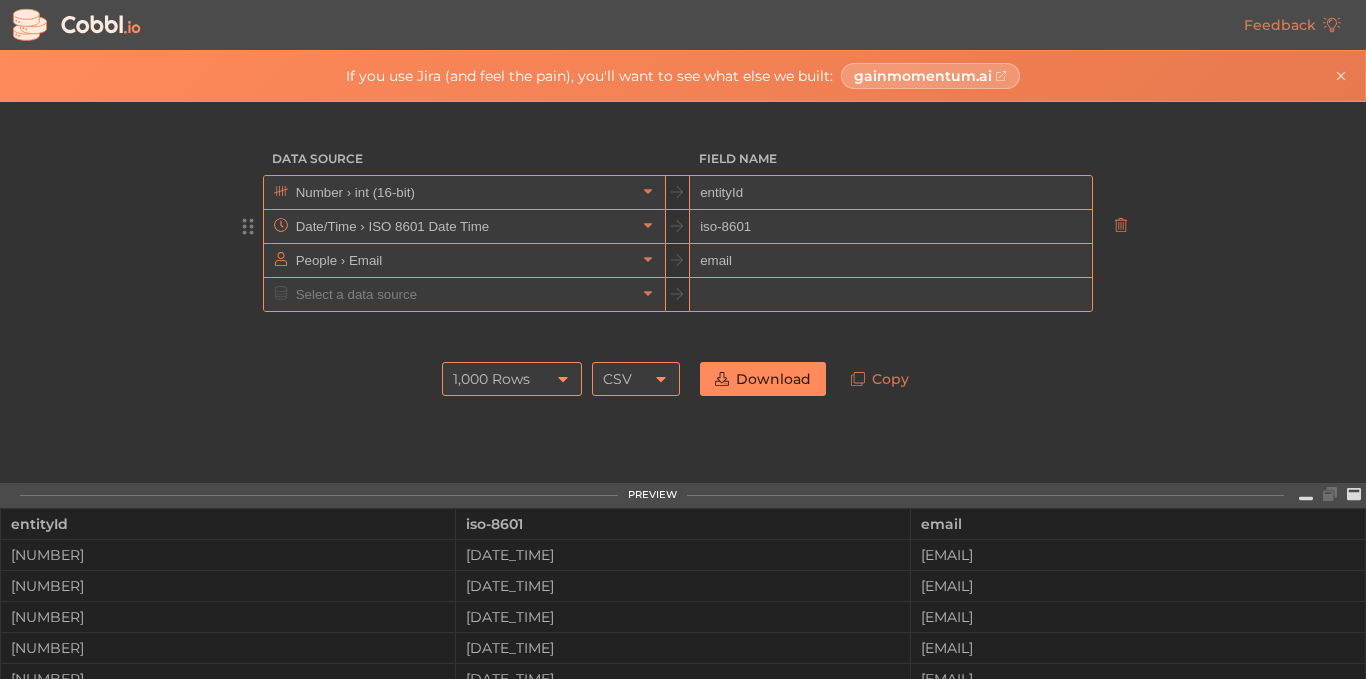 drag, startPoint x: 756, startPoint y: 221, endPoint x: 669, endPoint y: 222, distance: 87.005745 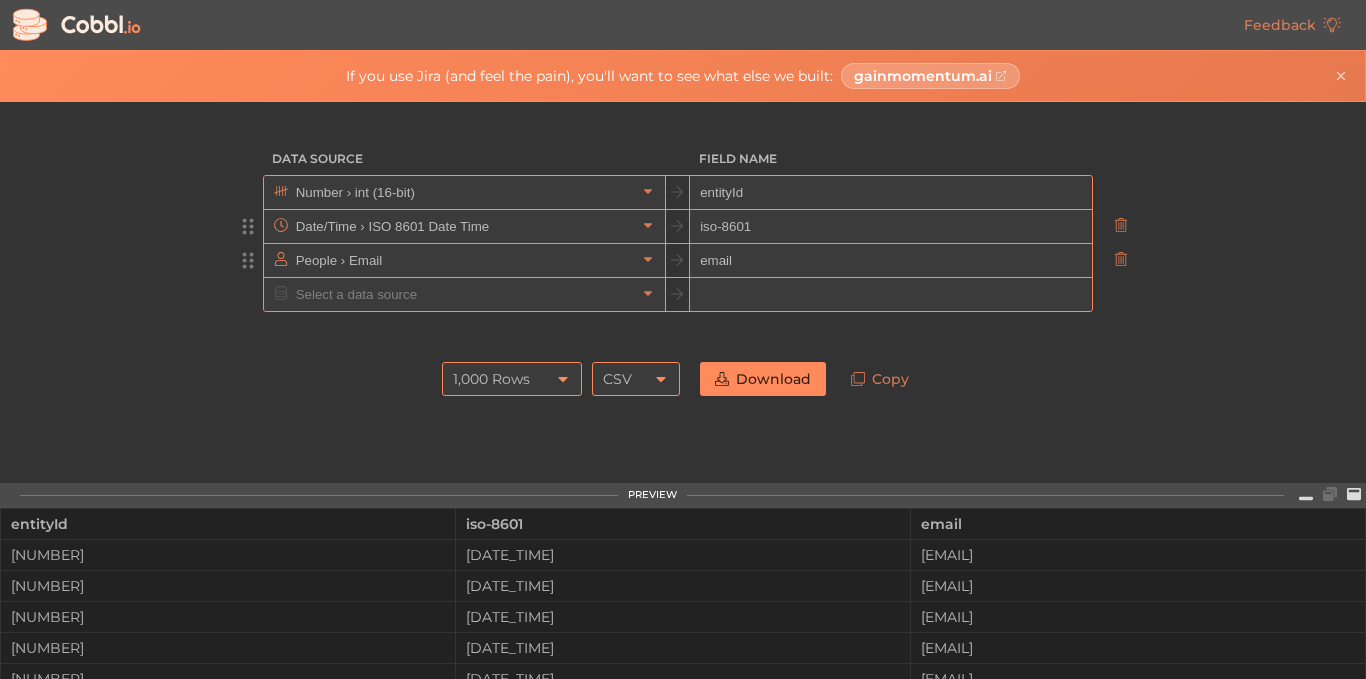 paste on "[FIELD_NAME]" 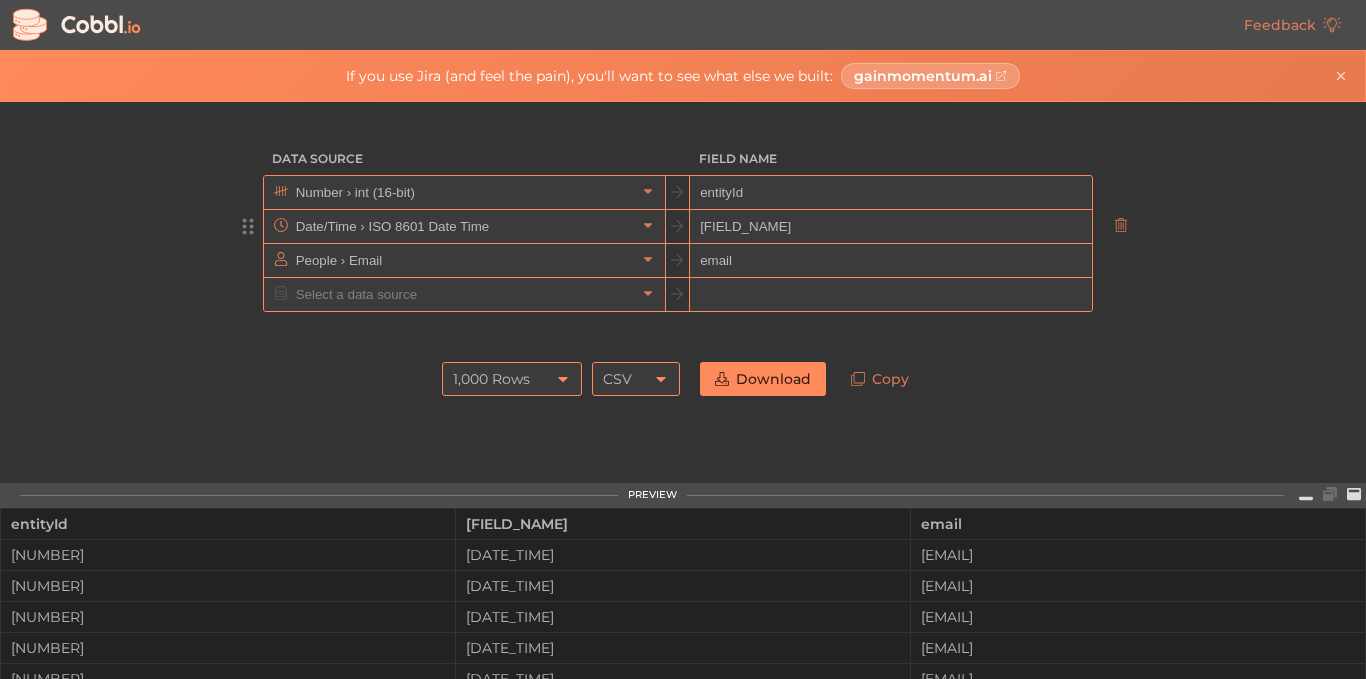 click on "[FIELD_NAME]" at bounding box center (890, 227) 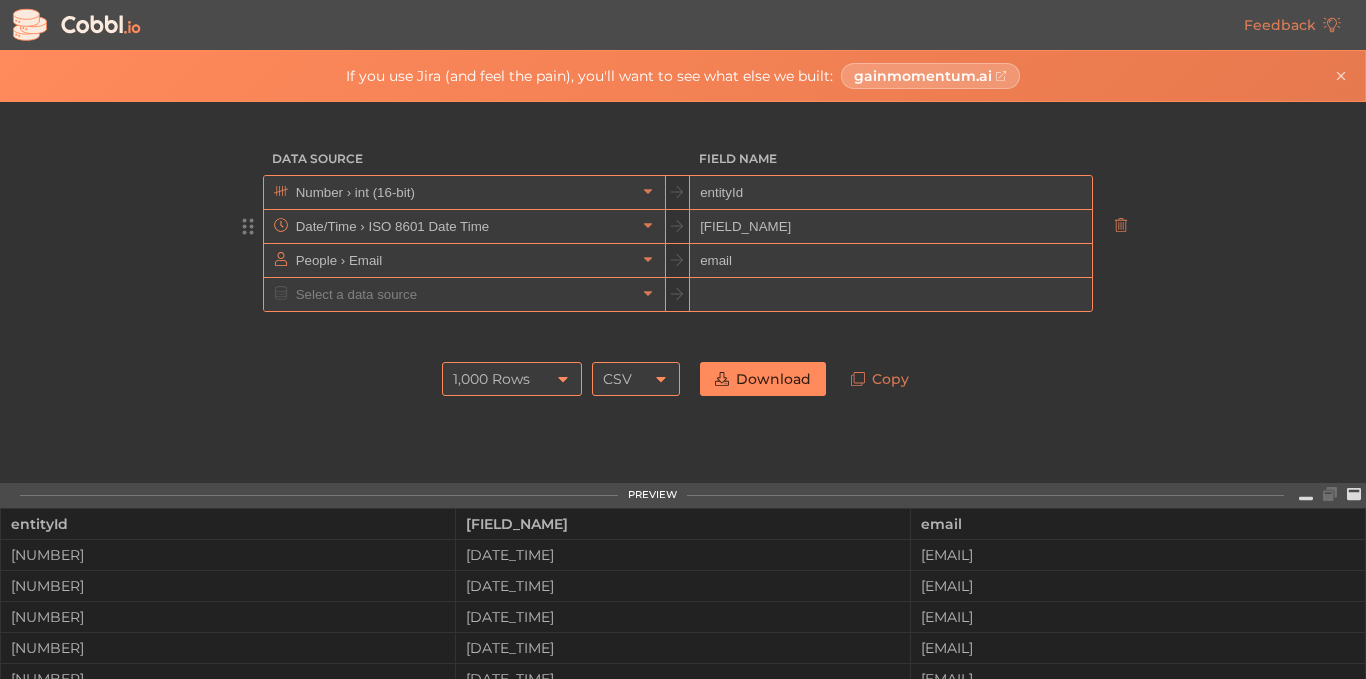 click on "[FIELD_NAME]" at bounding box center [890, 227] 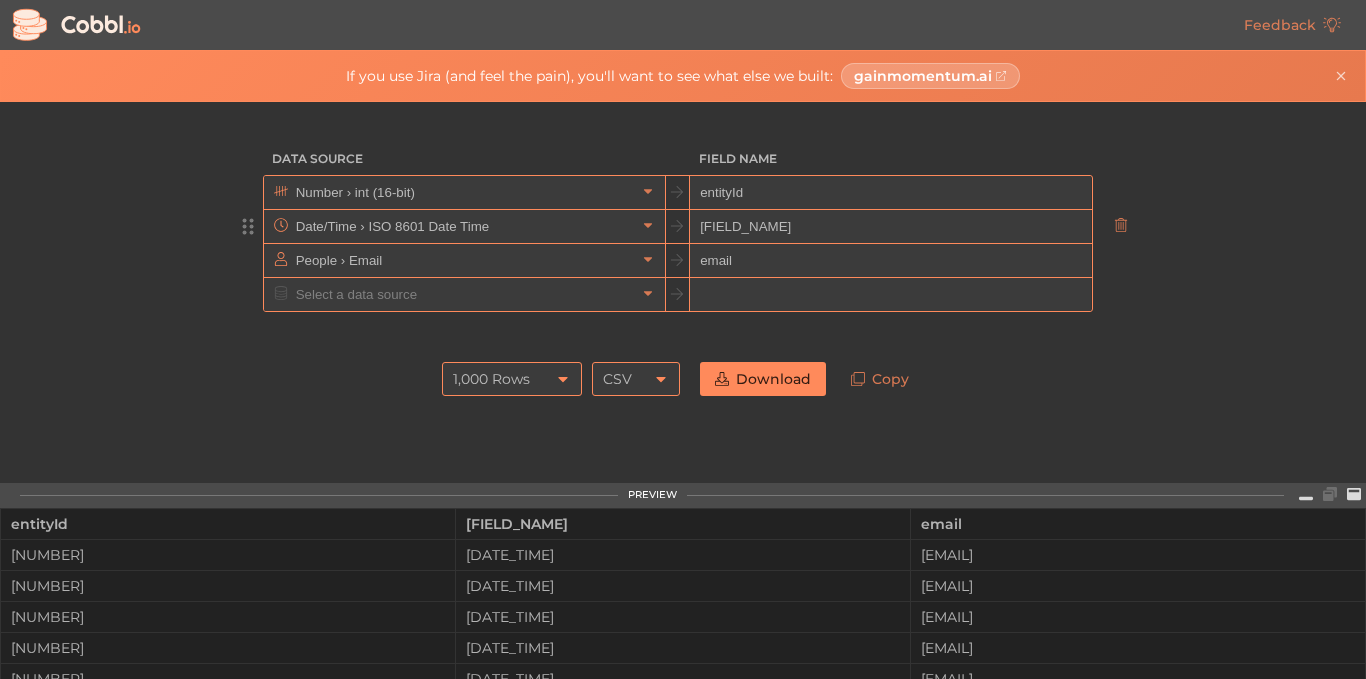 type on "[FIELD_NAME]" 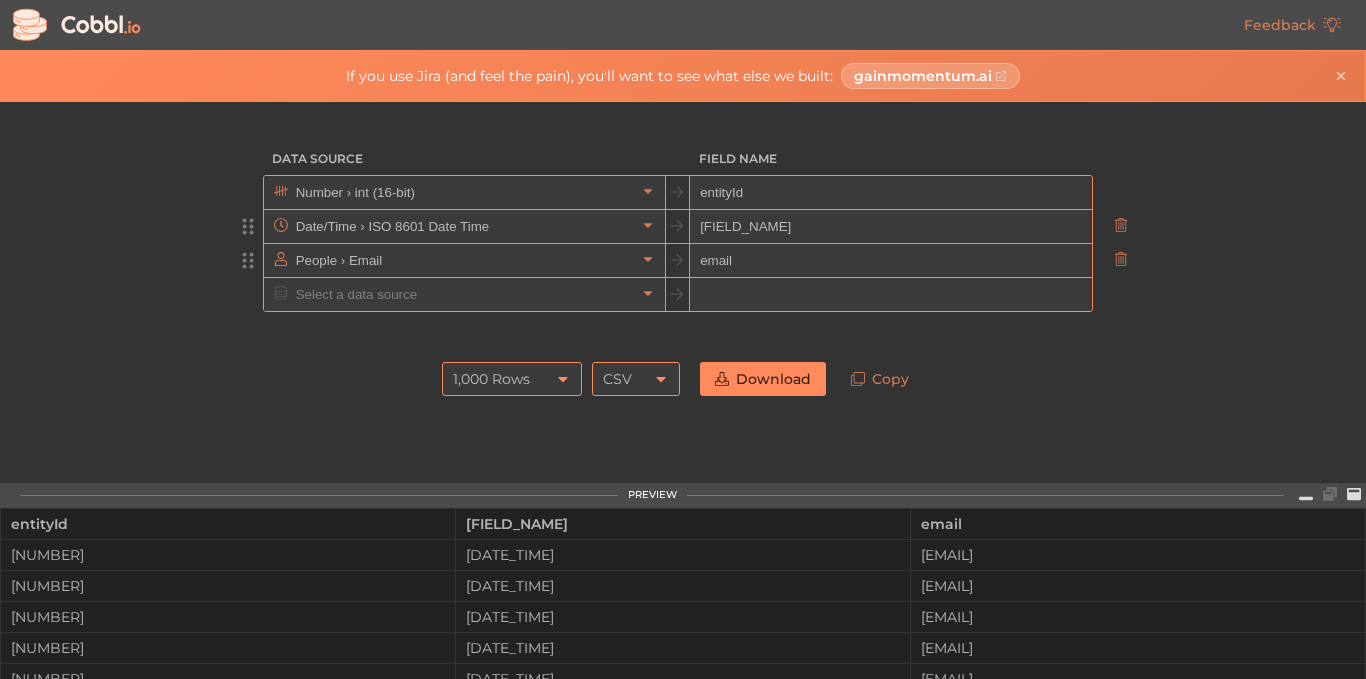 click on "email" at bounding box center [890, 261] 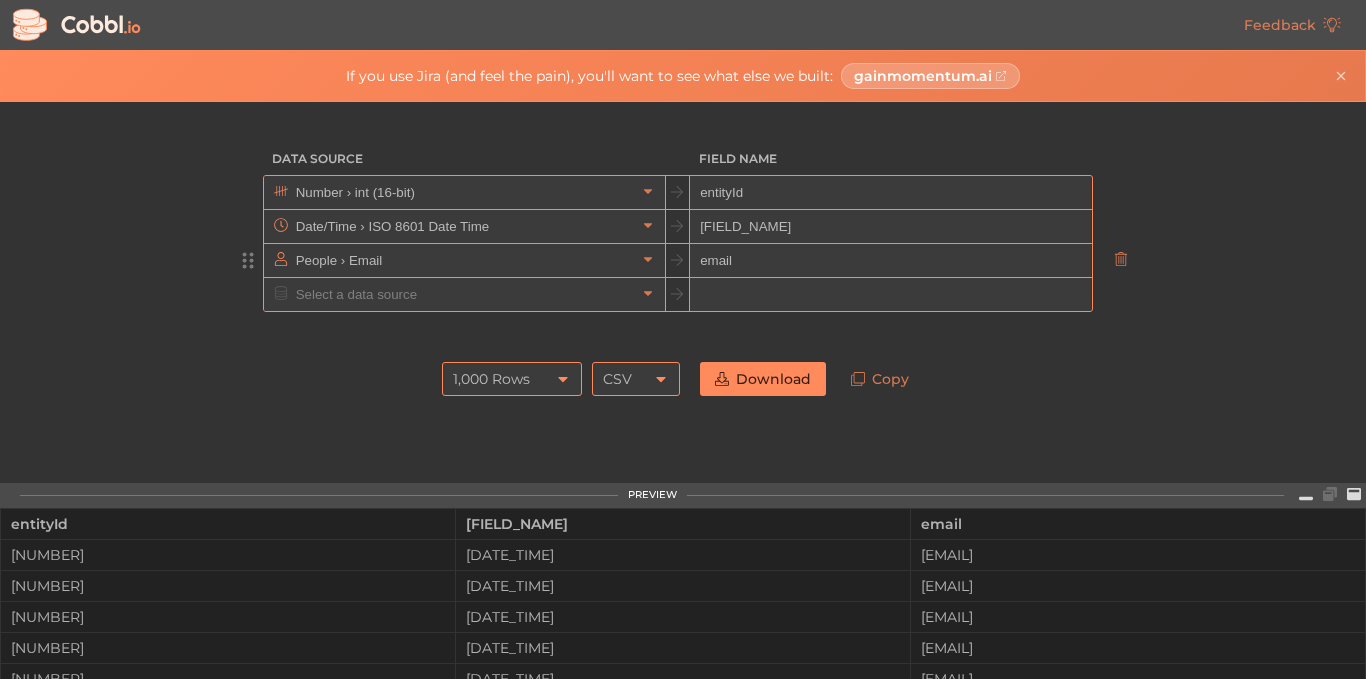click on "email" at bounding box center (890, 261) 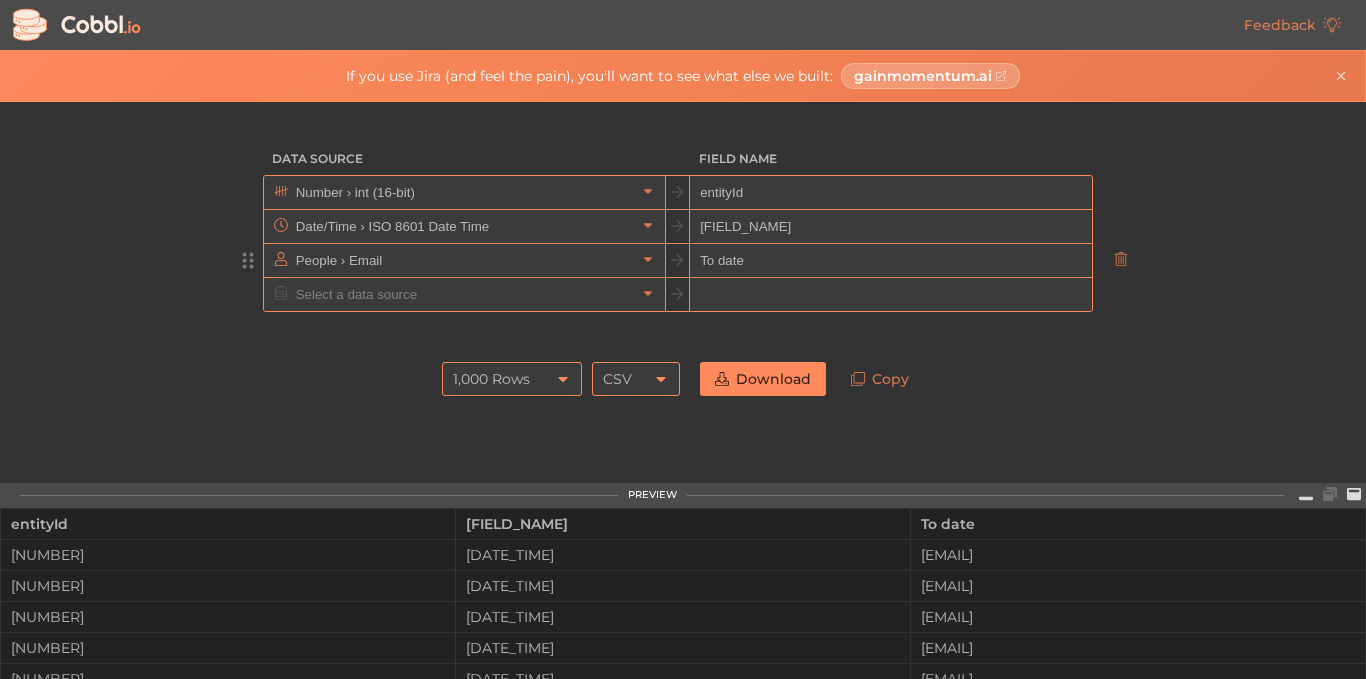 click on "To date" at bounding box center [890, 261] 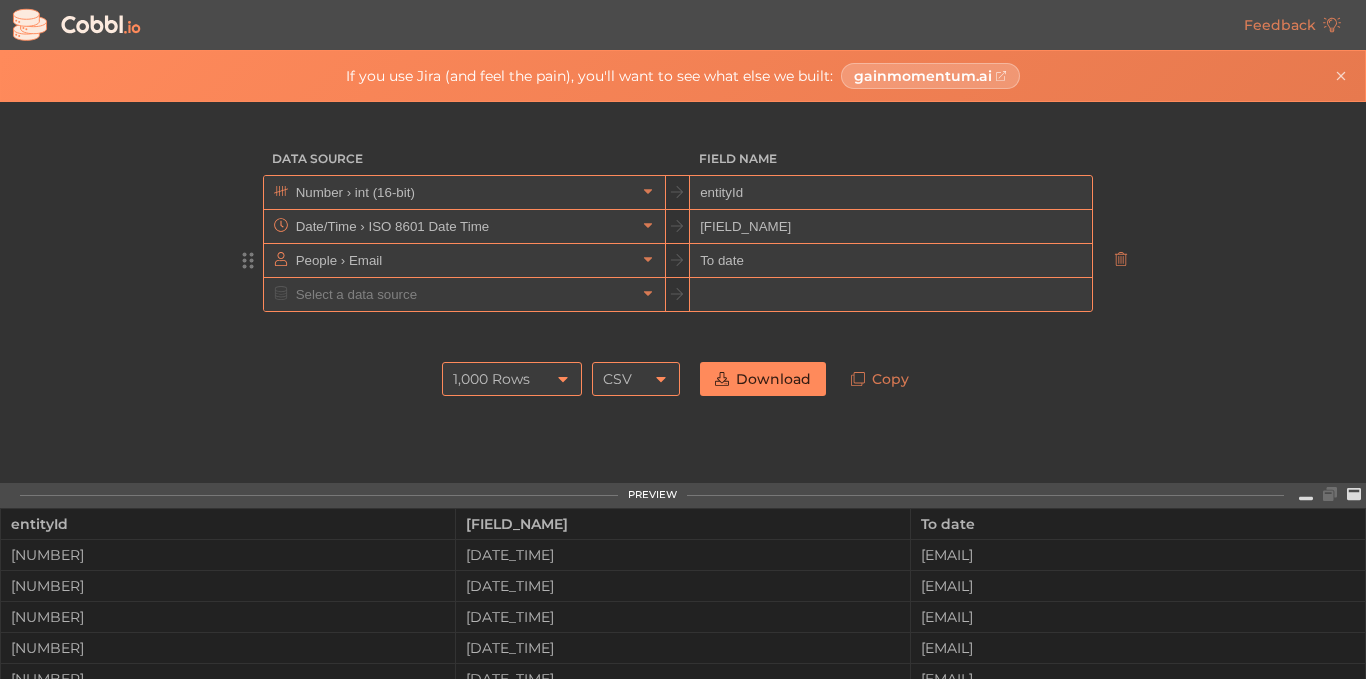 type on "To date" 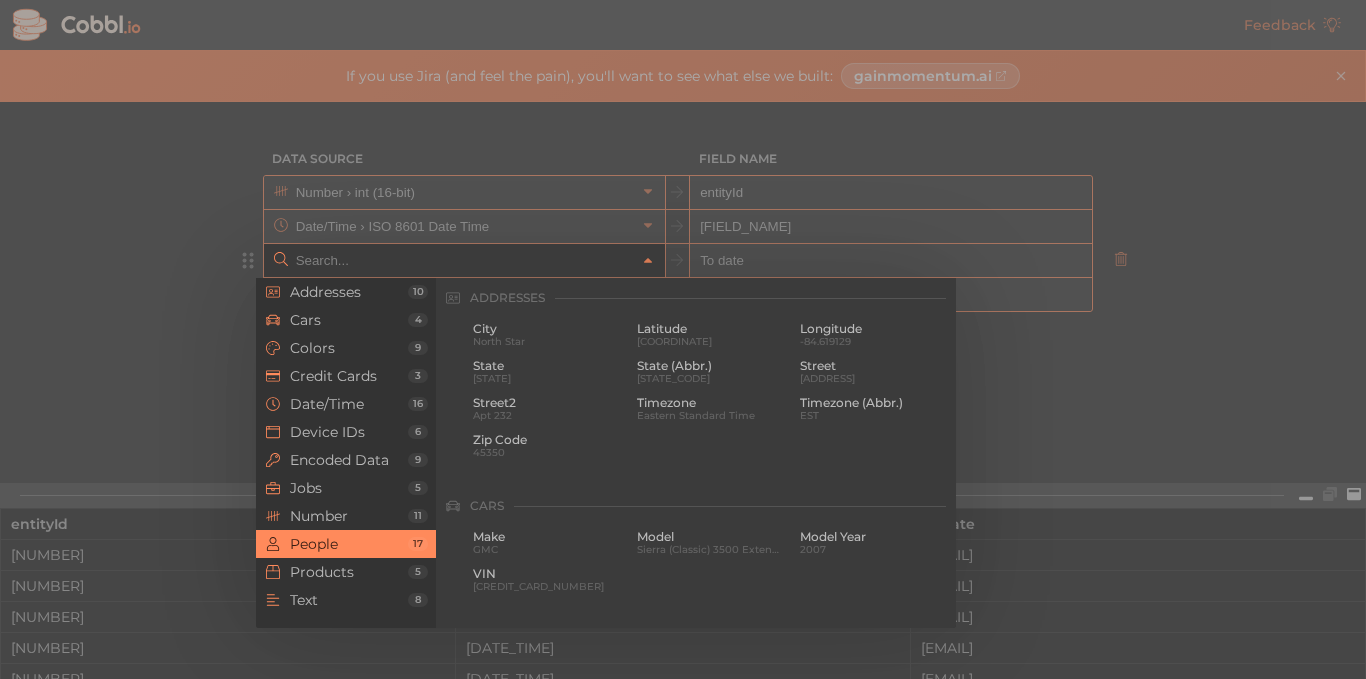click at bounding box center (463, 260) 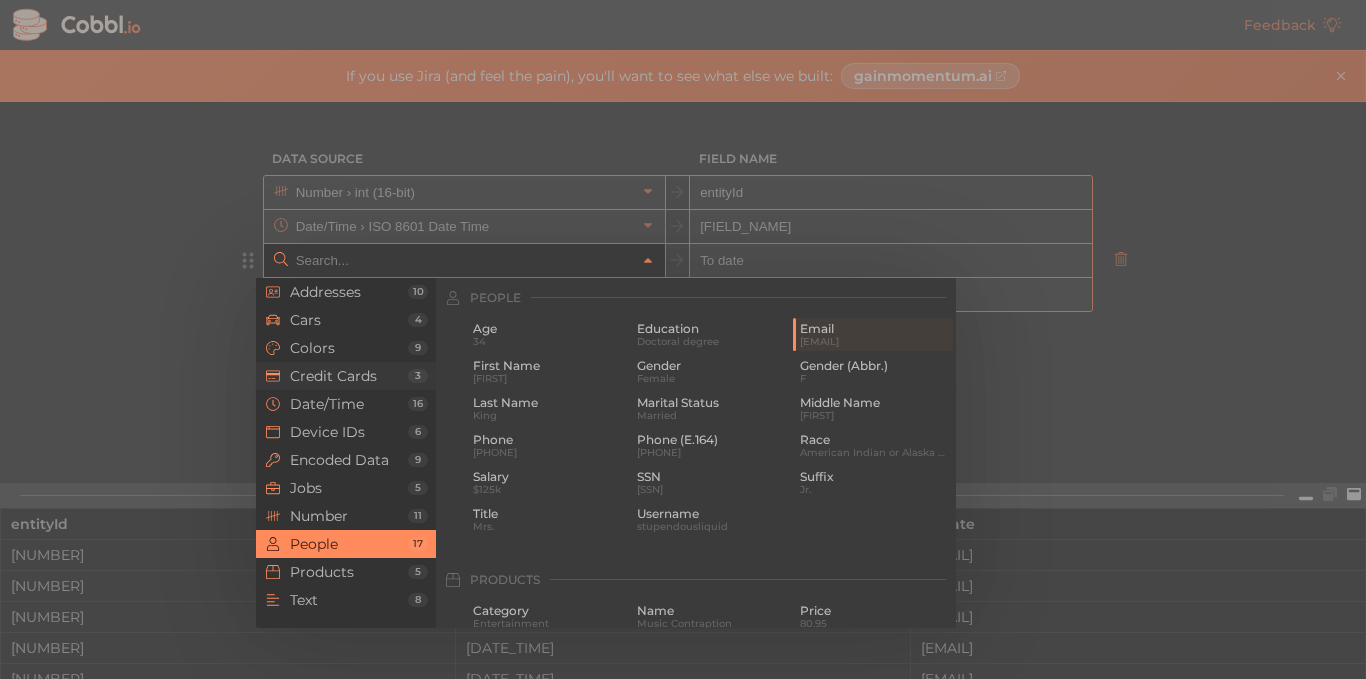 click on "Credit Cards 3" at bounding box center (346, 376) 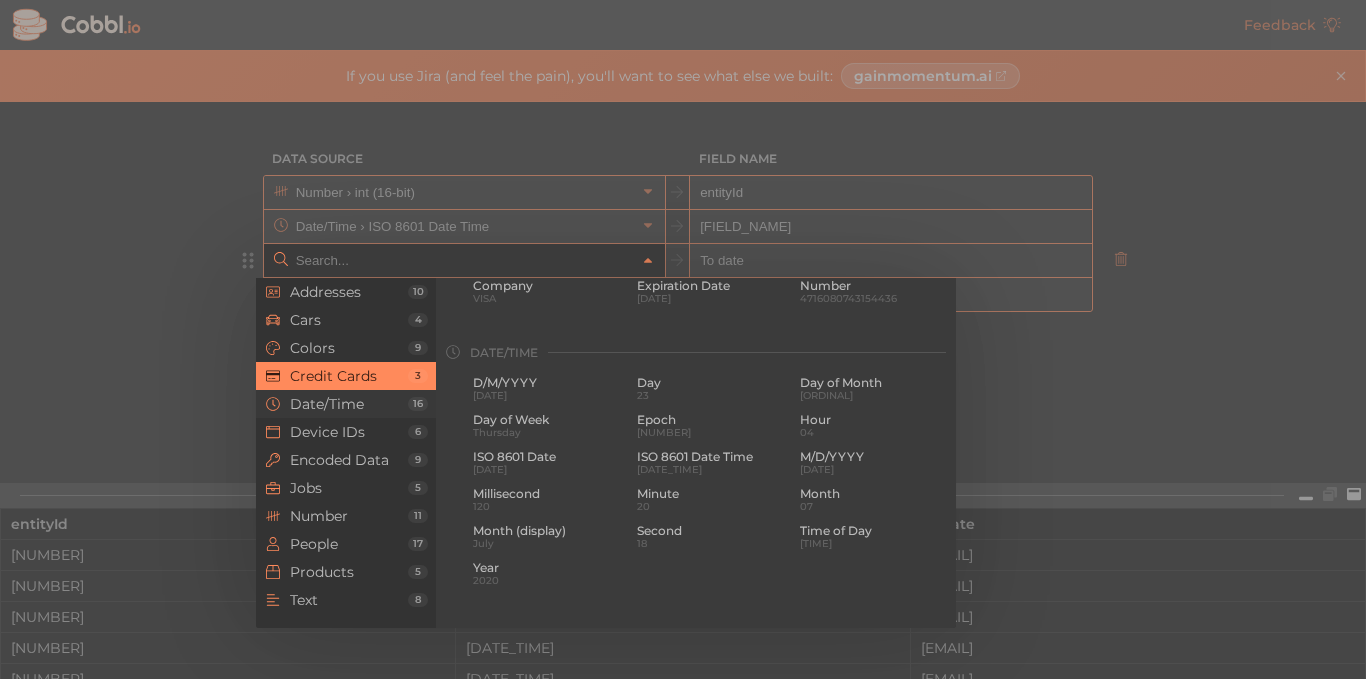click on "[FIELD_NAME]" at bounding box center [346, 404] 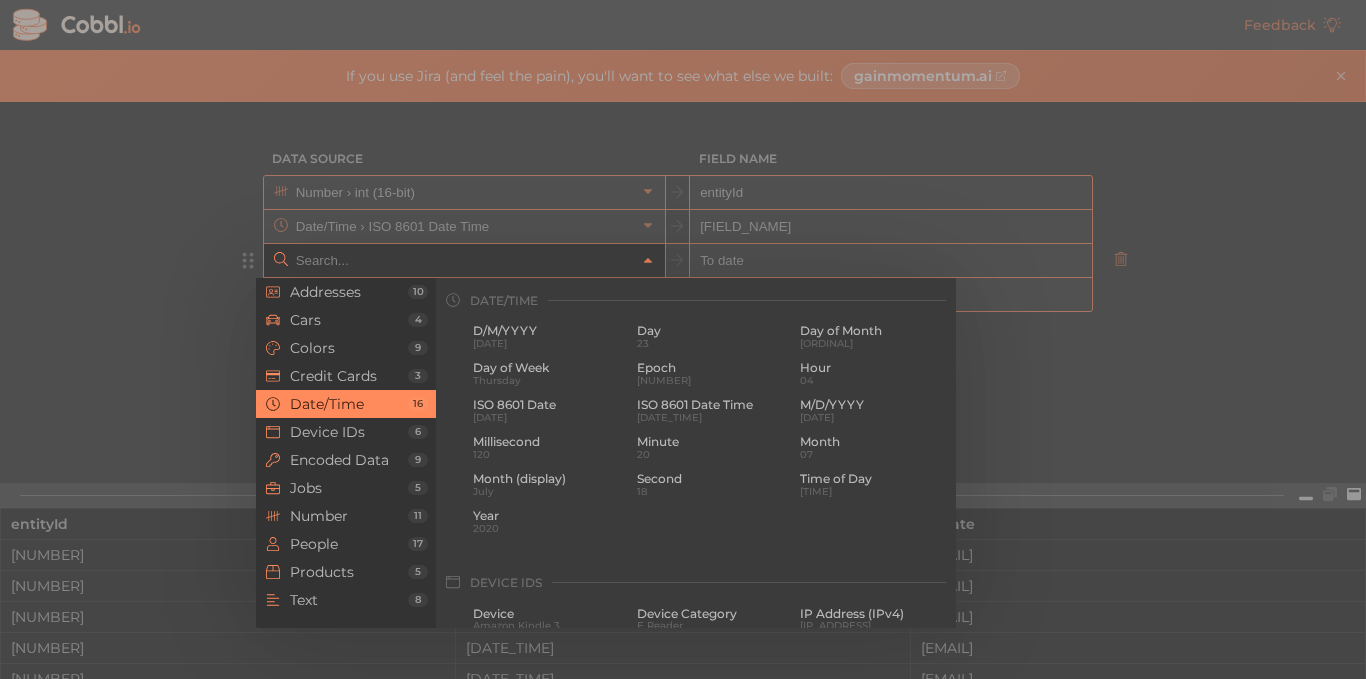 scroll, scrollTop: 610, scrollLeft: 0, axis: vertical 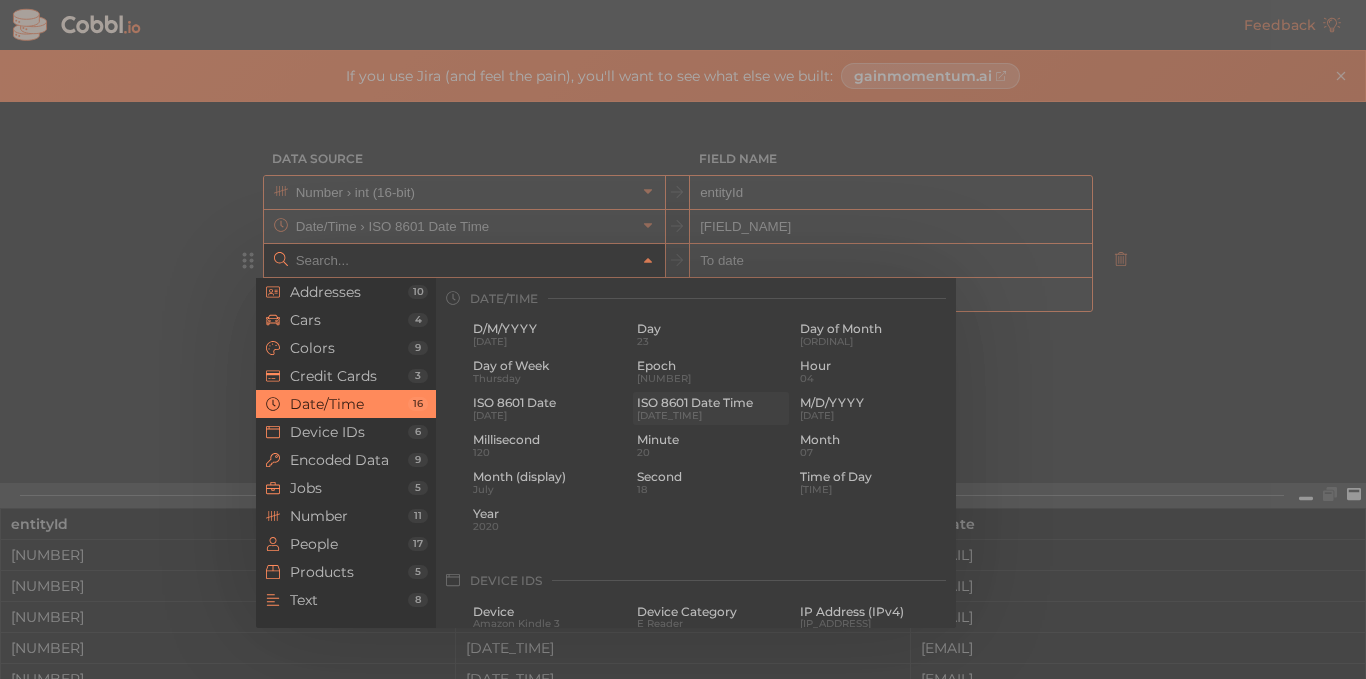 click on "ISO 8601 Date Time" at bounding box center [711, 403] 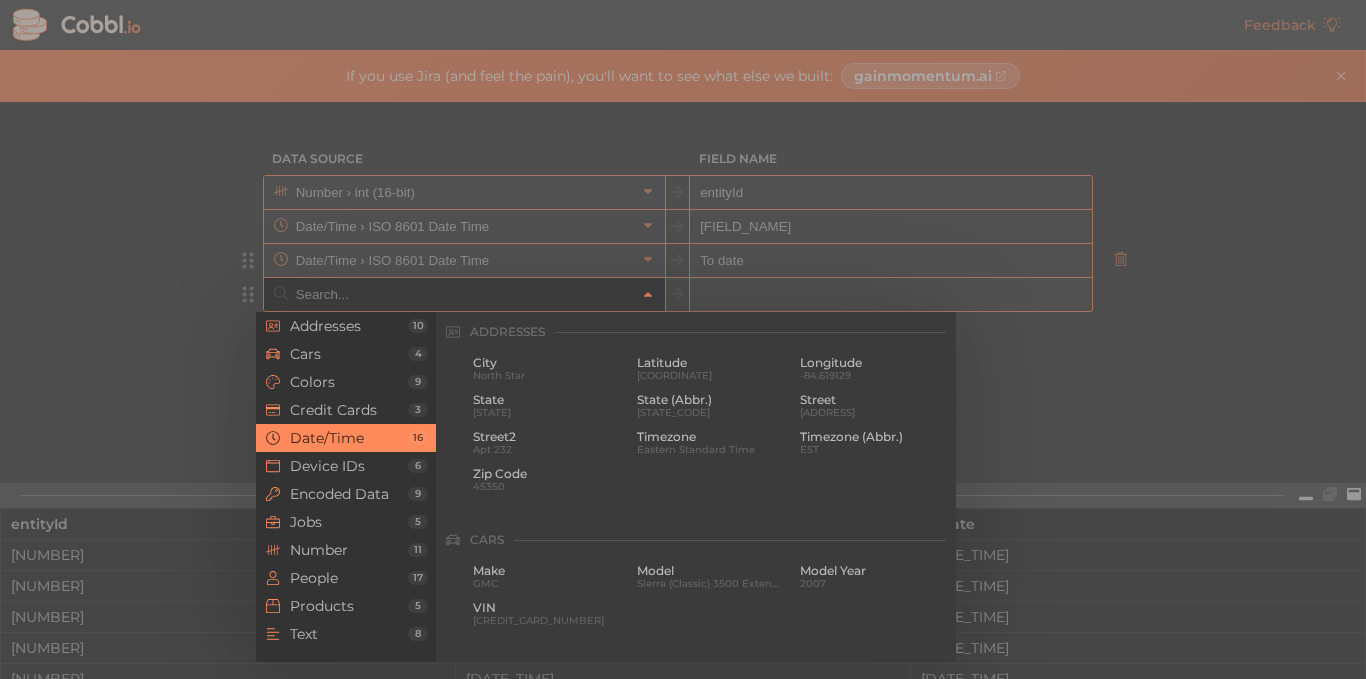 click at bounding box center [463, 294] 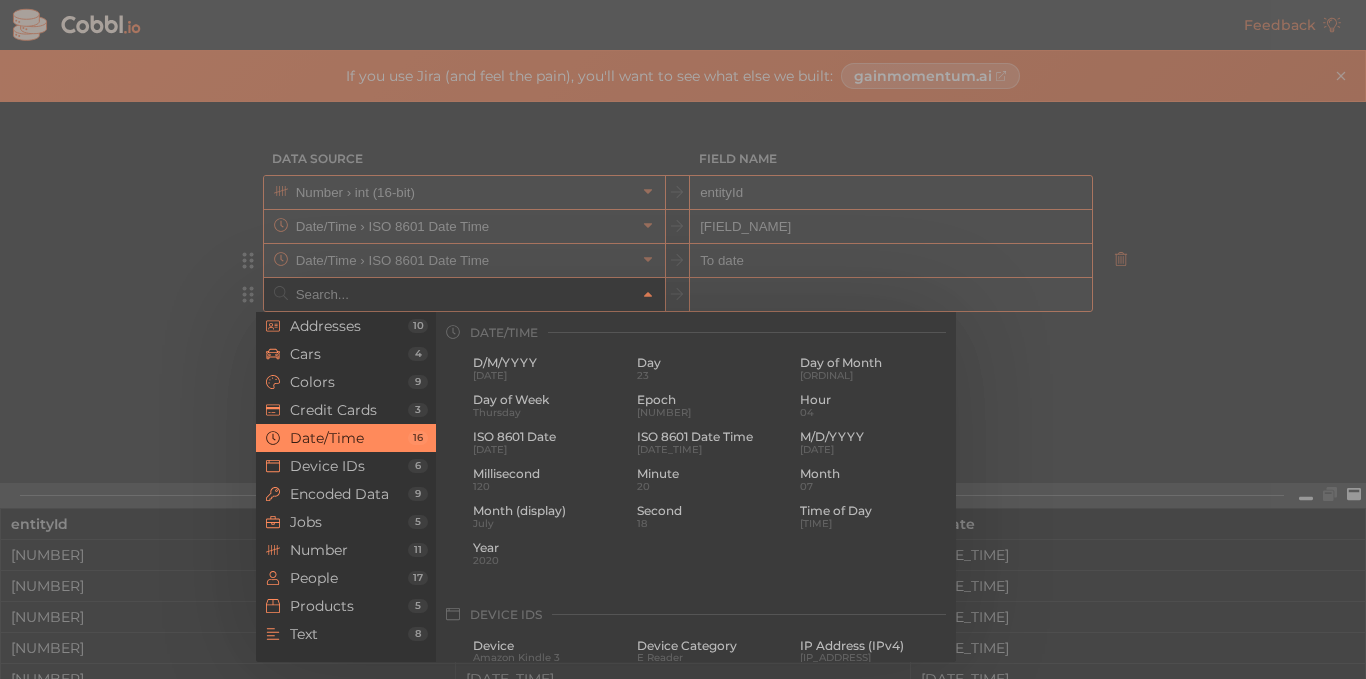 paste on "MID" 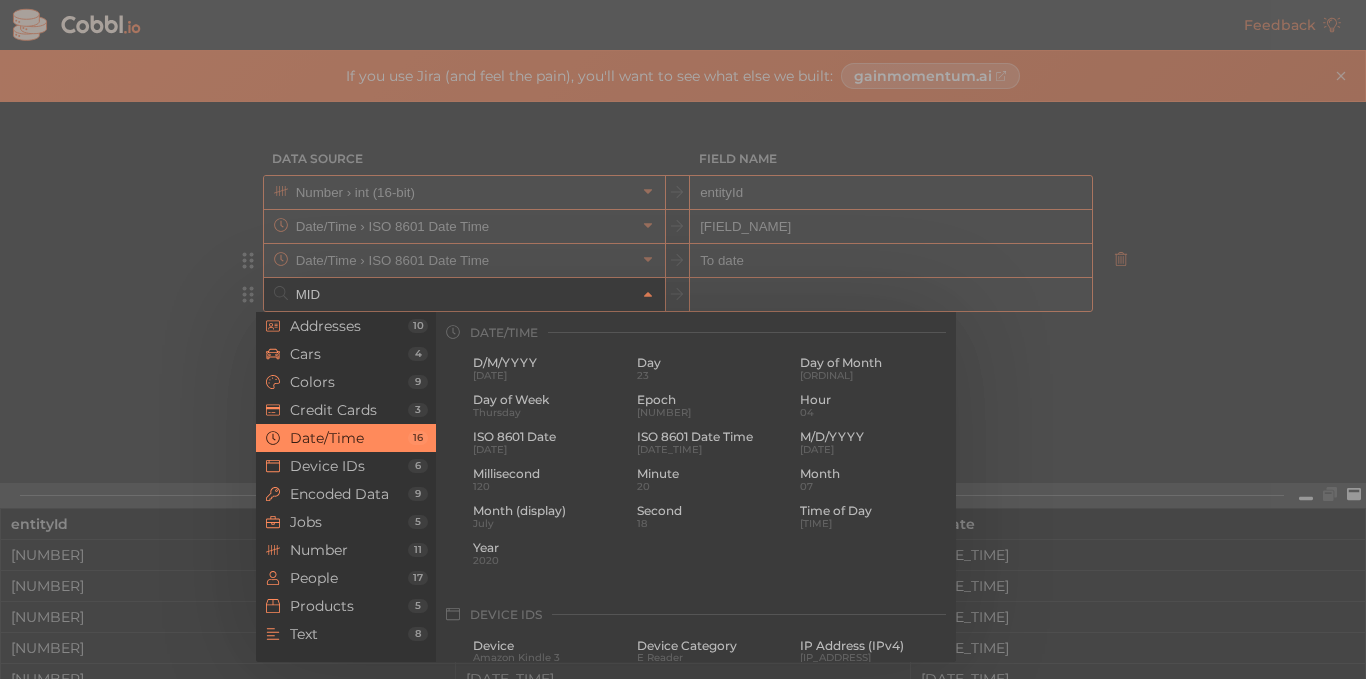 scroll, scrollTop: 0, scrollLeft: 0, axis: both 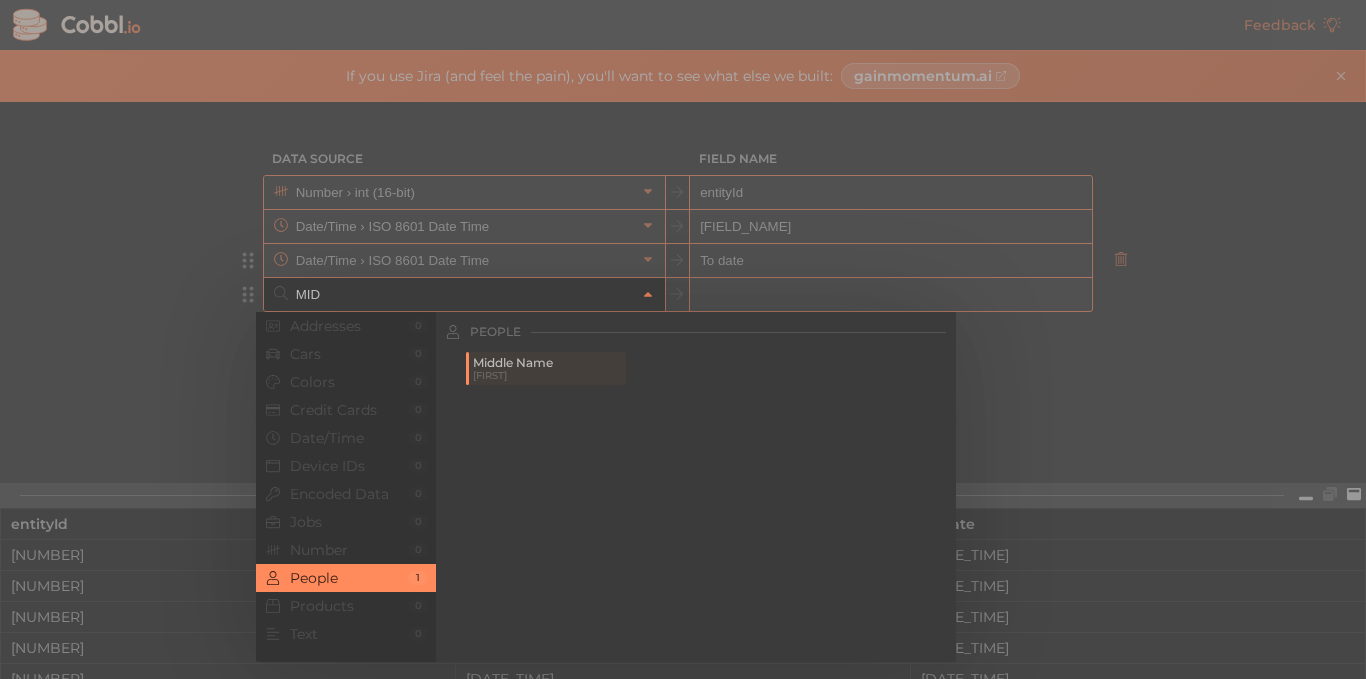 click on "MID" at bounding box center [463, 294] 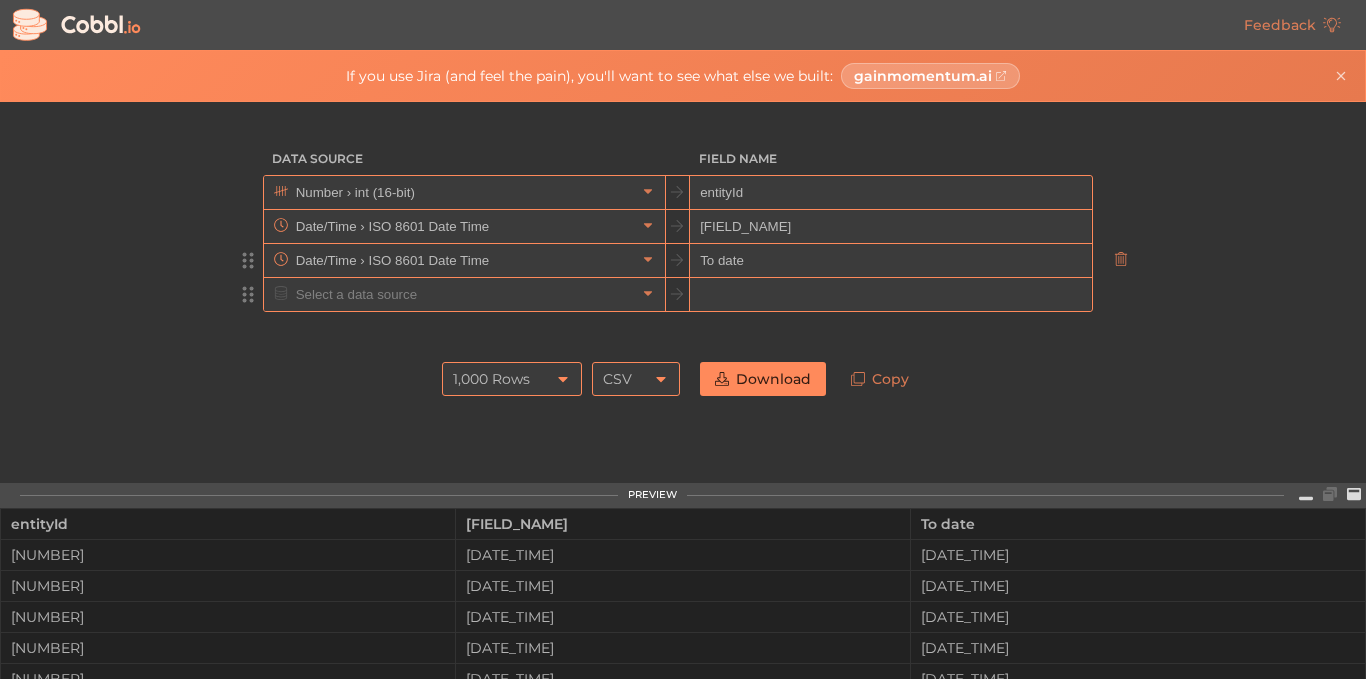click at bounding box center (890, 295) 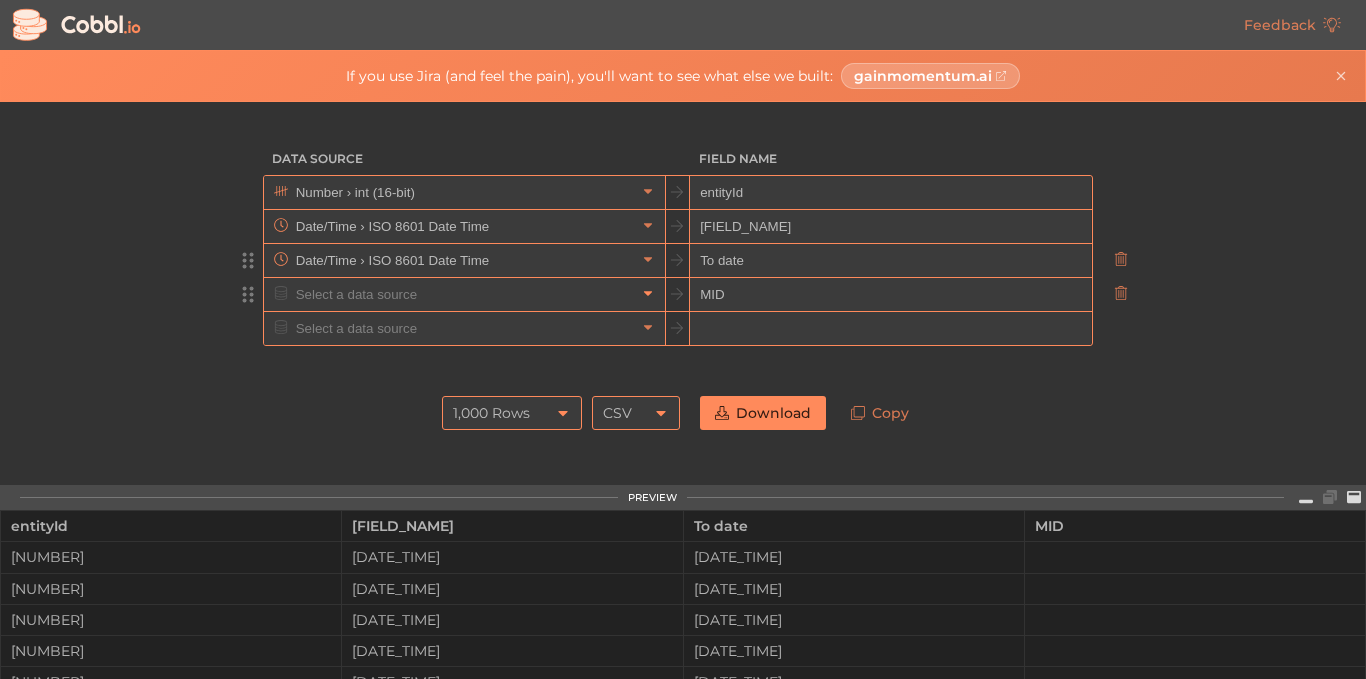 type on "MID" 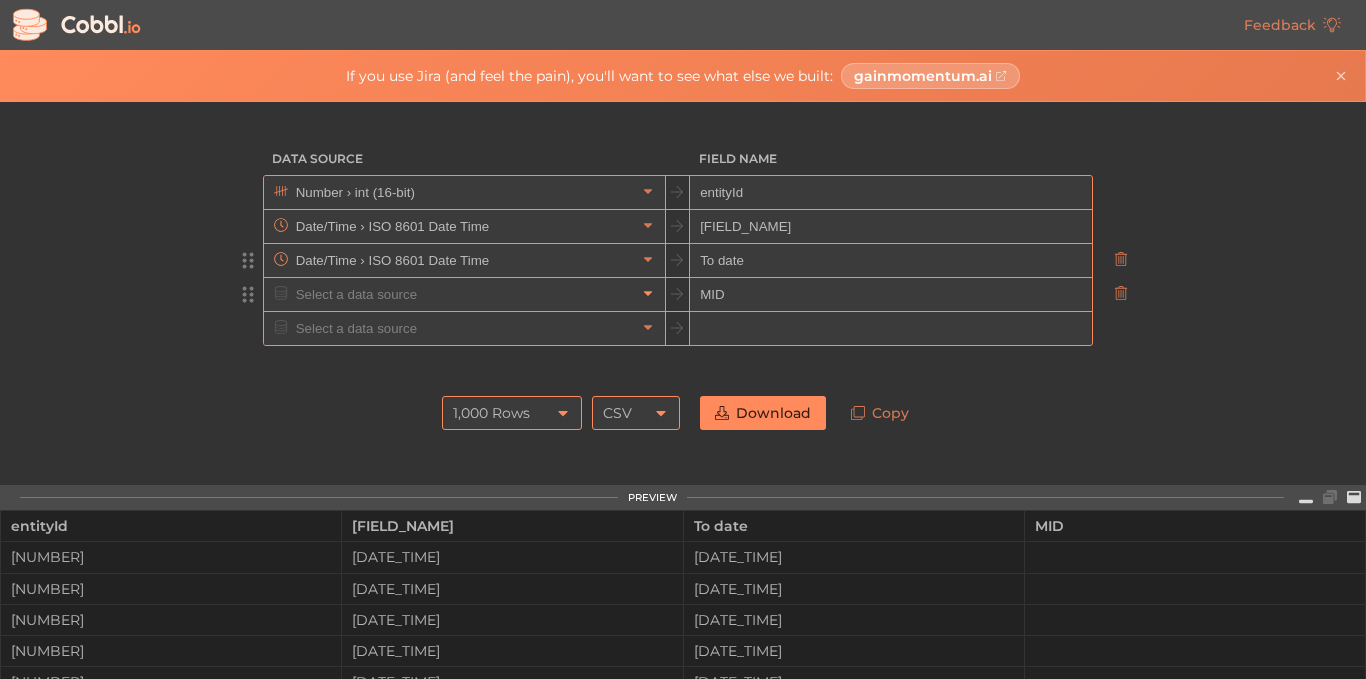 click 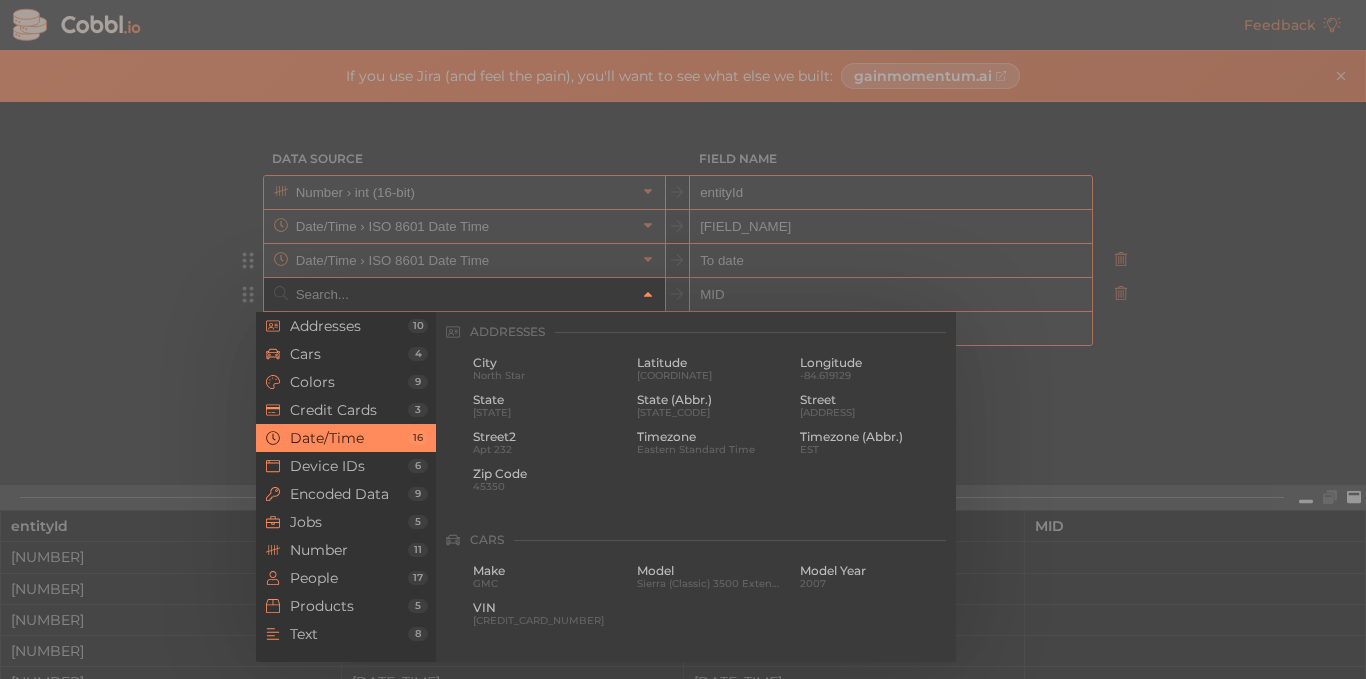 scroll, scrollTop: 610, scrollLeft: 0, axis: vertical 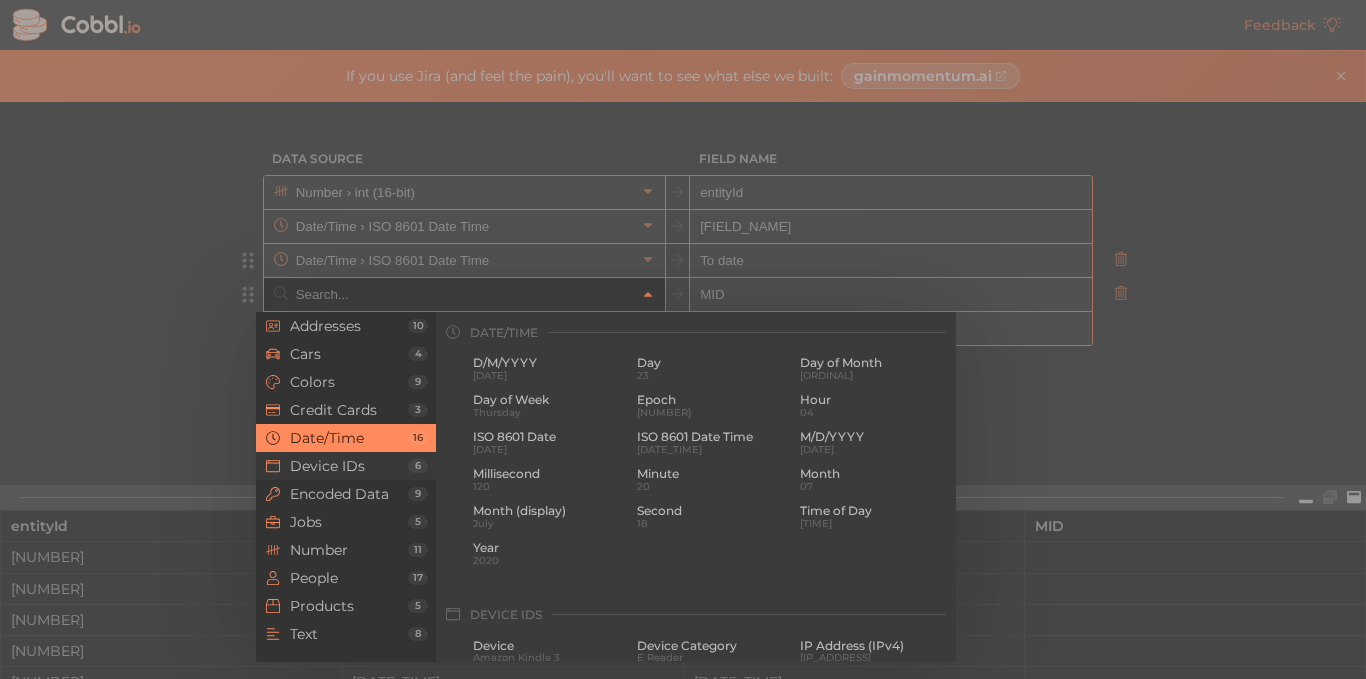 click on "Device IDs" at bounding box center [349, 466] 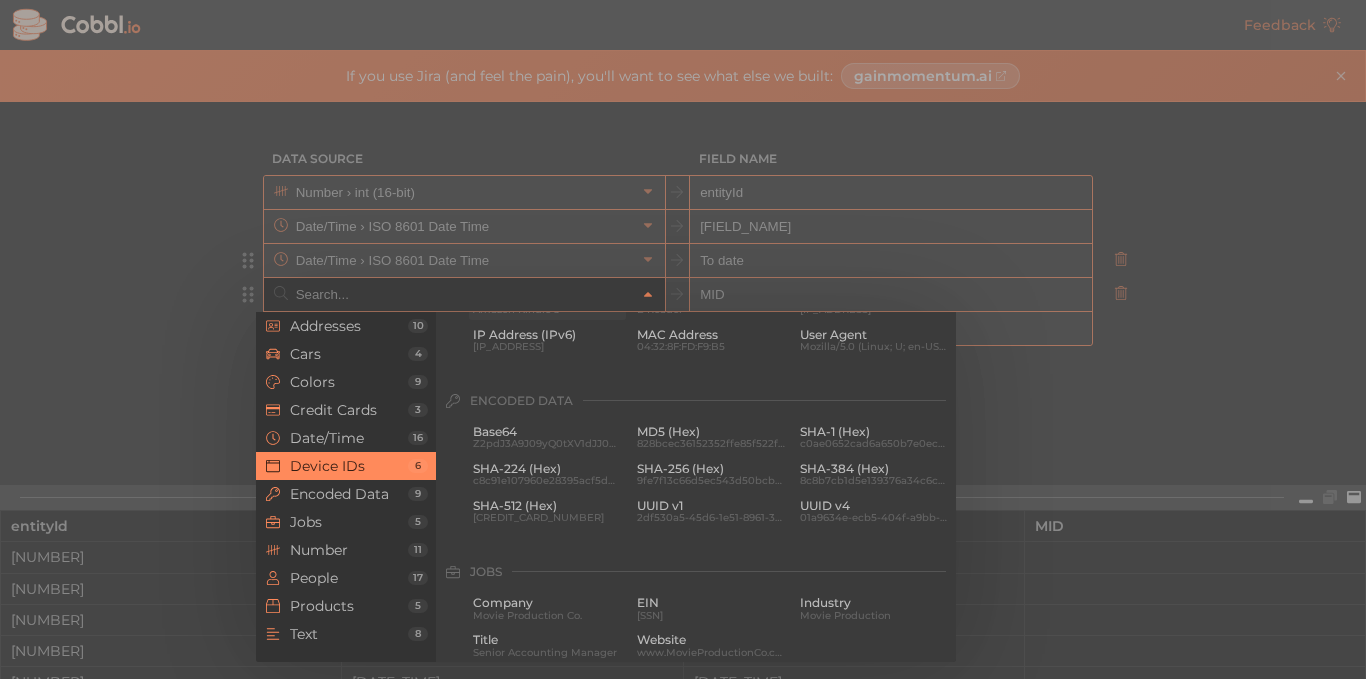 scroll, scrollTop: 992, scrollLeft: 0, axis: vertical 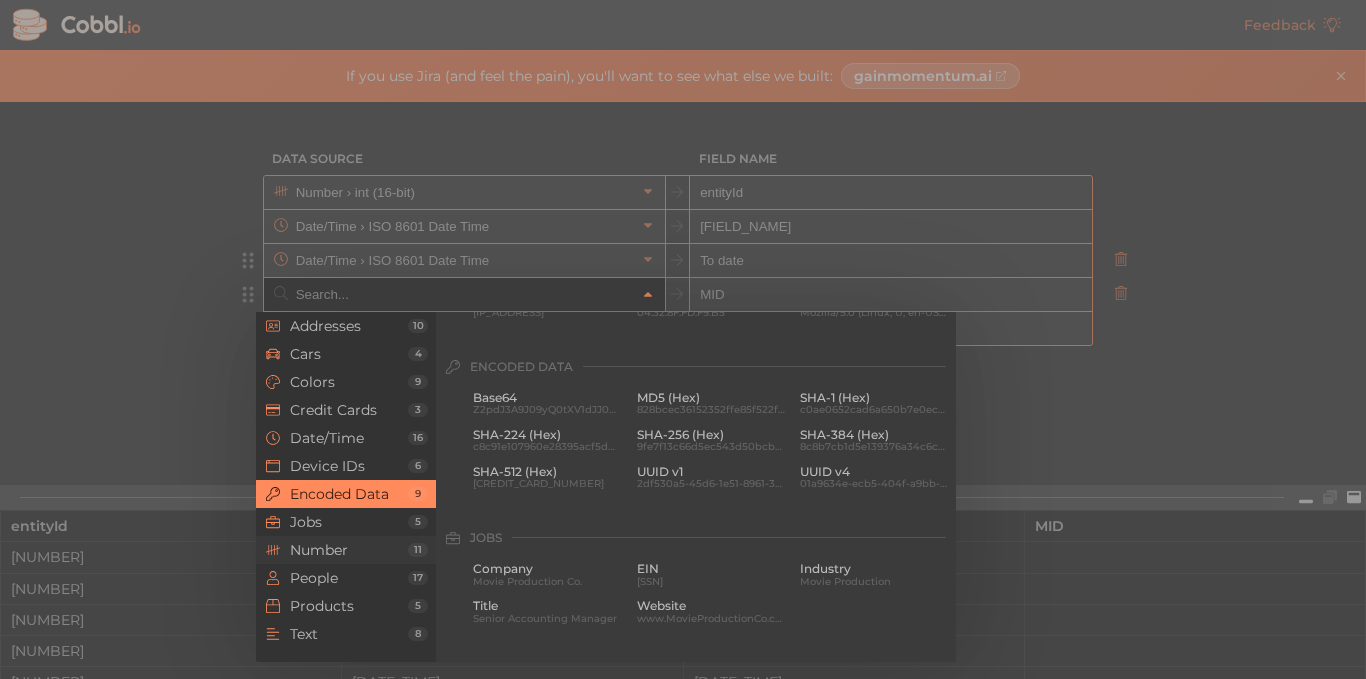 click on "Number" at bounding box center [349, 550] 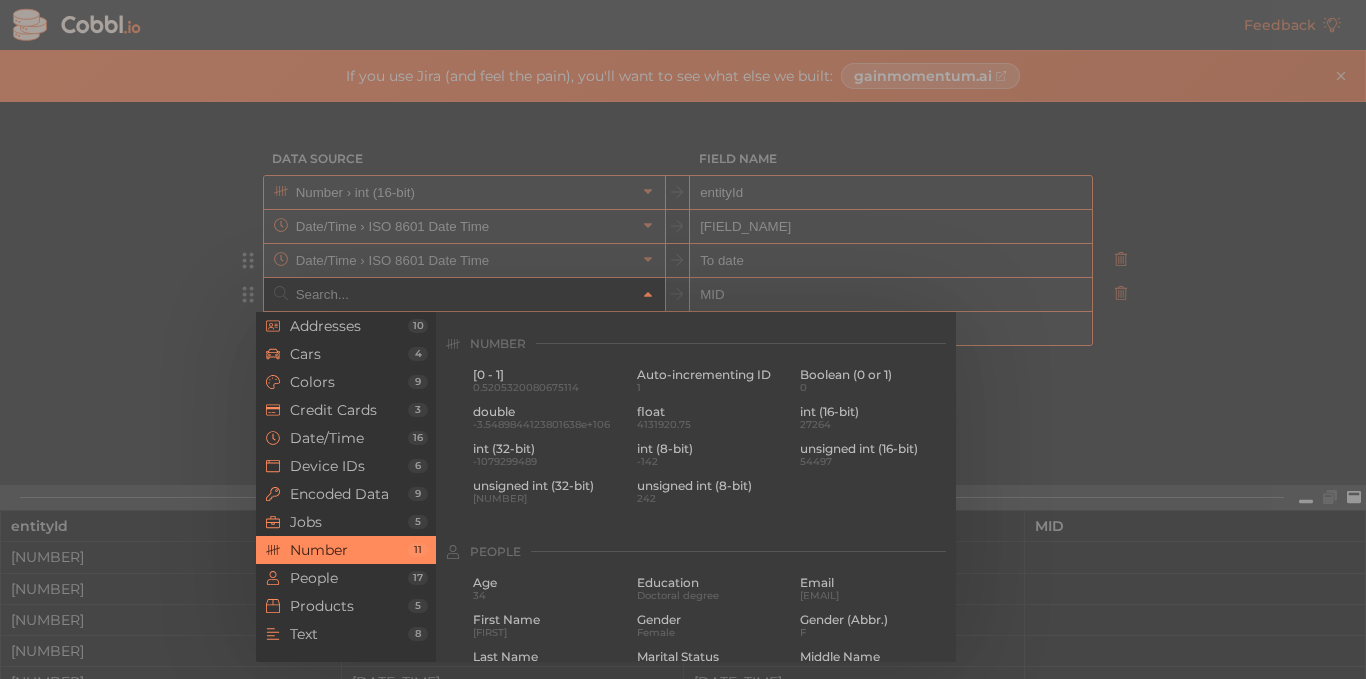 scroll, scrollTop: 1332, scrollLeft: 0, axis: vertical 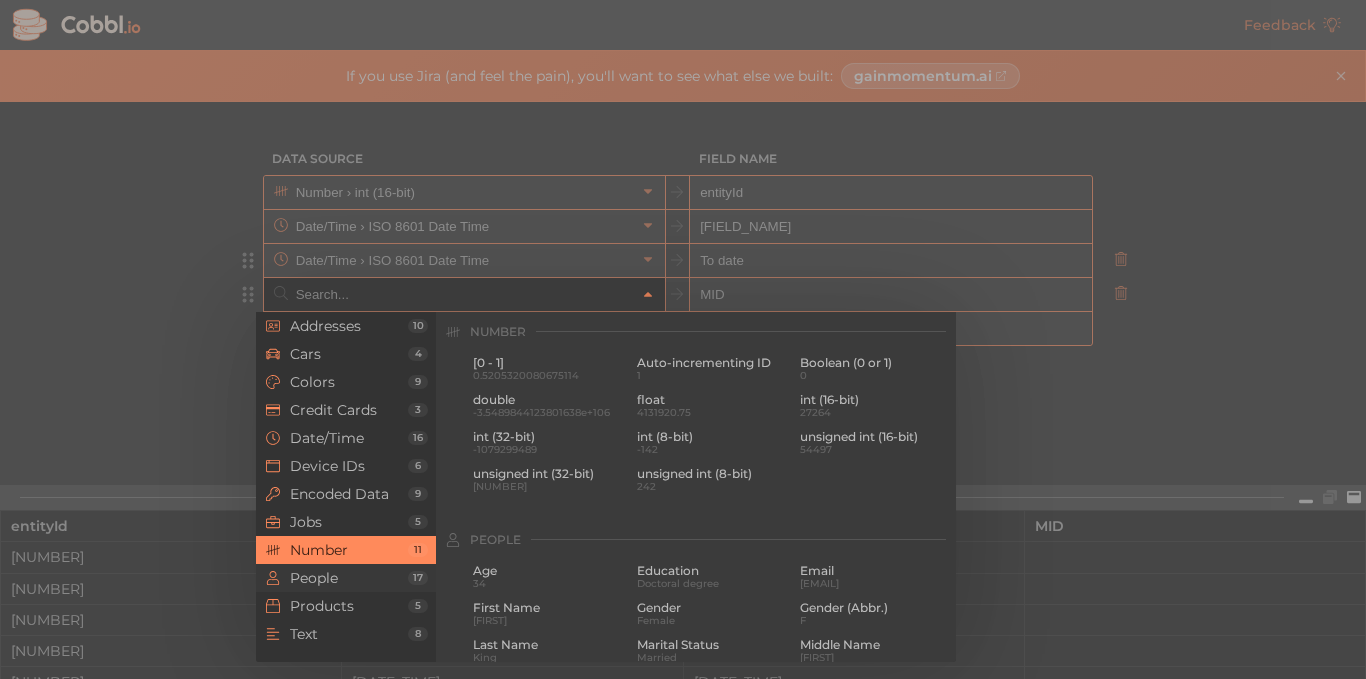 click on "People" at bounding box center [349, 578] 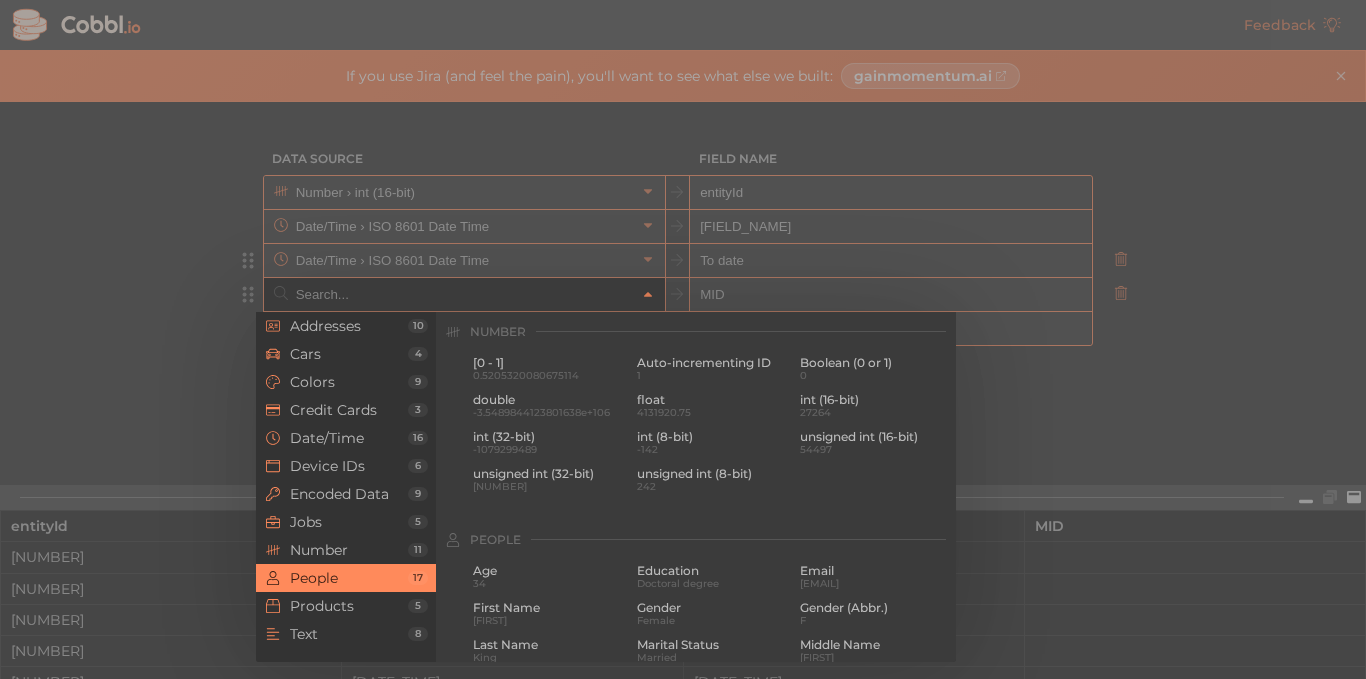 scroll, scrollTop: 1540, scrollLeft: 0, axis: vertical 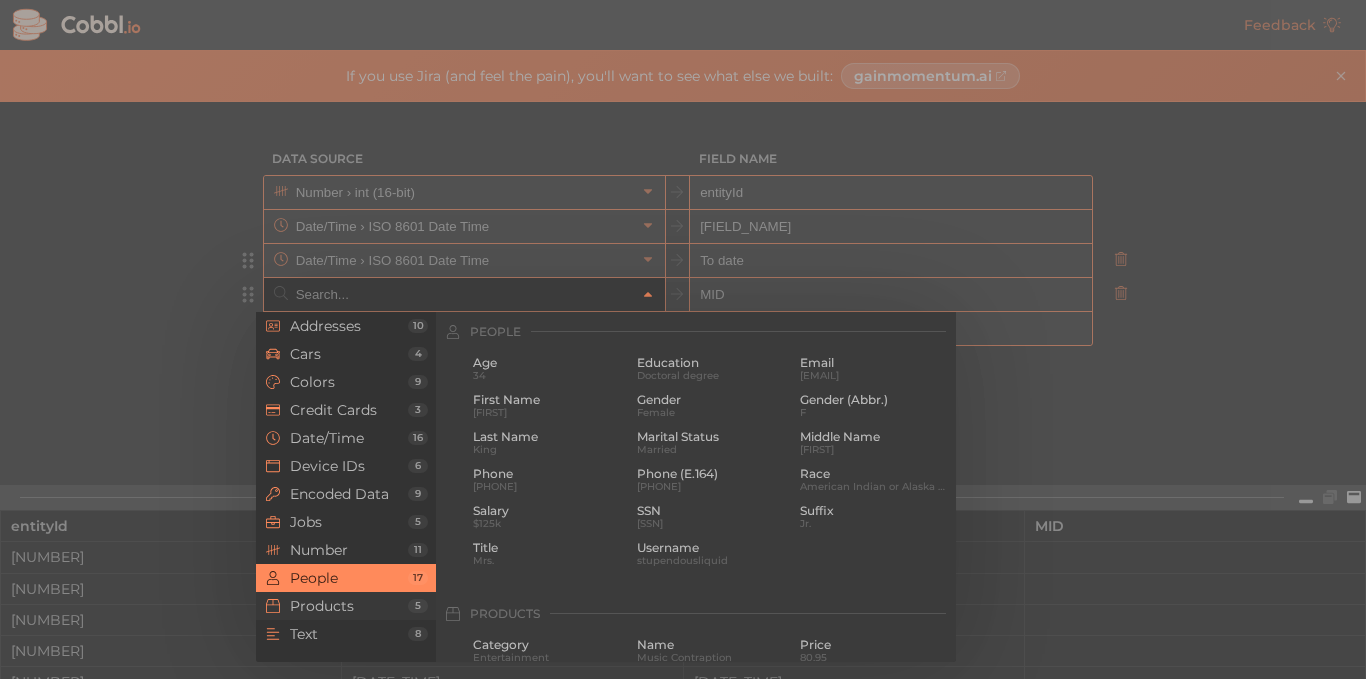 click on "Products" at bounding box center (349, 606) 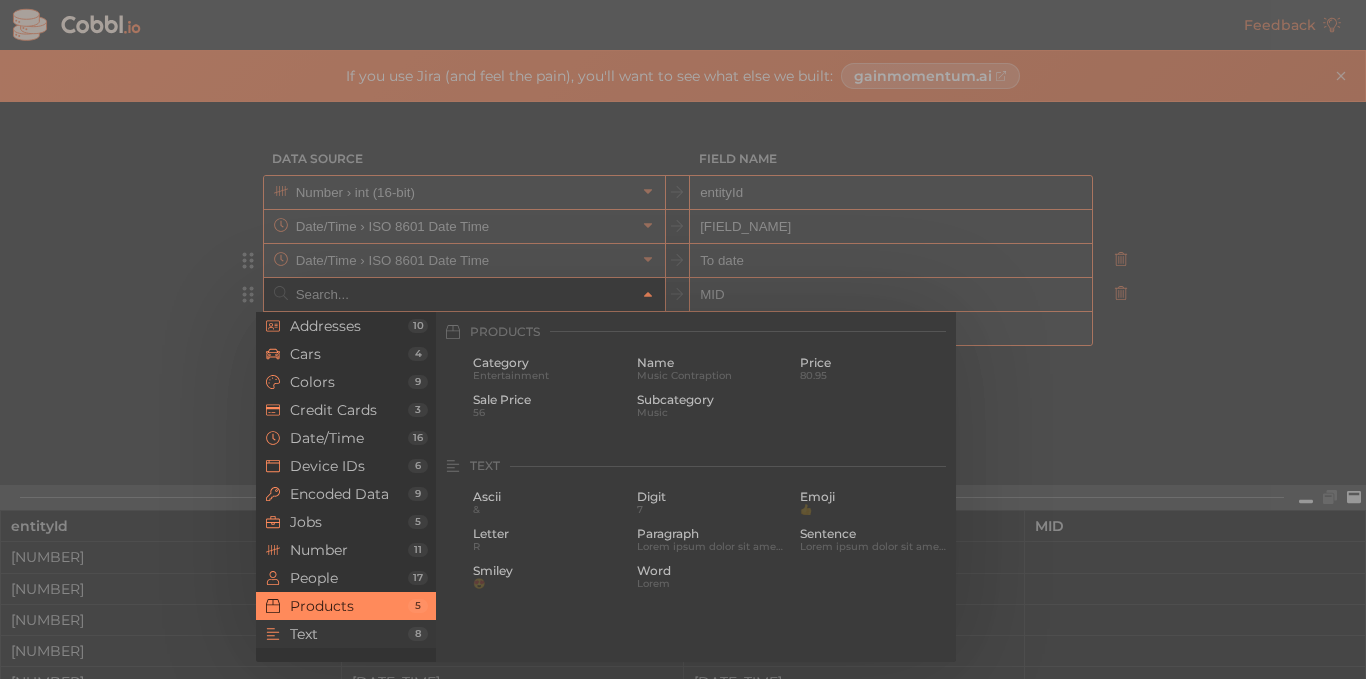 click on "Text" at bounding box center [349, 634] 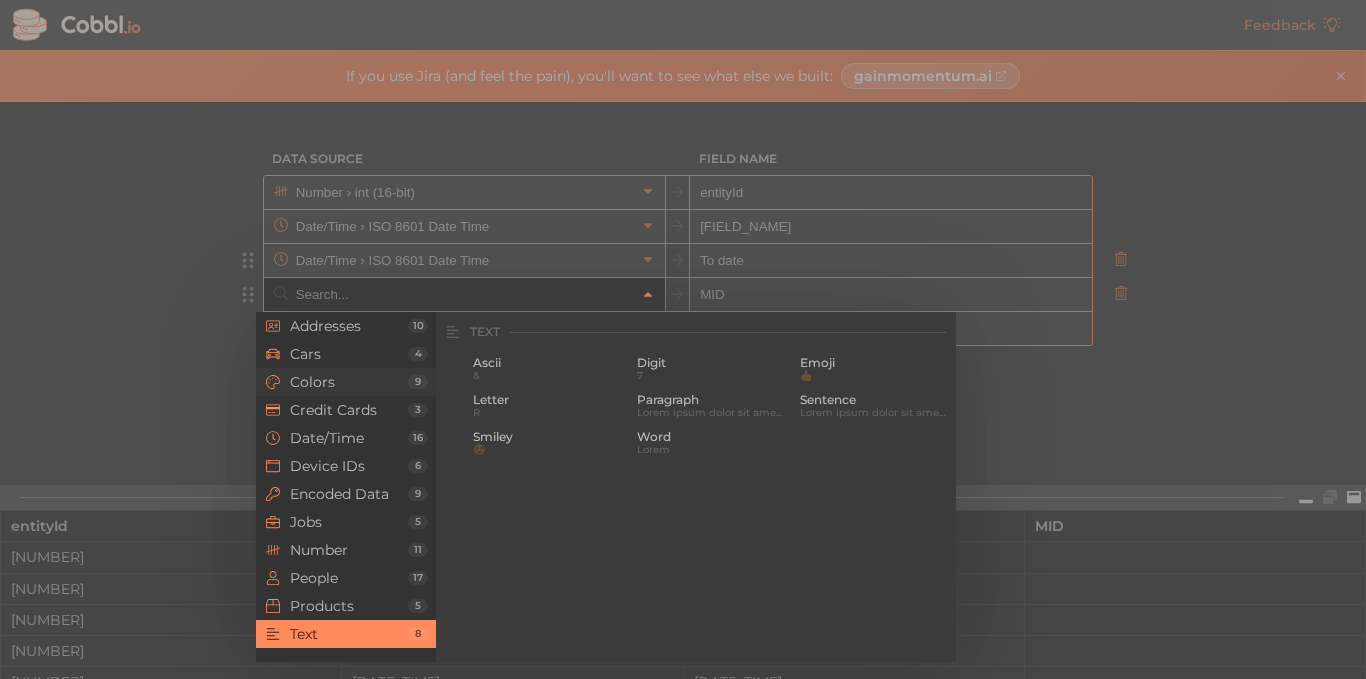 click on "Colors" at bounding box center (349, 382) 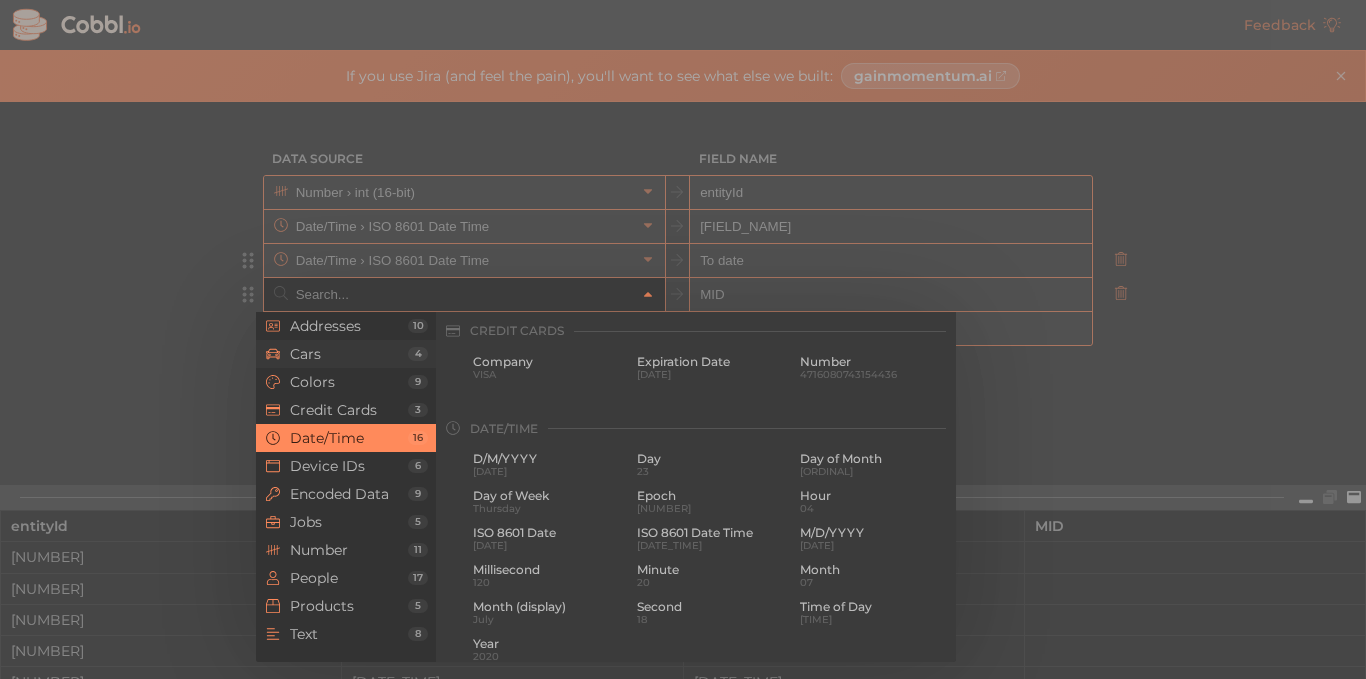 click on "Cars" at bounding box center [349, 354] 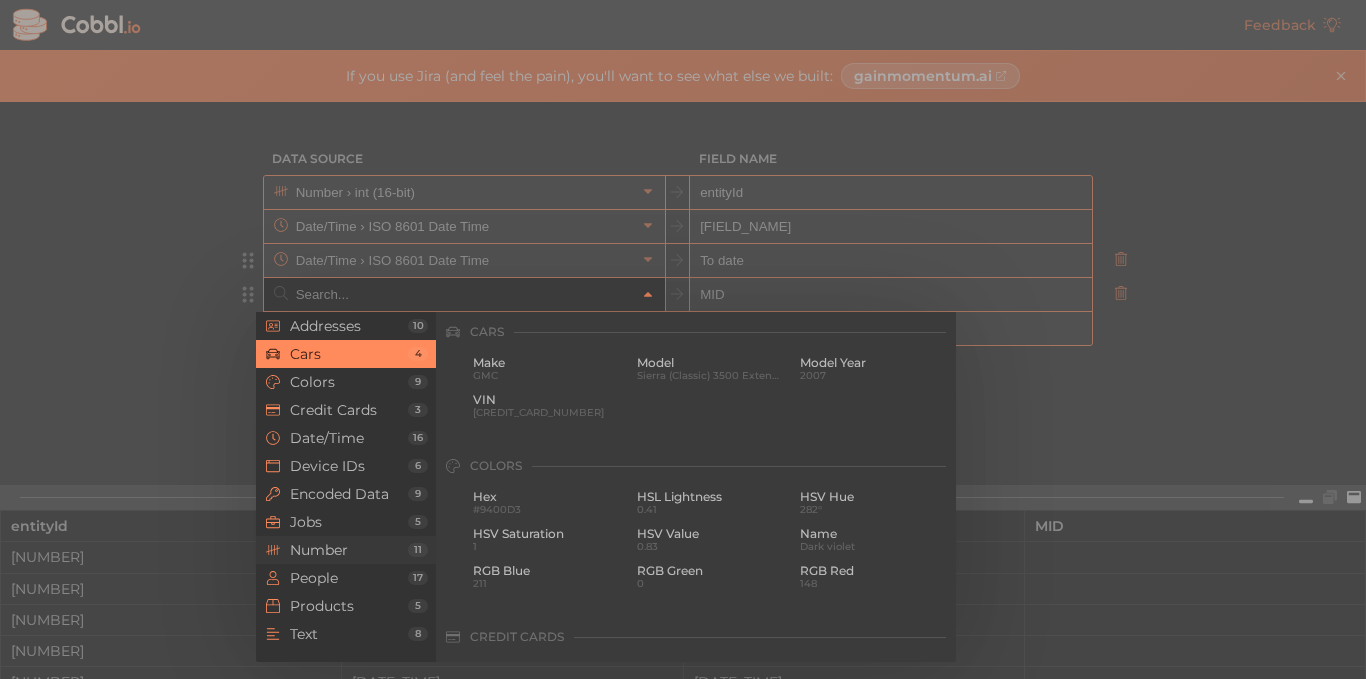 click on "Number" at bounding box center (349, 550) 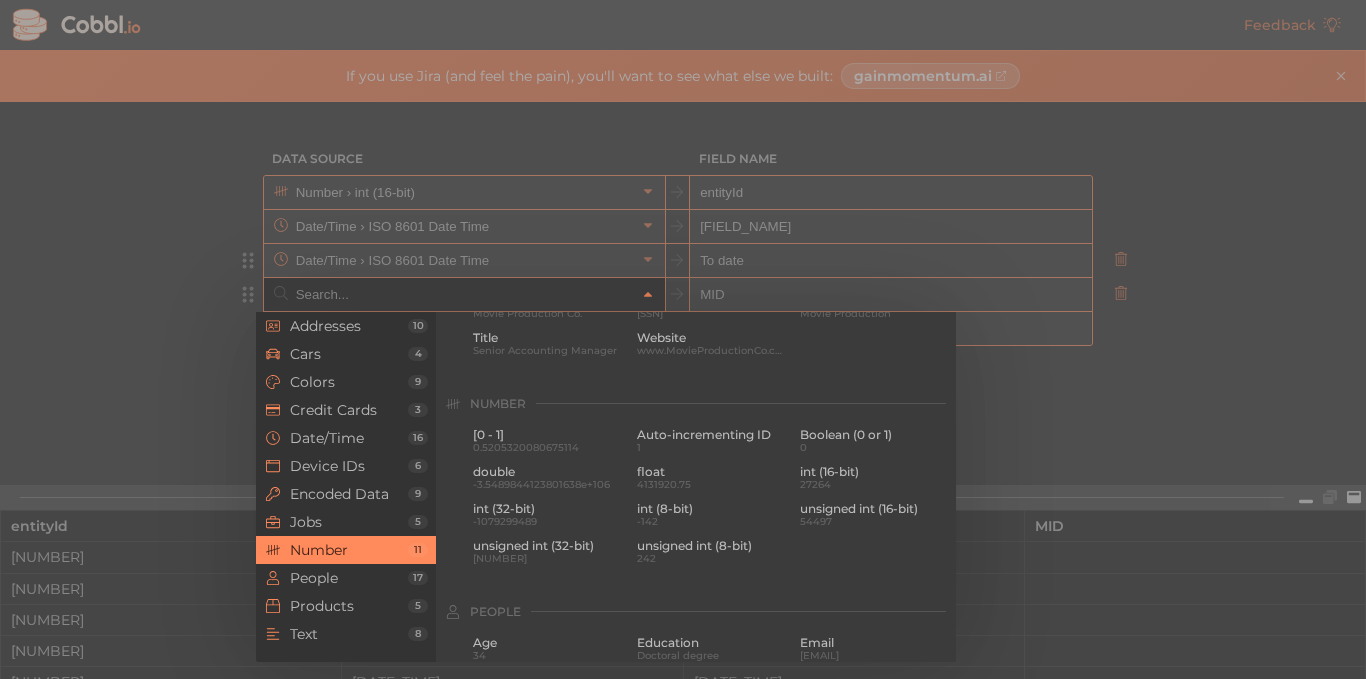 scroll, scrollTop: 1332, scrollLeft: 0, axis: vertical 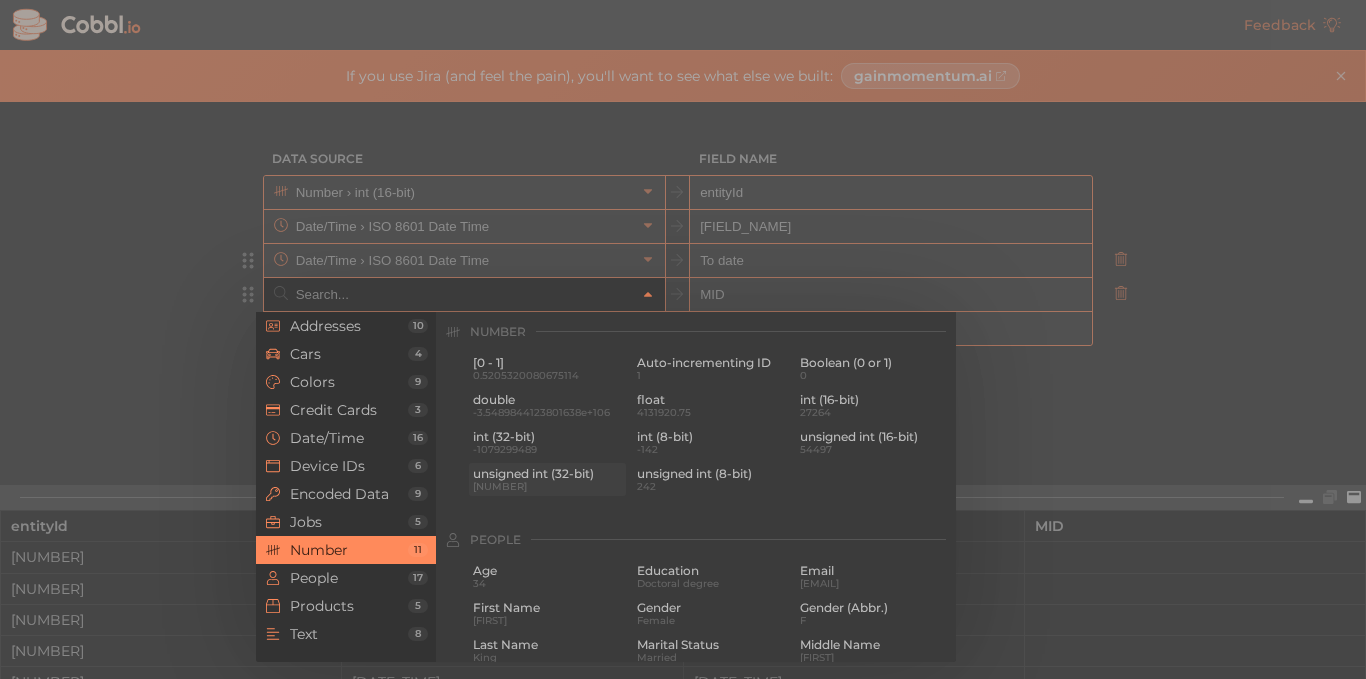 click on "[NUMBER]" at bounding box center (547, 486) 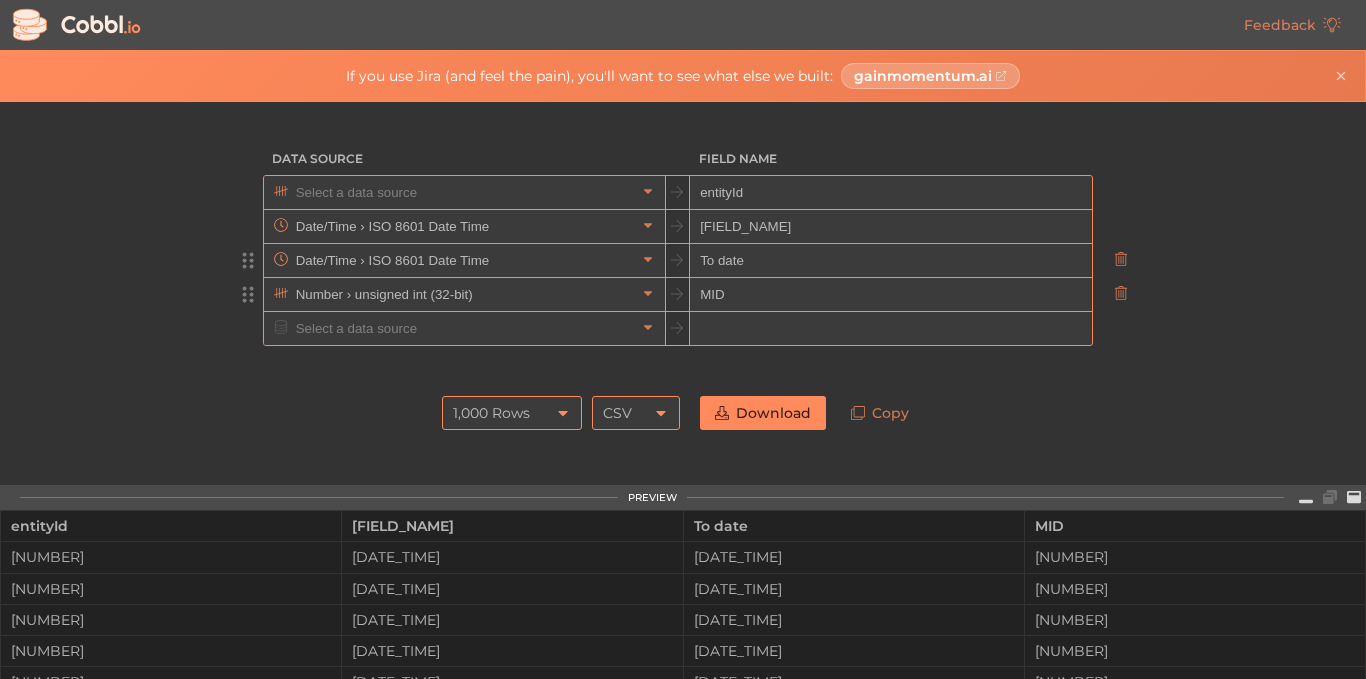 click at bounding box center [463, 192] 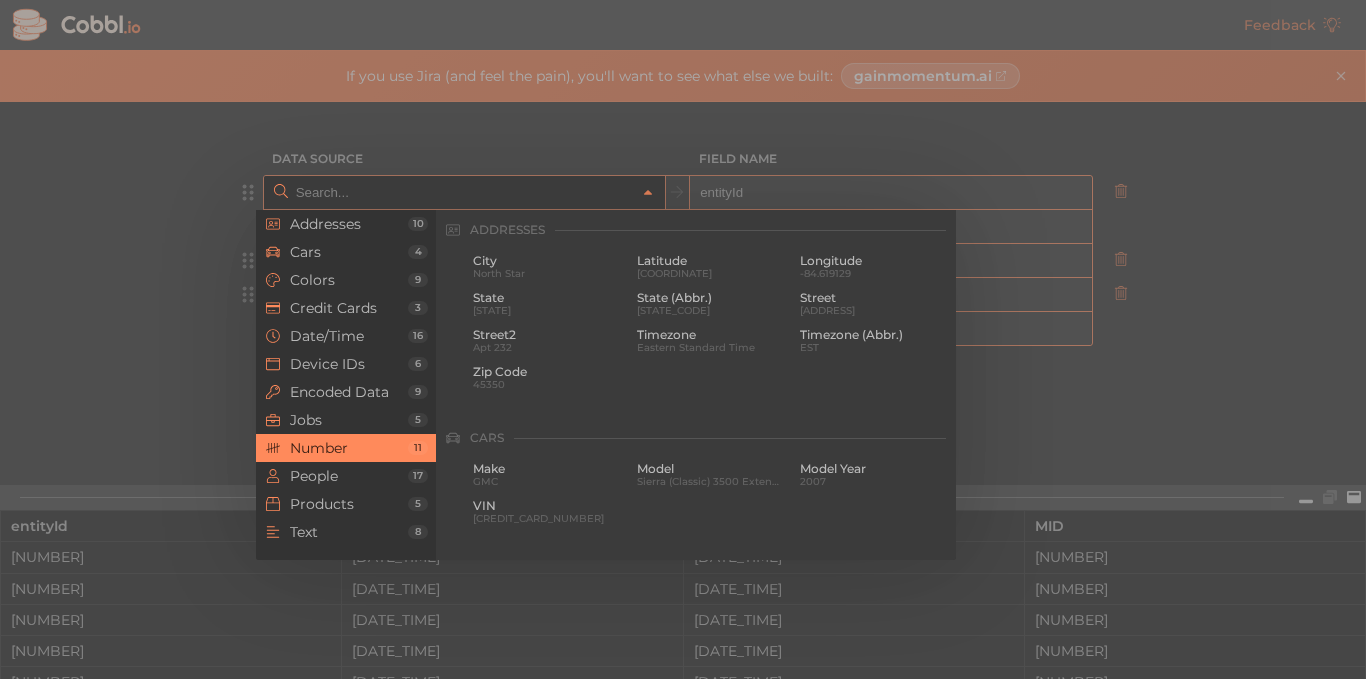 scroll, scrollTop: 1332, scrollLeft: 0, axis: vertical 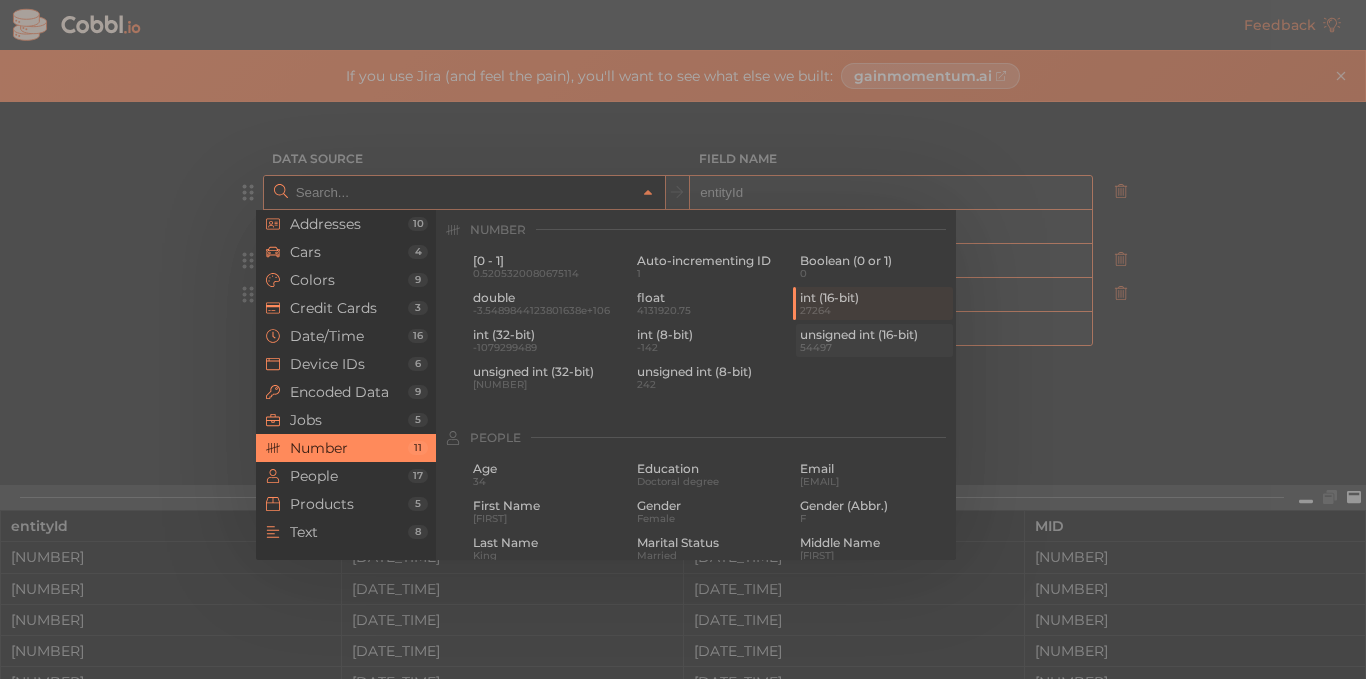 click on "unsigned int (16-bit)" at bounding box center [874, 335] 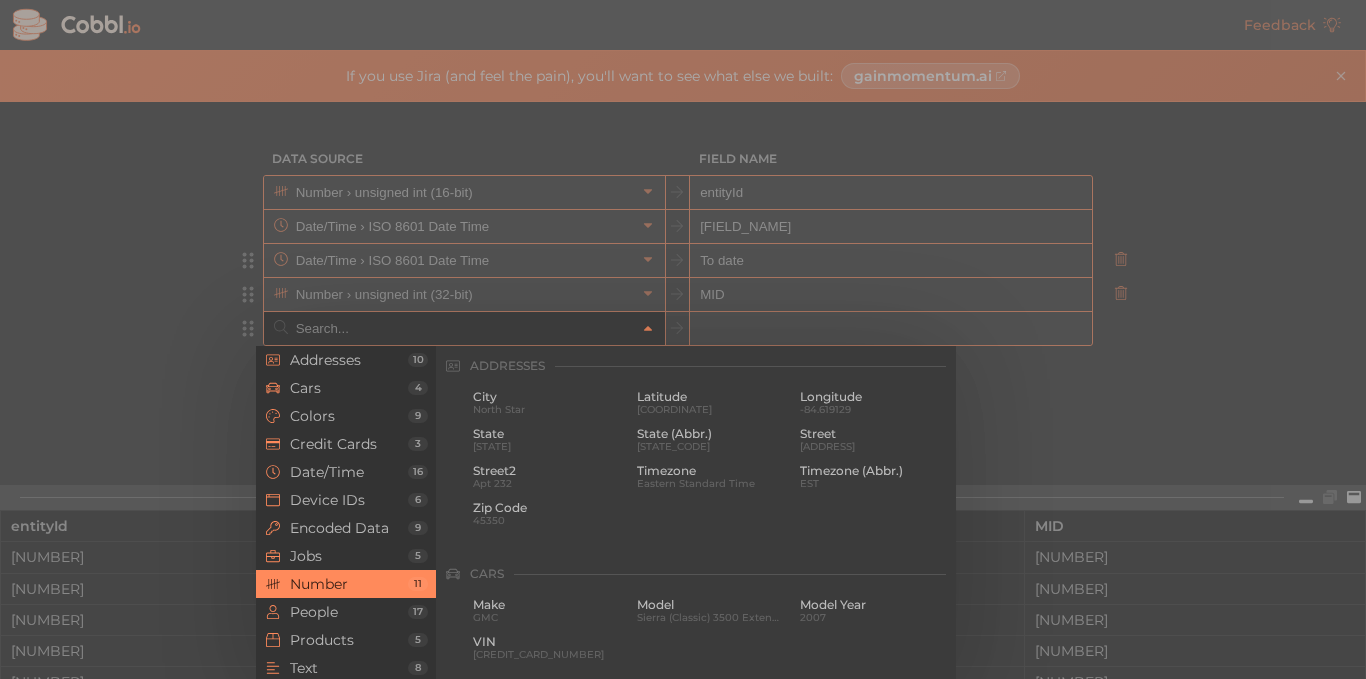click at bounding box center (463, 328) 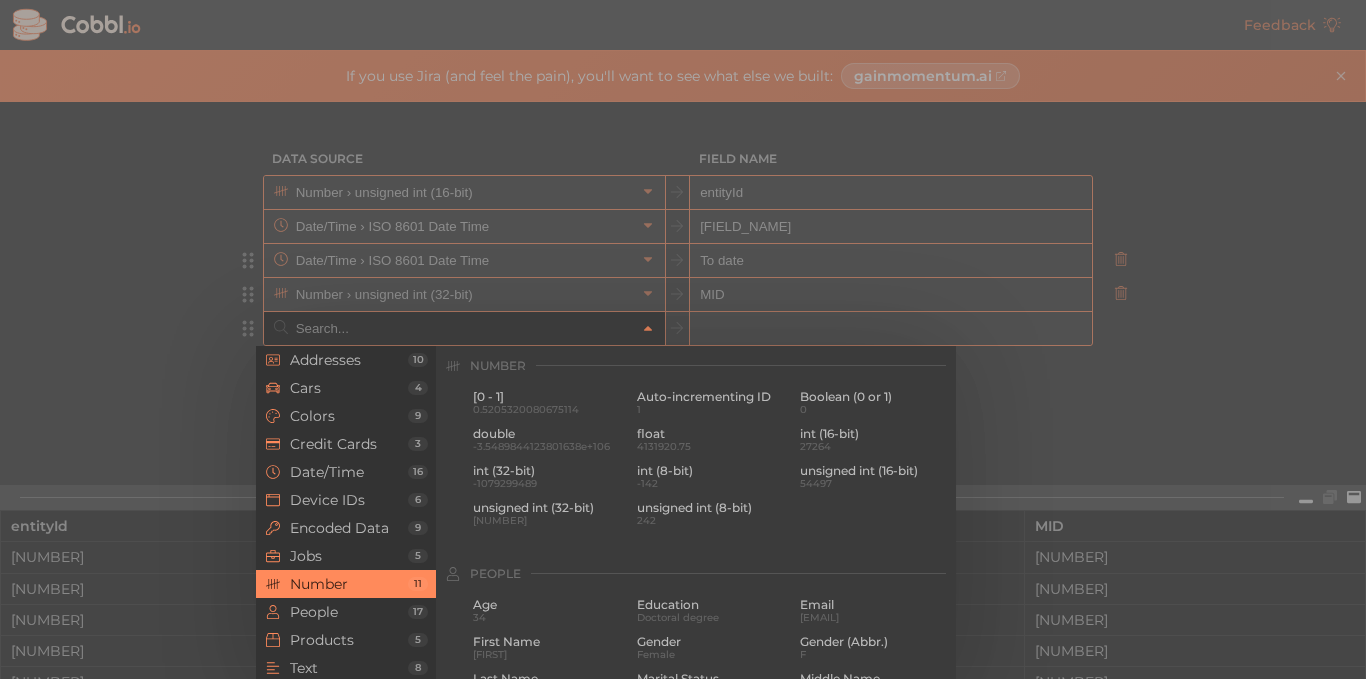 click at bounding box center (683, 339) 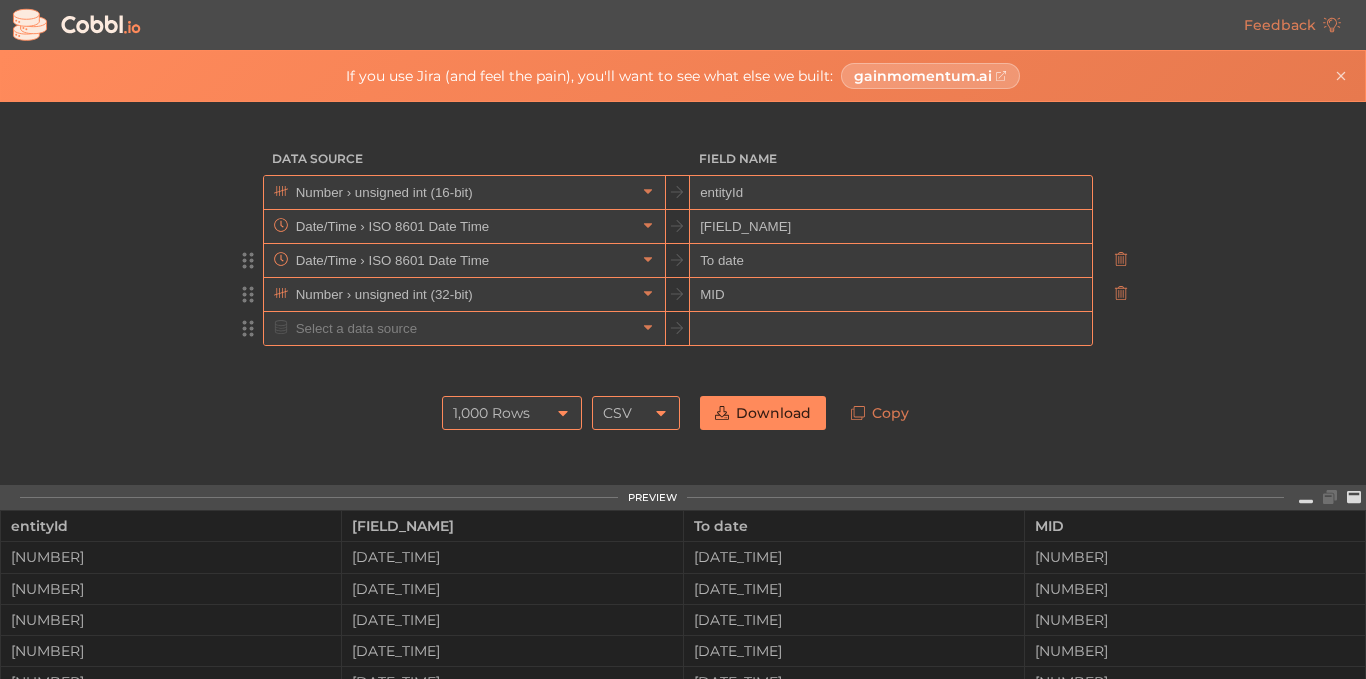 click at bounding box center [890, 329] 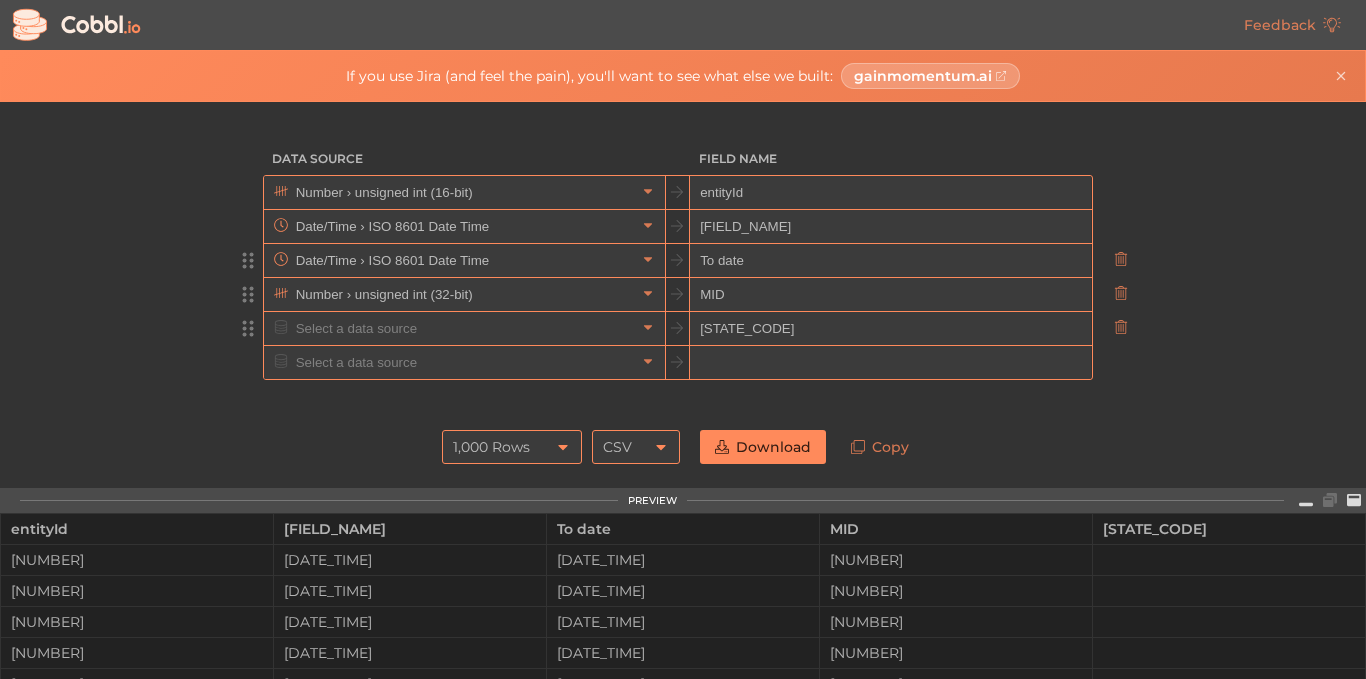 type on "I" 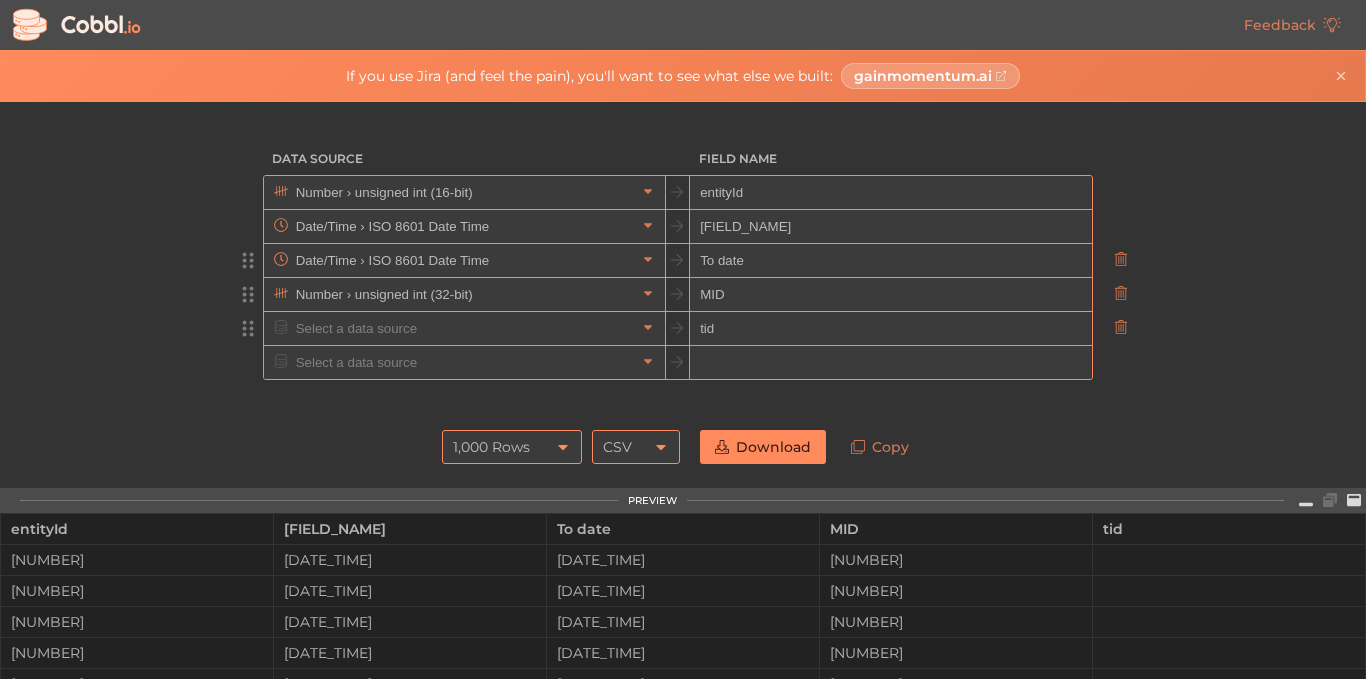 type on "tid" 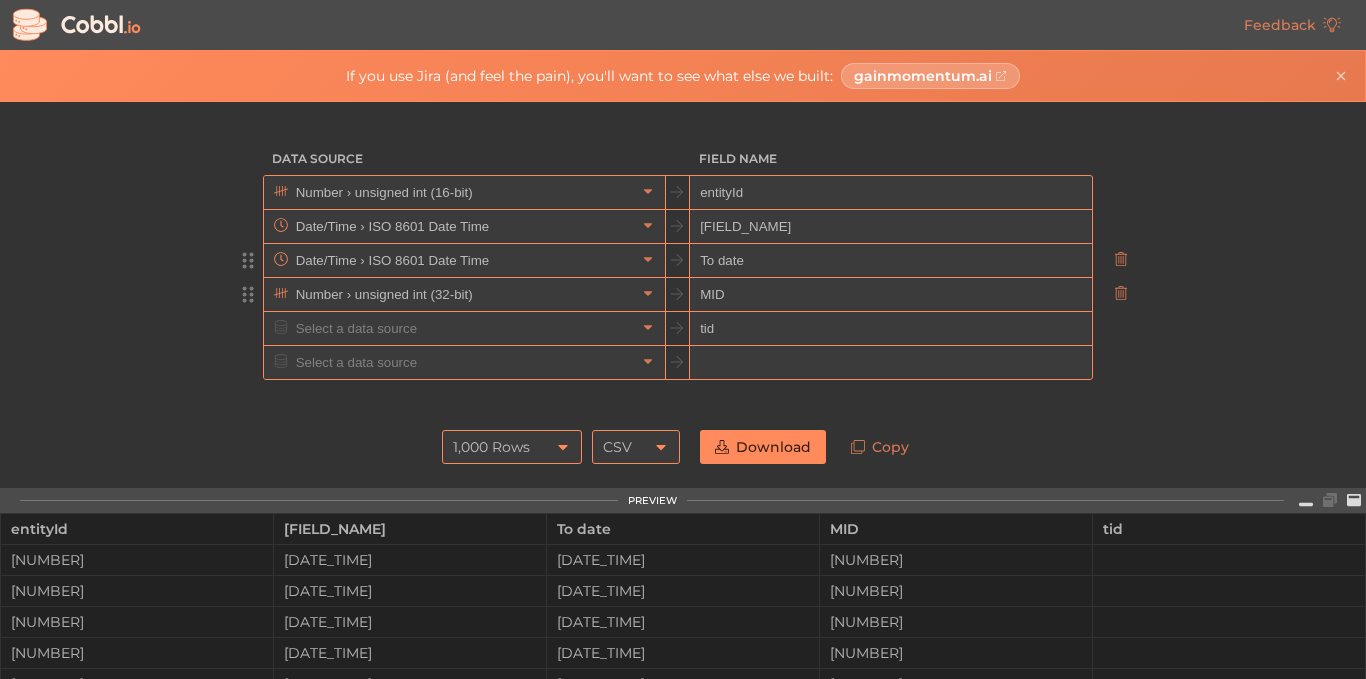 click on "MID" at bounding box center (890, 295) 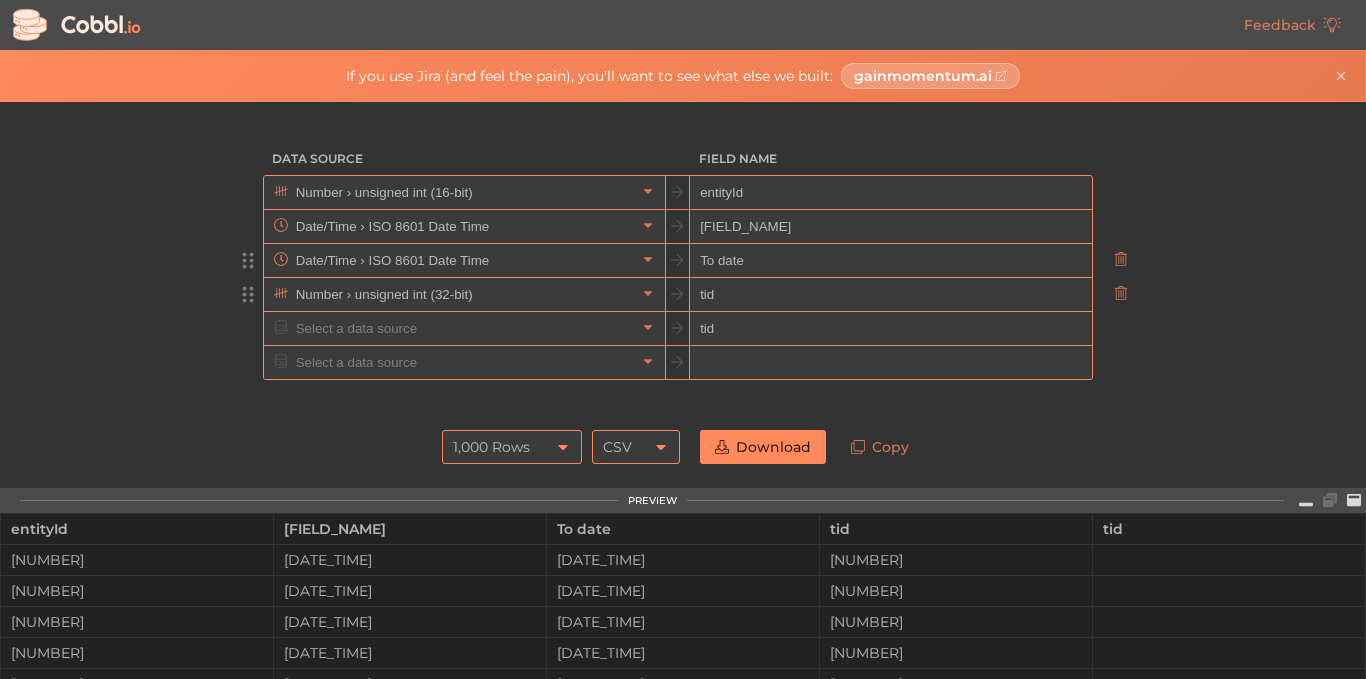 type on "tid" 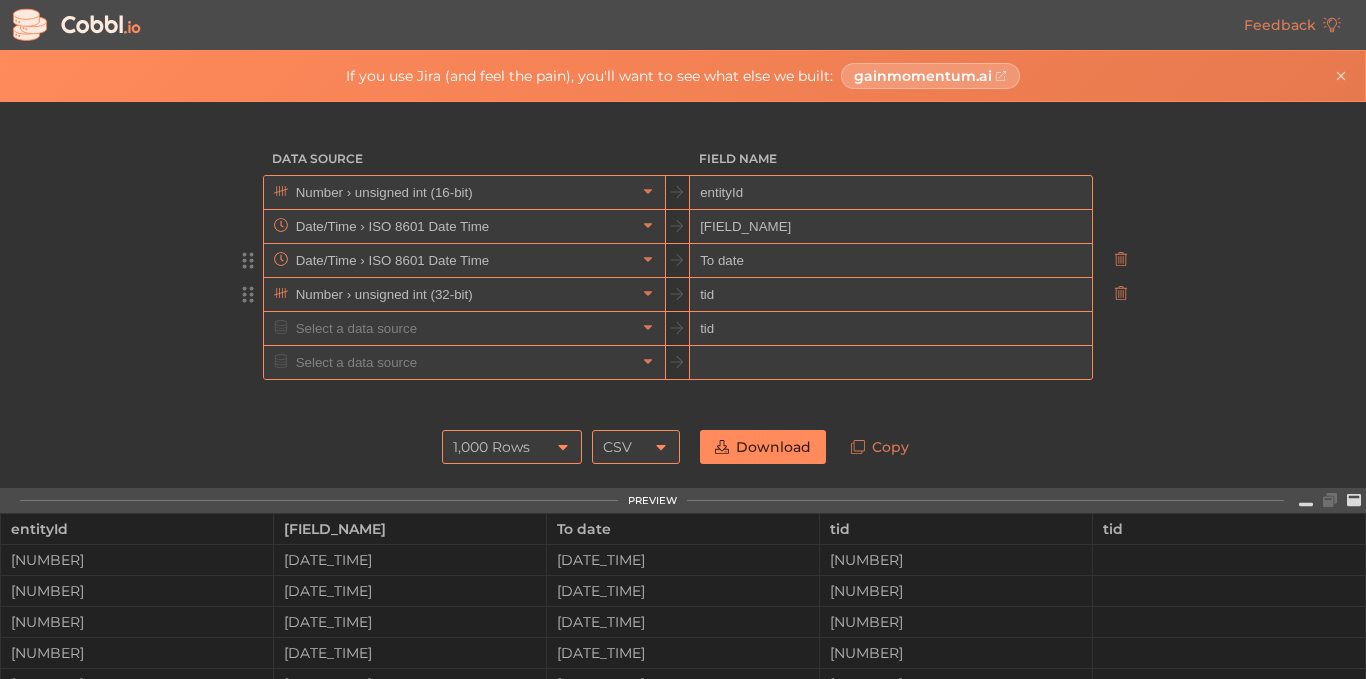click on "To date" at bounding box center (890, 261) 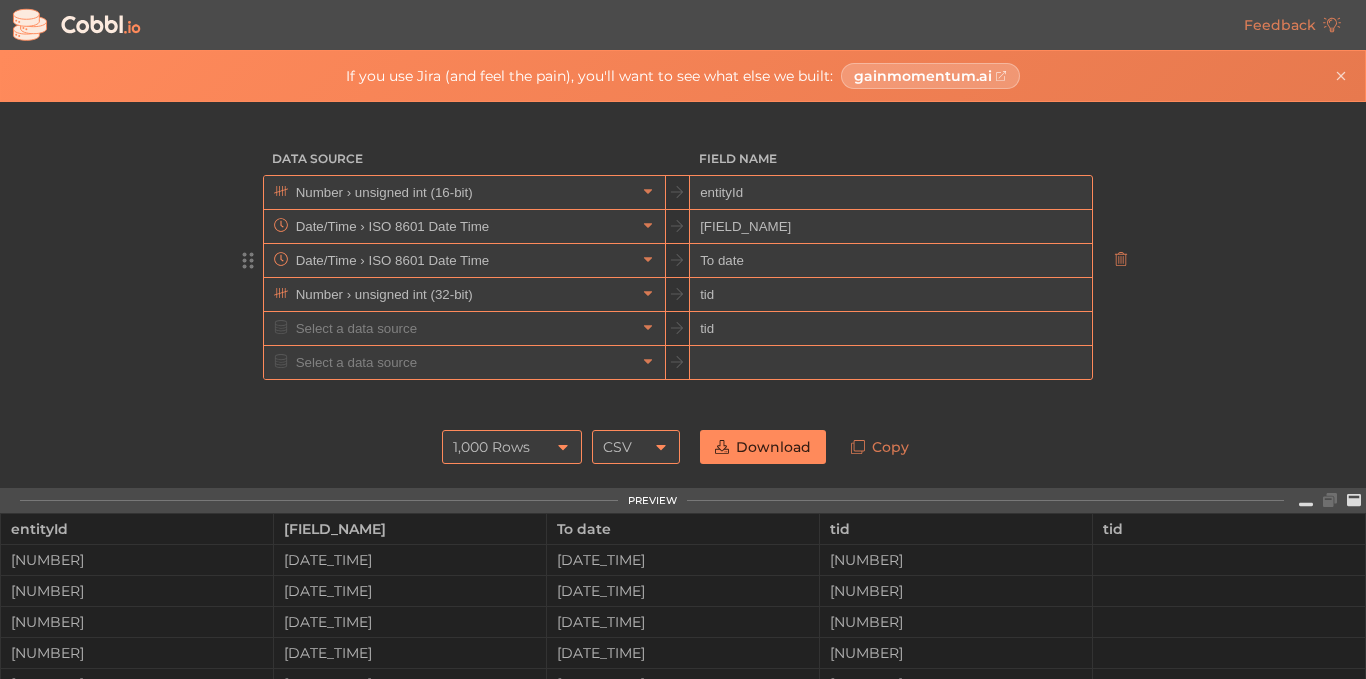 click on "To date" at bounding box center [890, 261] 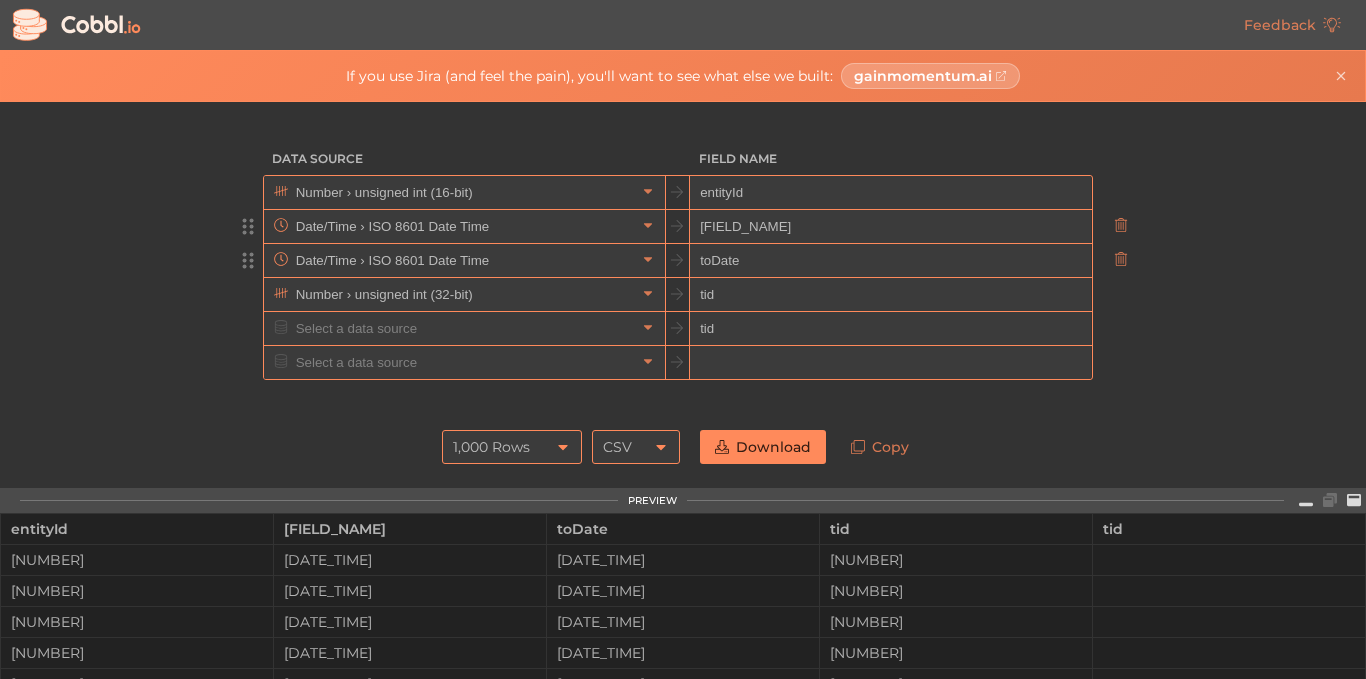 type on "toDate" 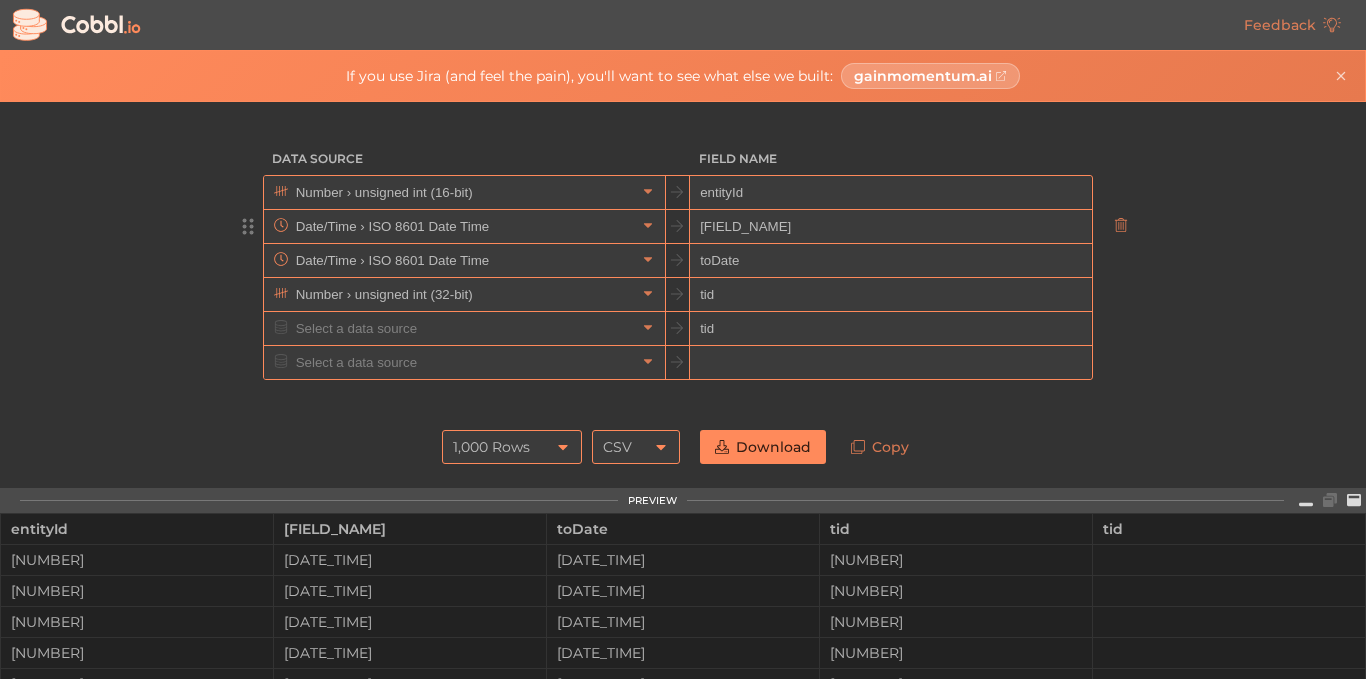 click on "[FIELD_NAME]" at bounding box center (890, 227) 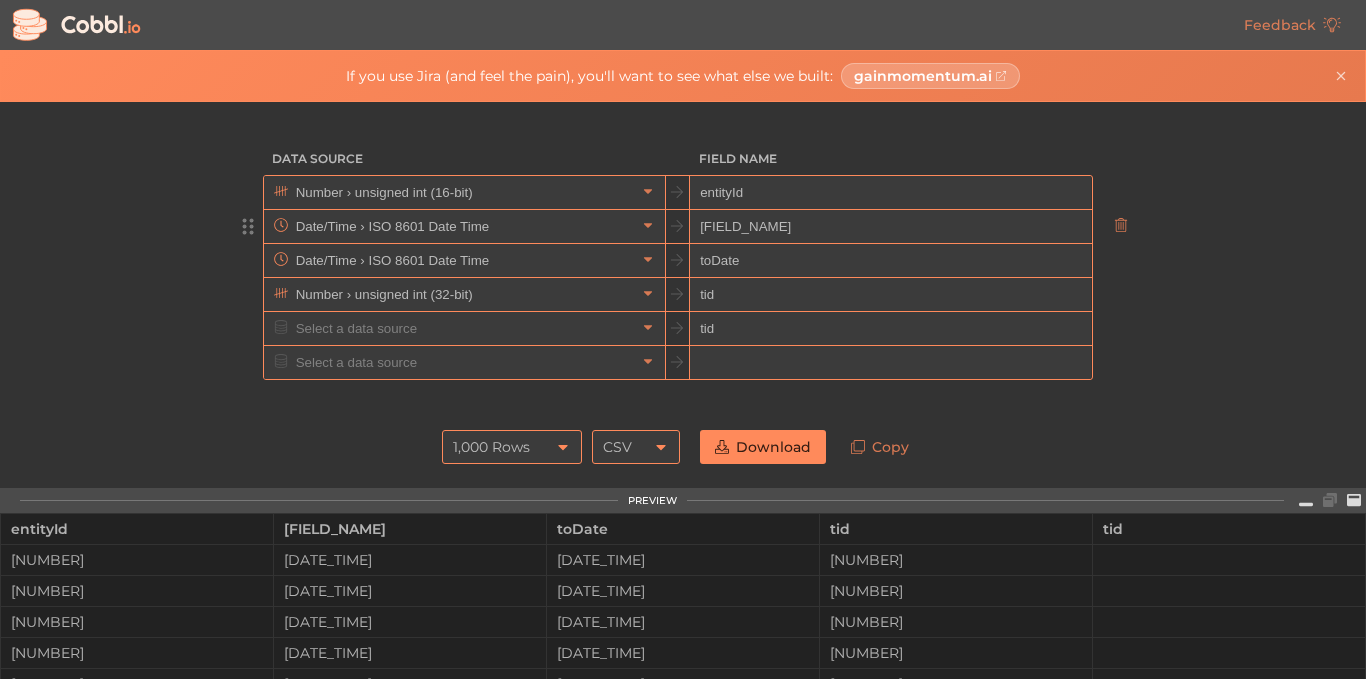 click on "[FIELD_NAME]" at bounding box center (890, 227) 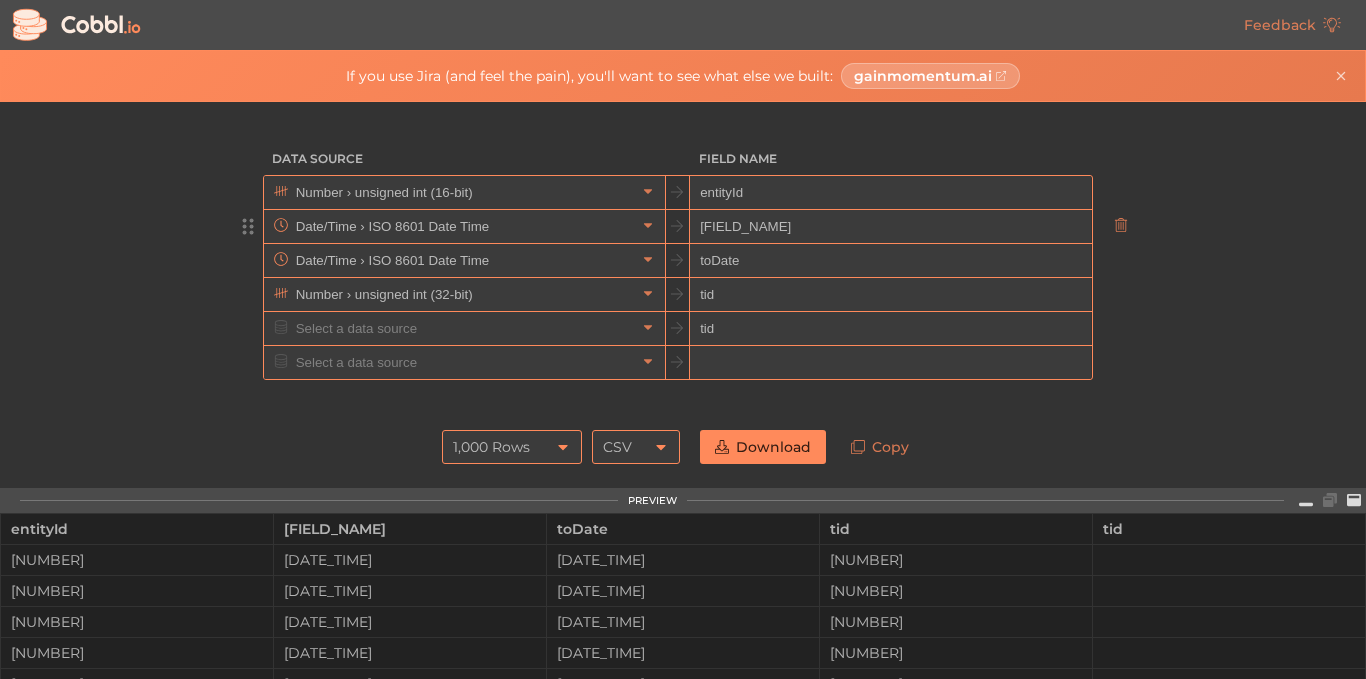 type on "date" 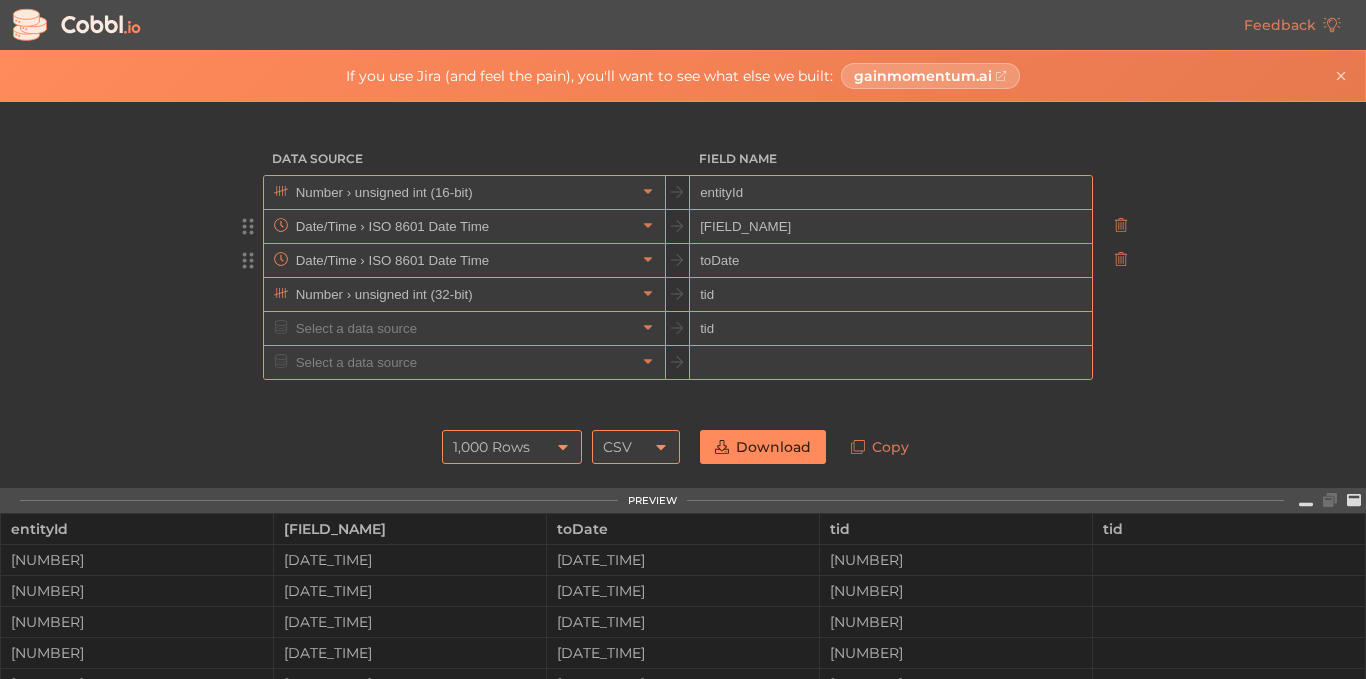 type on "[FIELD_NAME]" 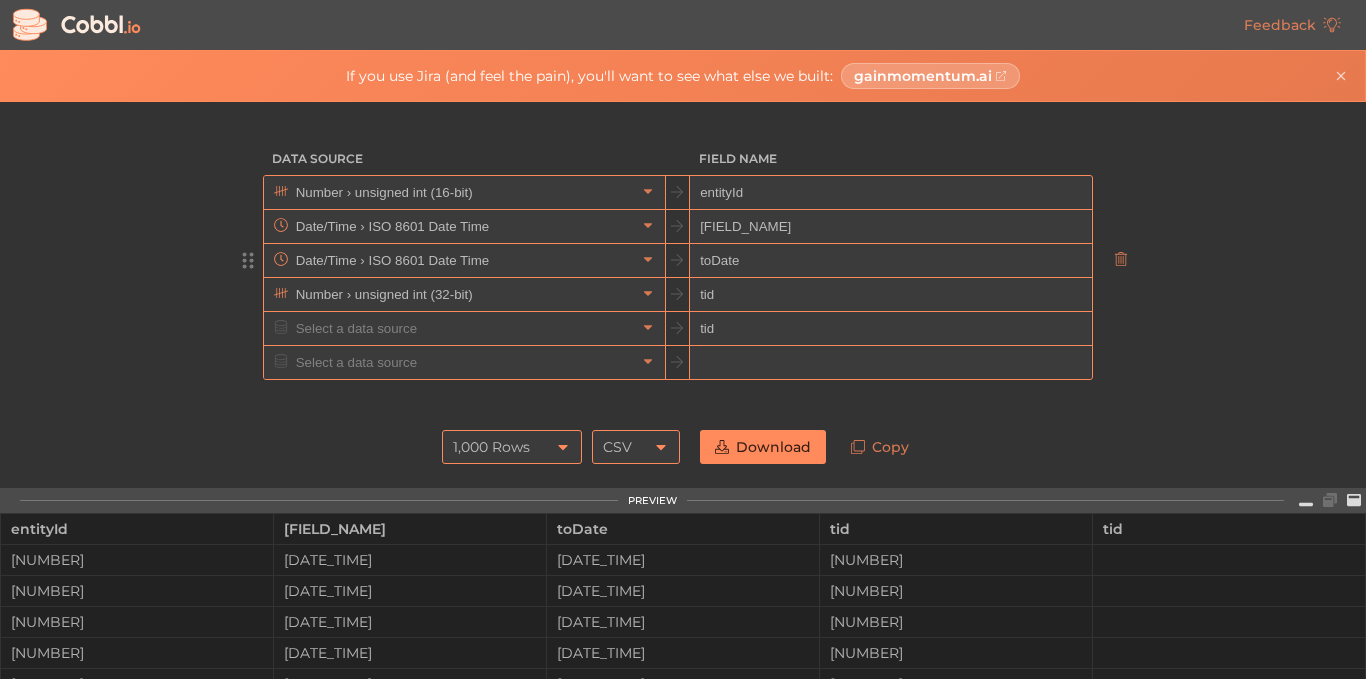 click on "toDate" at bounding box center [890, 261] 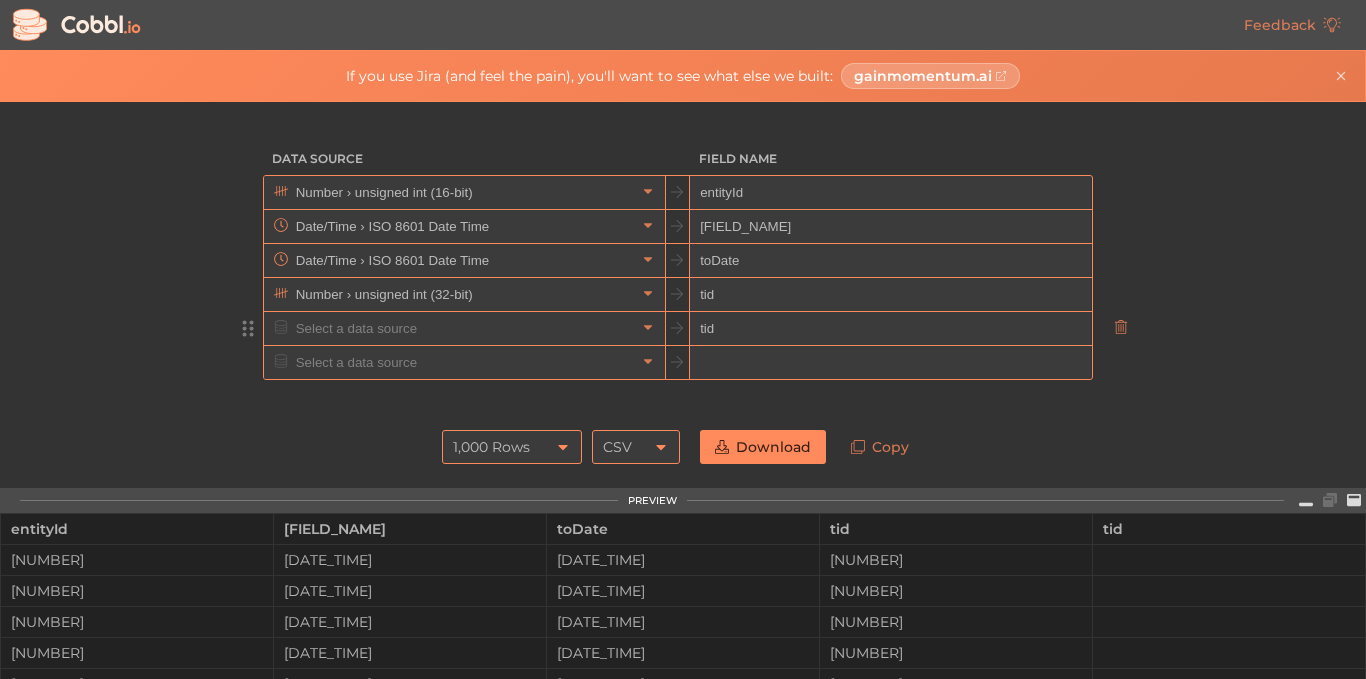 click on "tid" at bounding box center [890, 329] 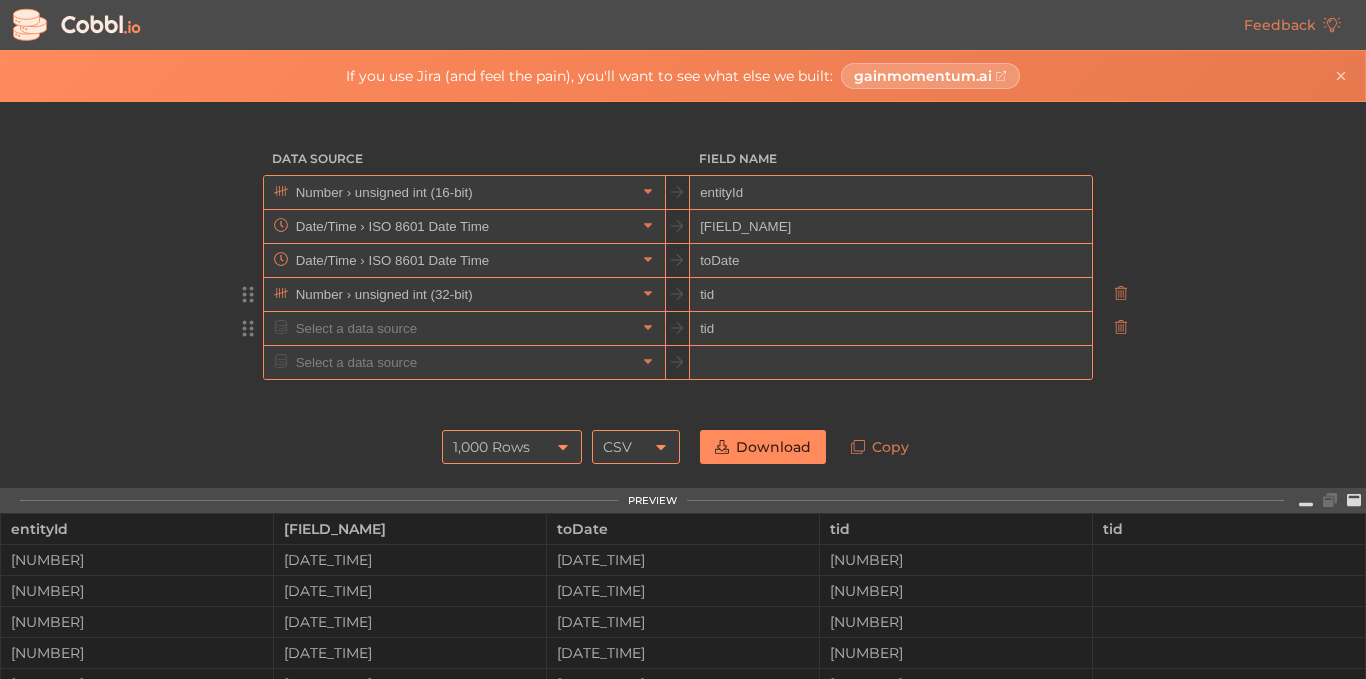 click on "tid" at bounding box center [890, 295] 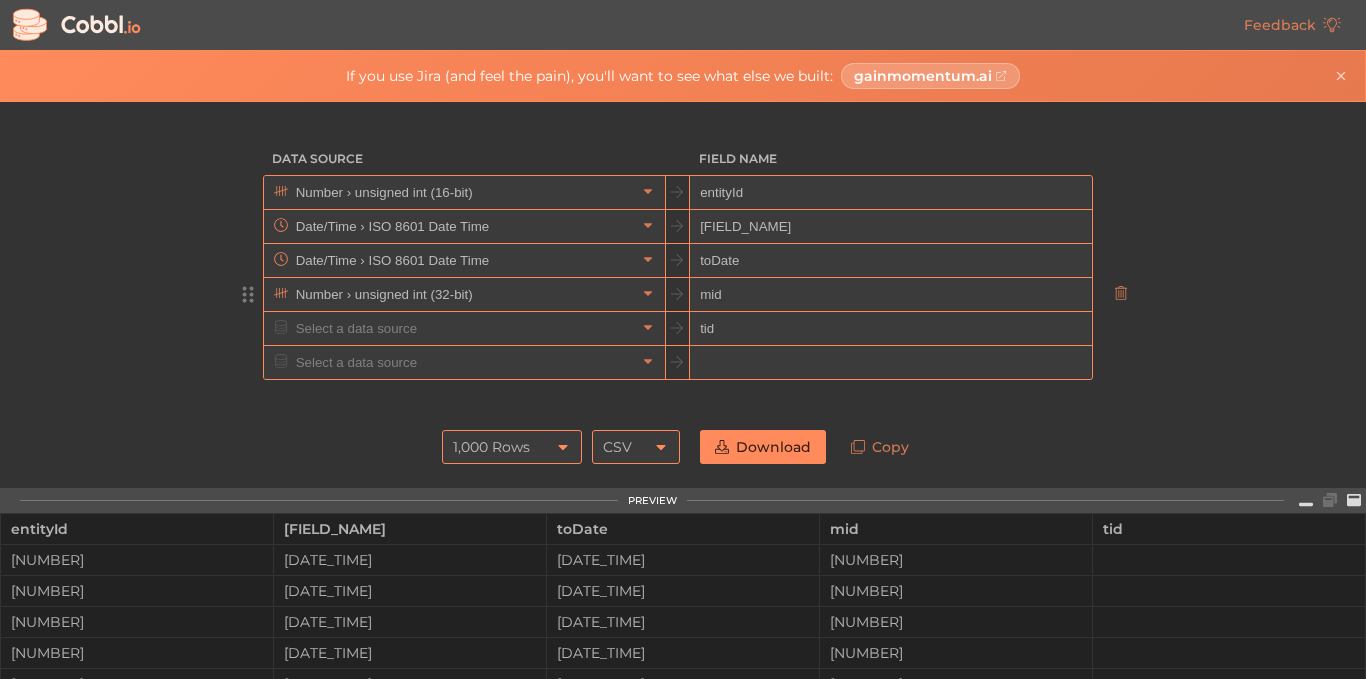 type on "mid" 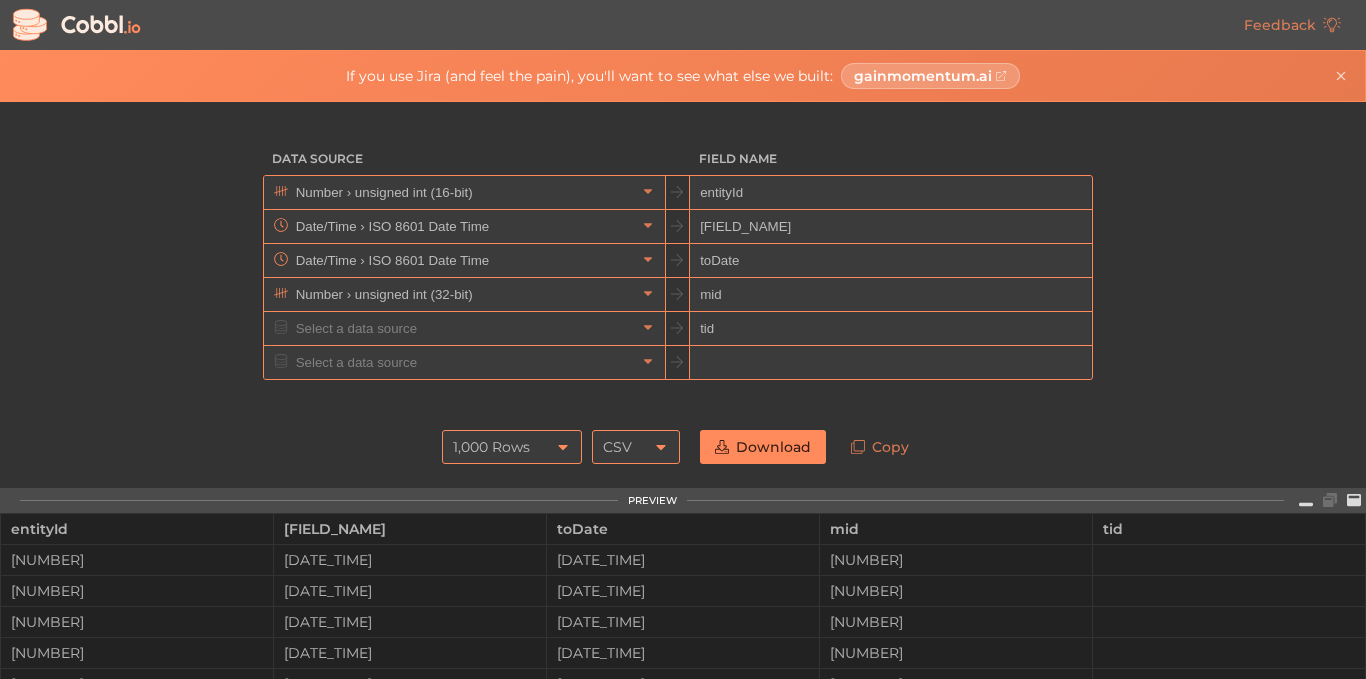 click on "1,000 Rows 1,000 Rows CSV CSV Download Copy" at bounding box center (683, 447) 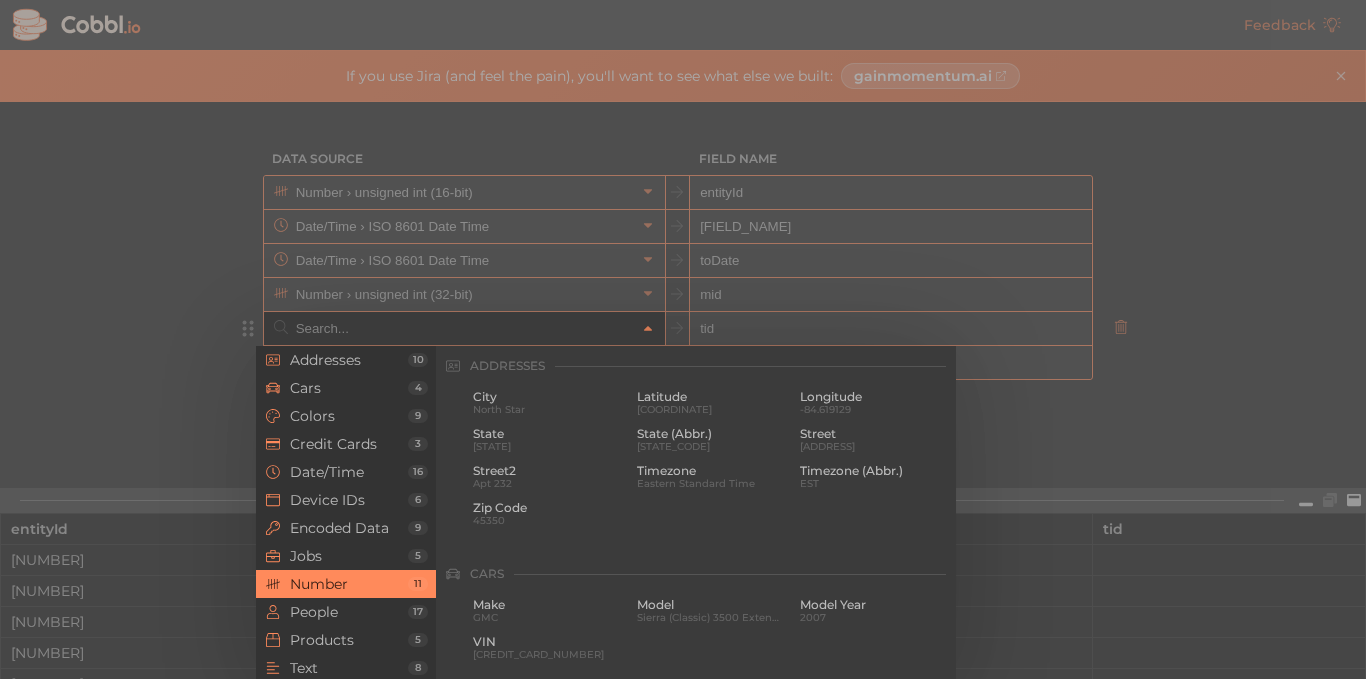 scroll, scrollTop: 1332, scrollLeft: 0, axis: vertical 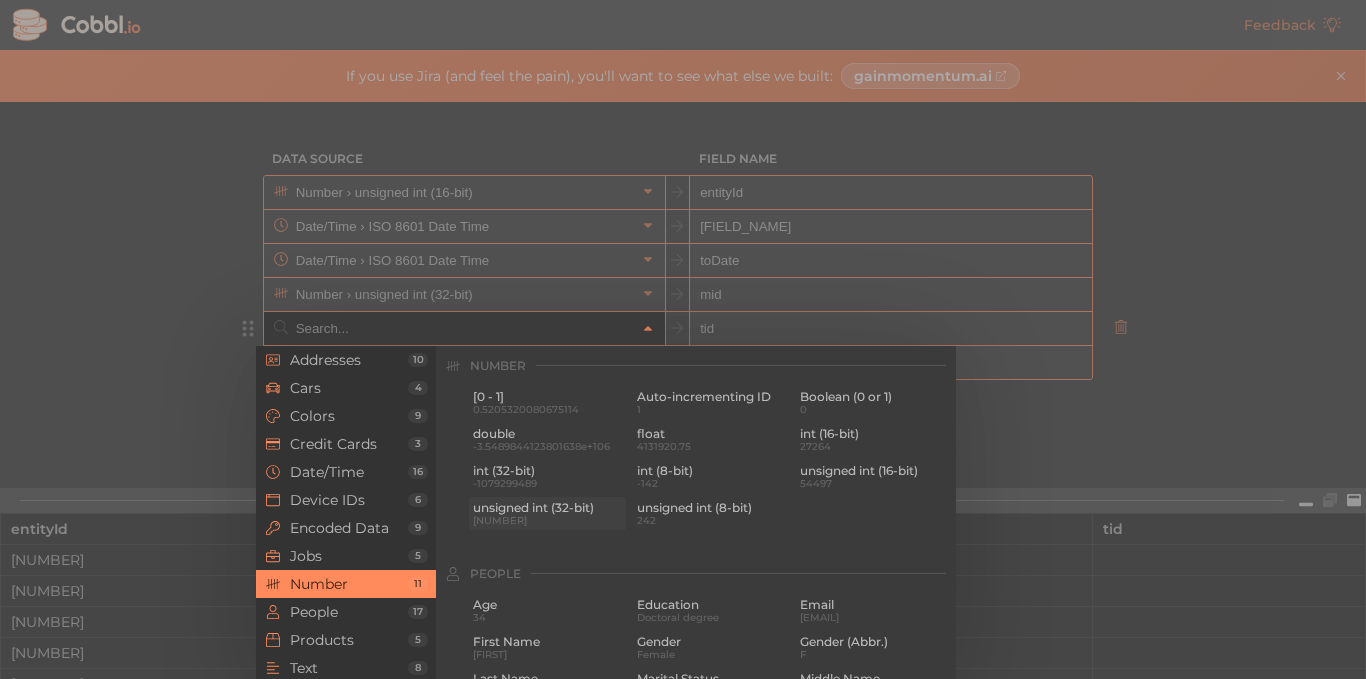 click on "[NUMBER]" at bounding box center (547, 520) 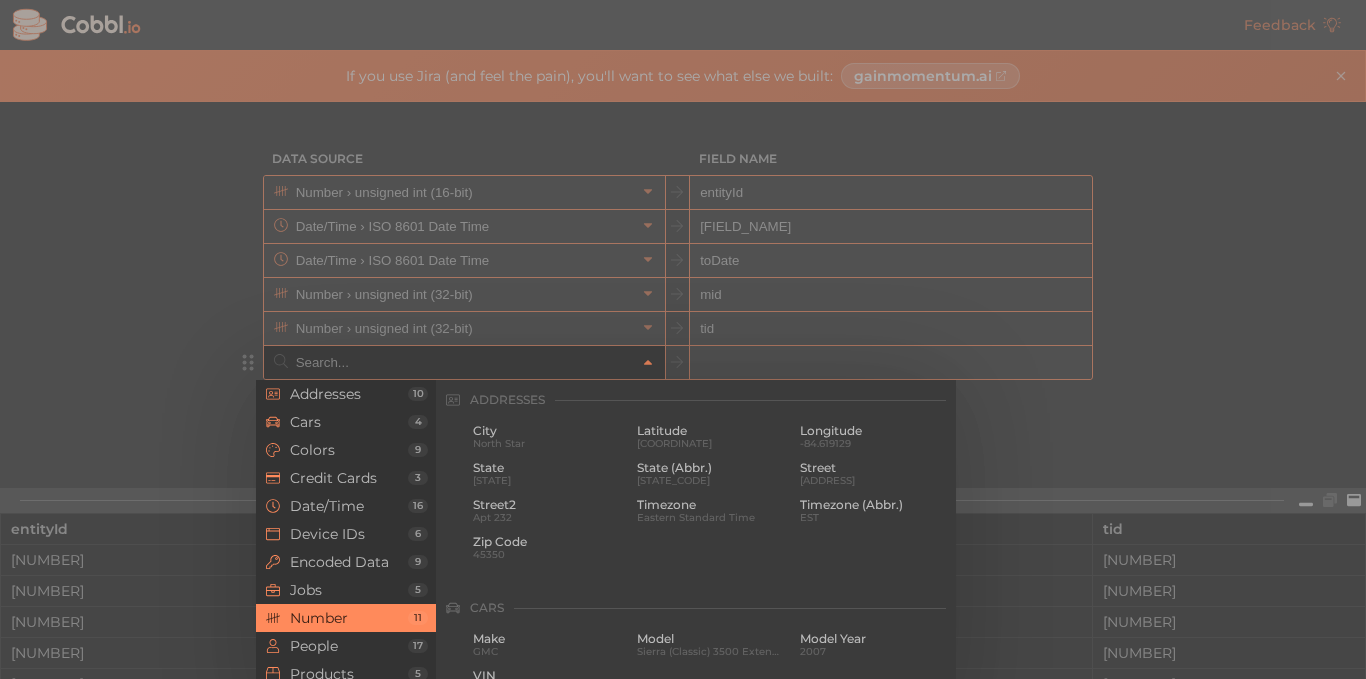 click at bounding box center [463, 362] 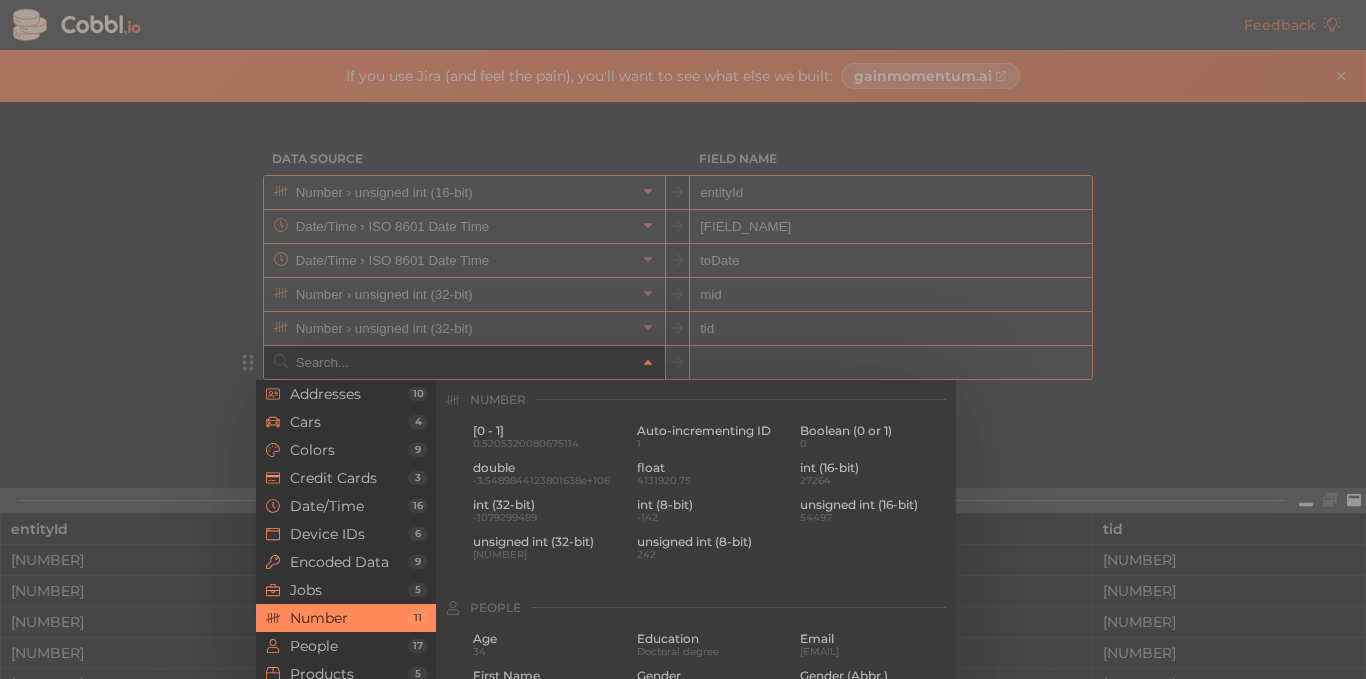 click at bounding box center [683, 339] 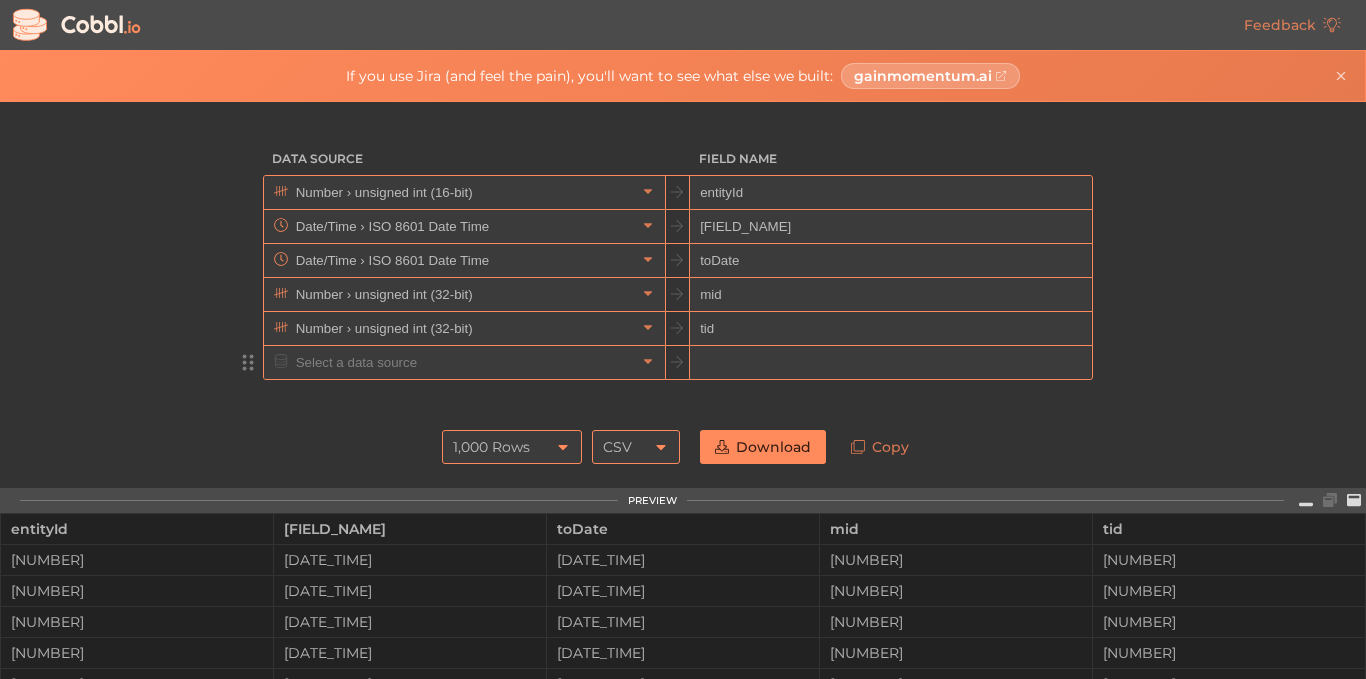 click at bounding box center (463, 362) 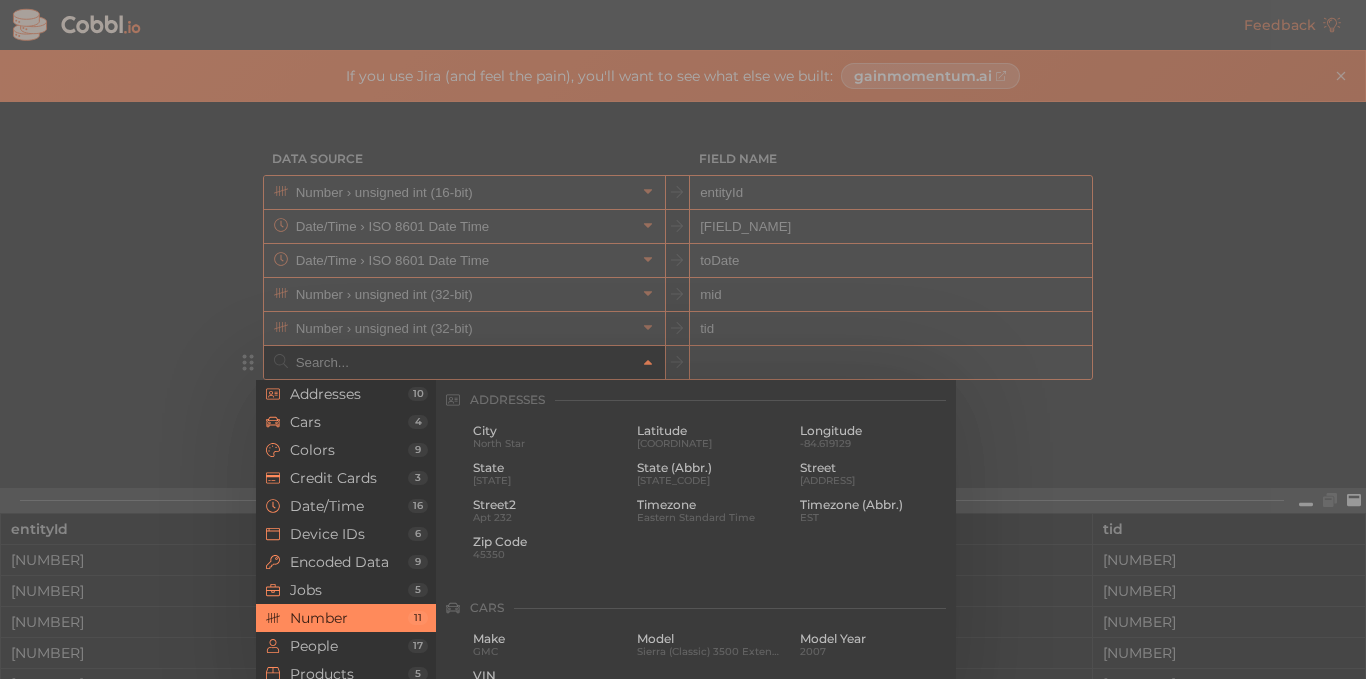 scroll, scrollTop: 1332, scrollLeft: 0, axis: vertical 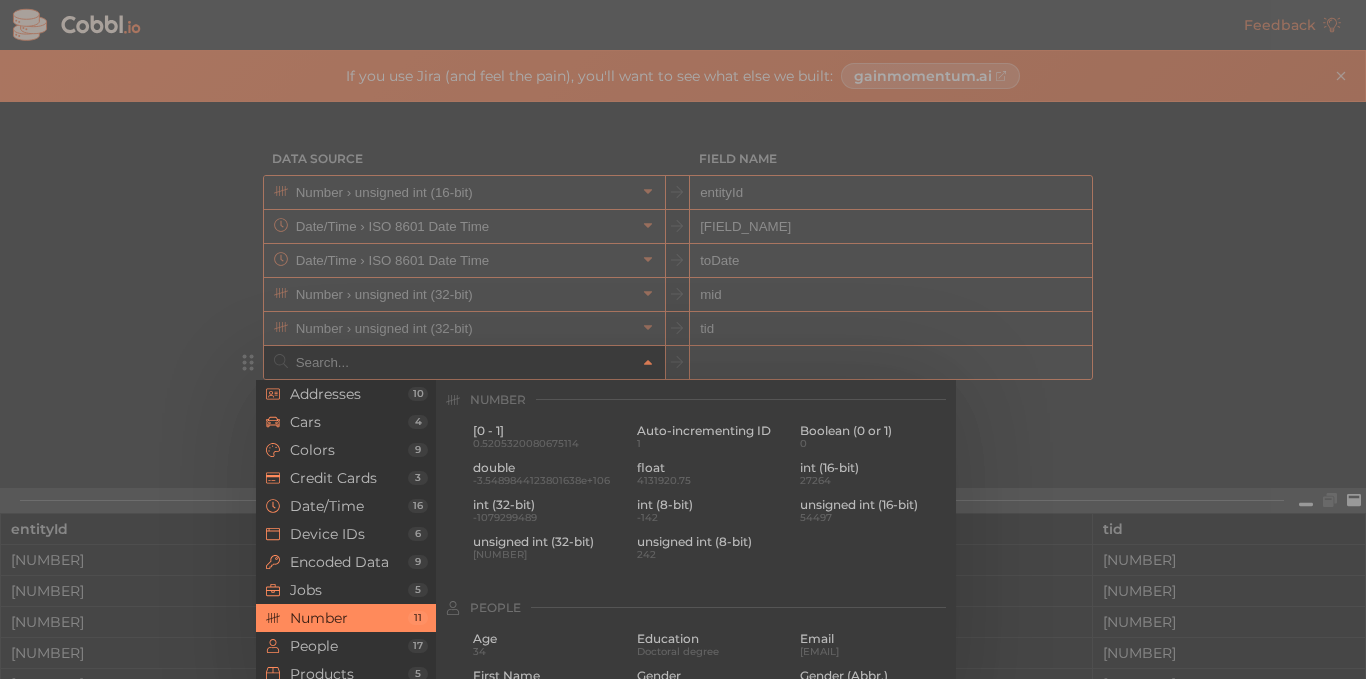 paste on "RRN" 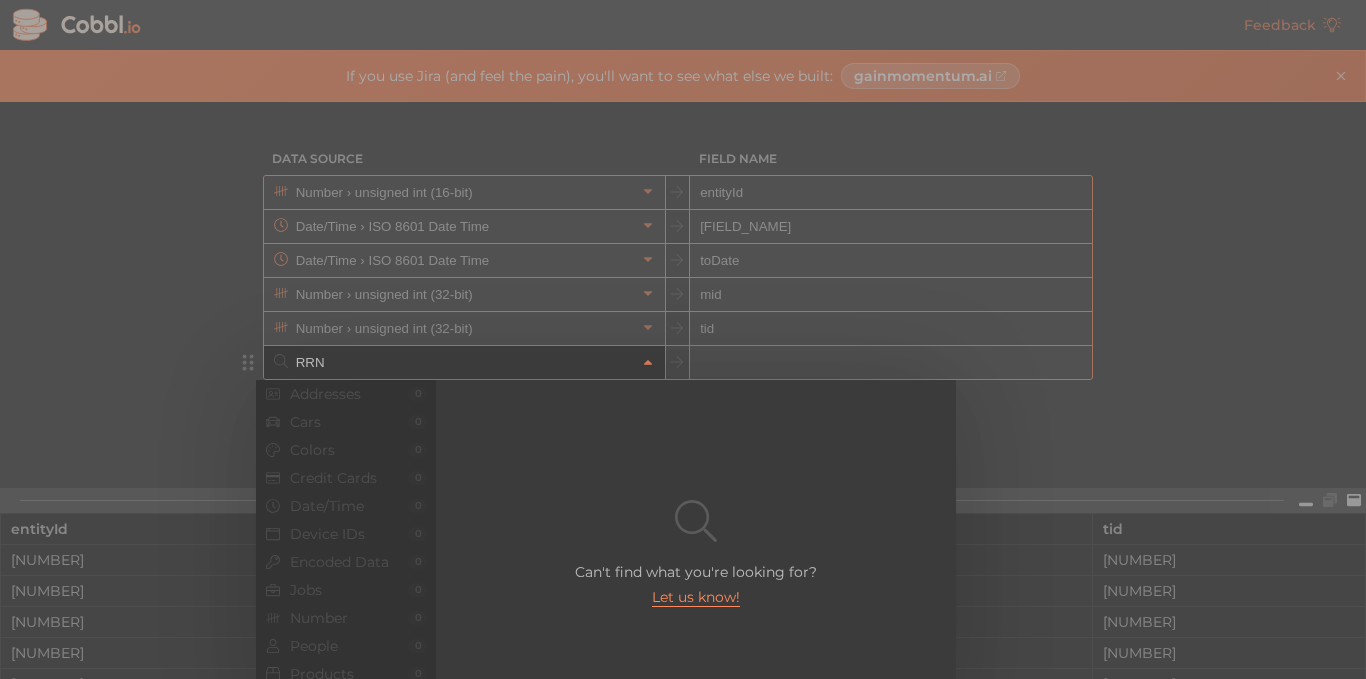 scroll, scrollTop: 0, scrollLeft: 0, axis: both 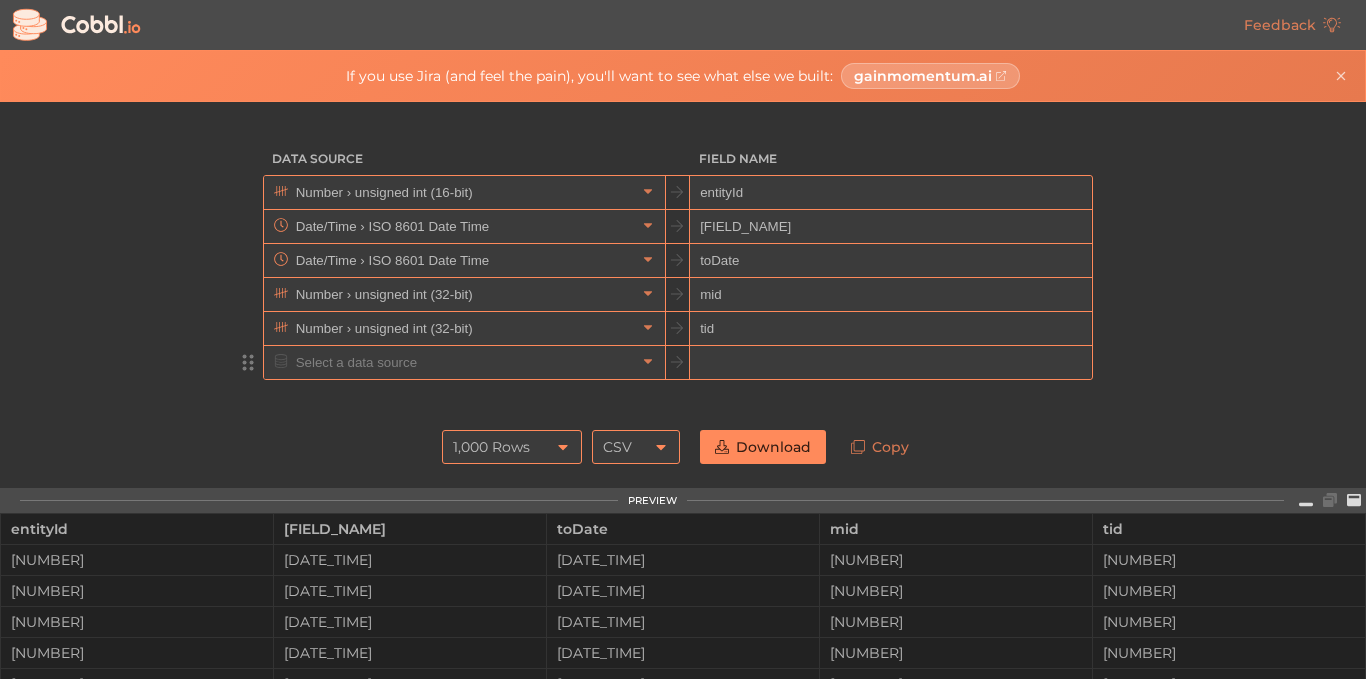 click at bounding box center (890, 363) 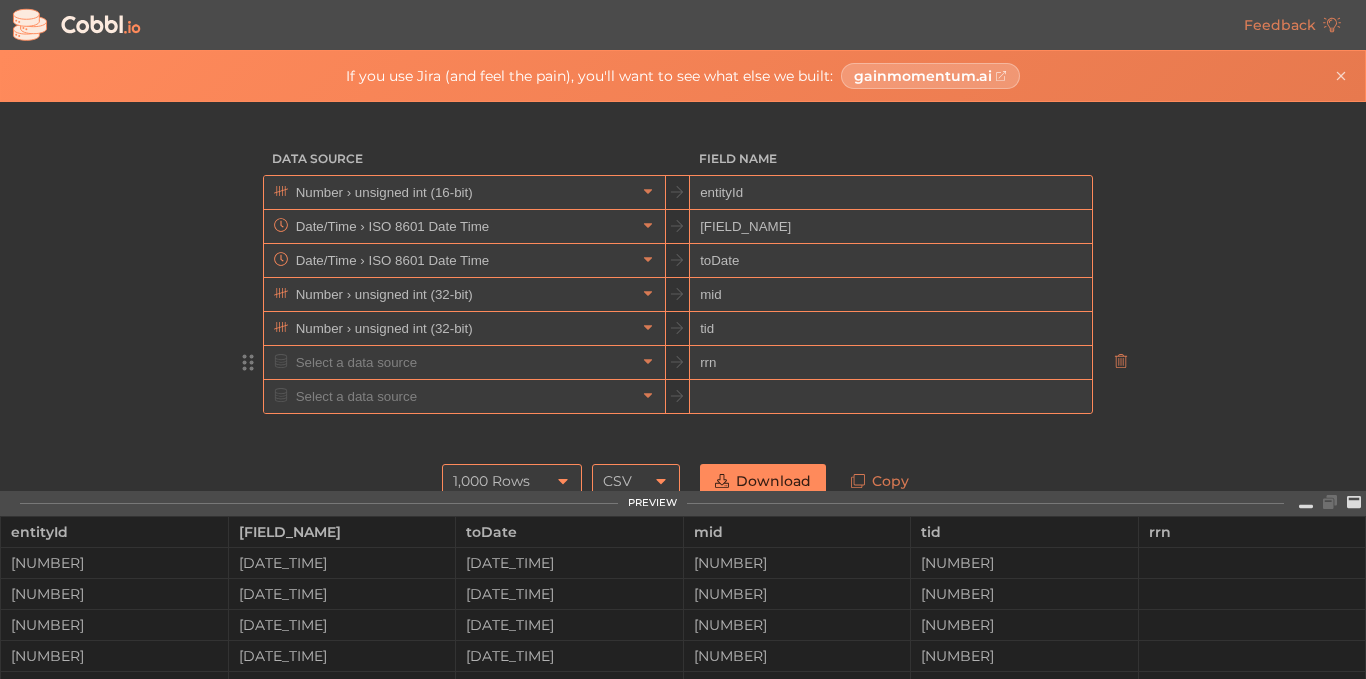 type on "rrn" 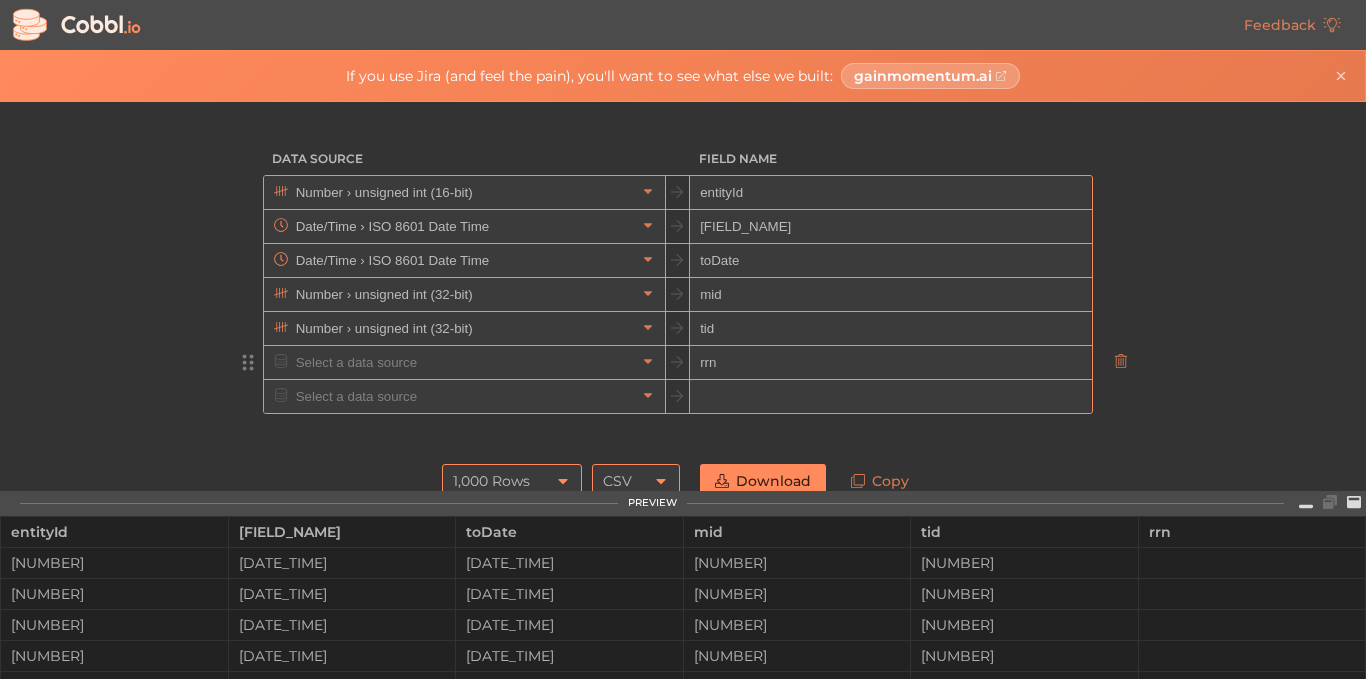 click at bounding box center [463, 362] 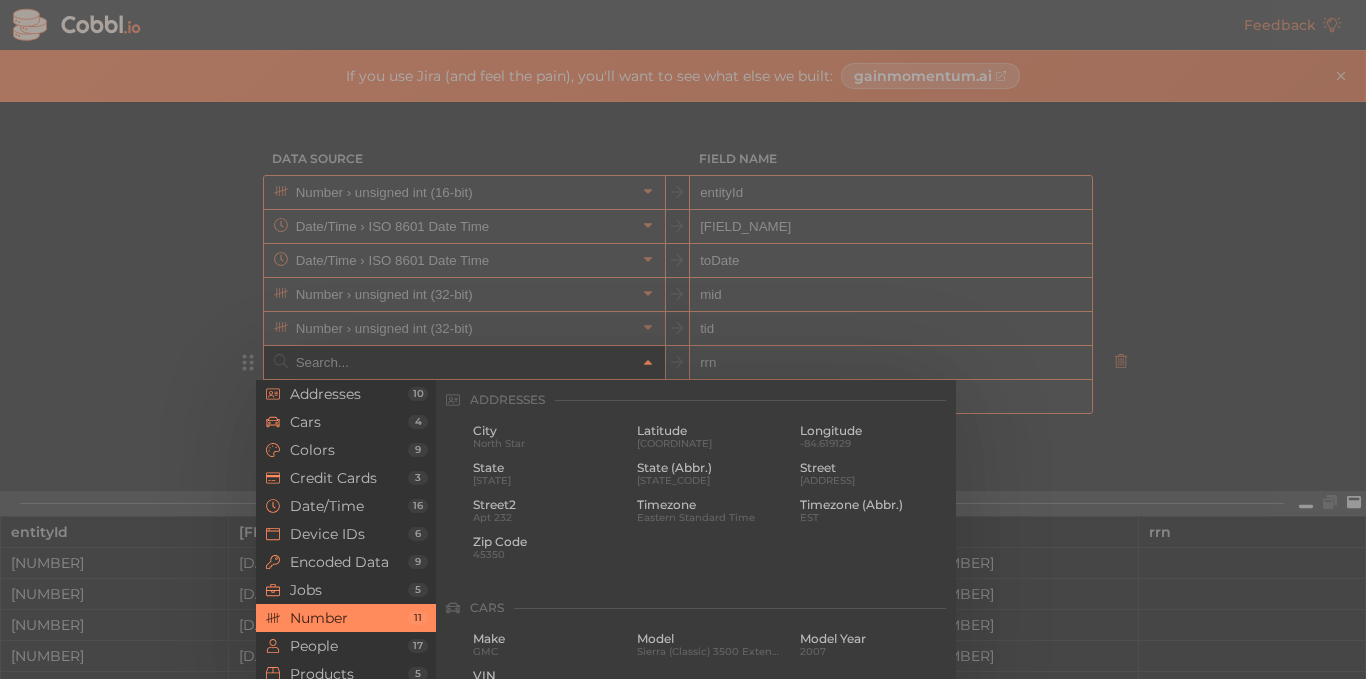 scroll, scrollTop: 1332, scrollLeft: 0, axis: vertical 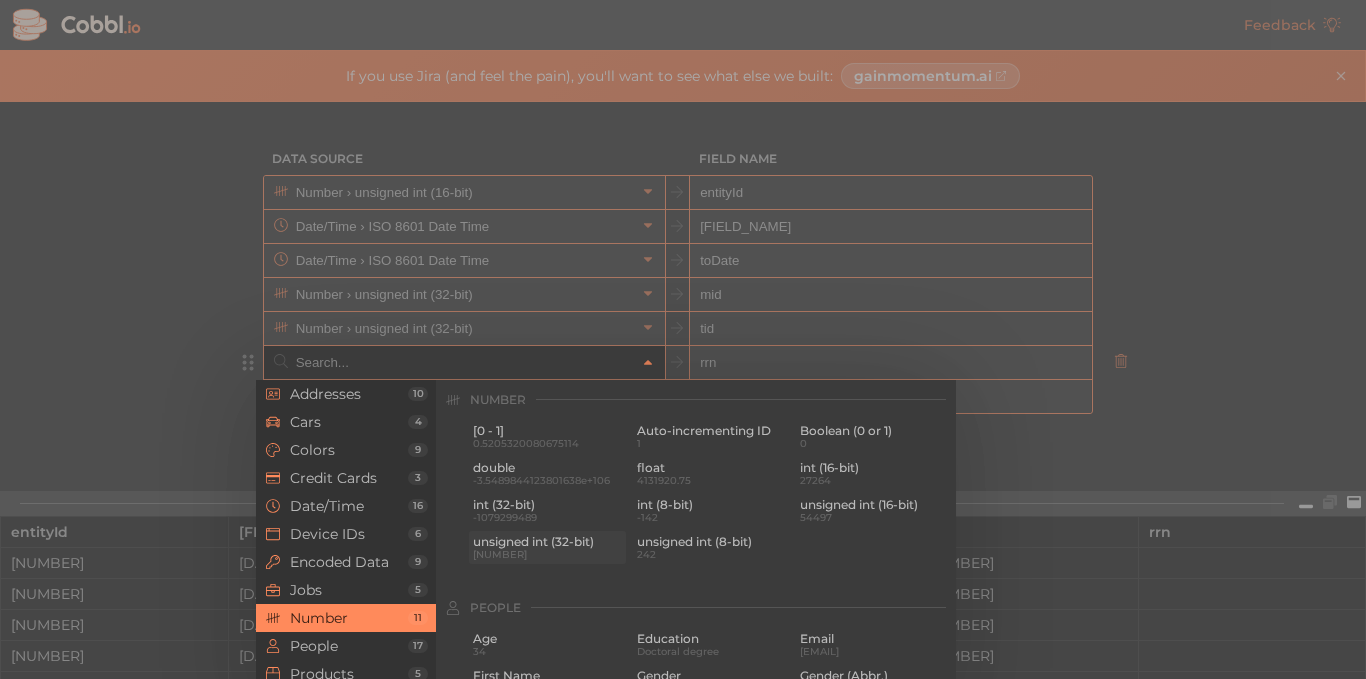 click on "unsigned int (32-bit)" at bounding box center (547, 542) 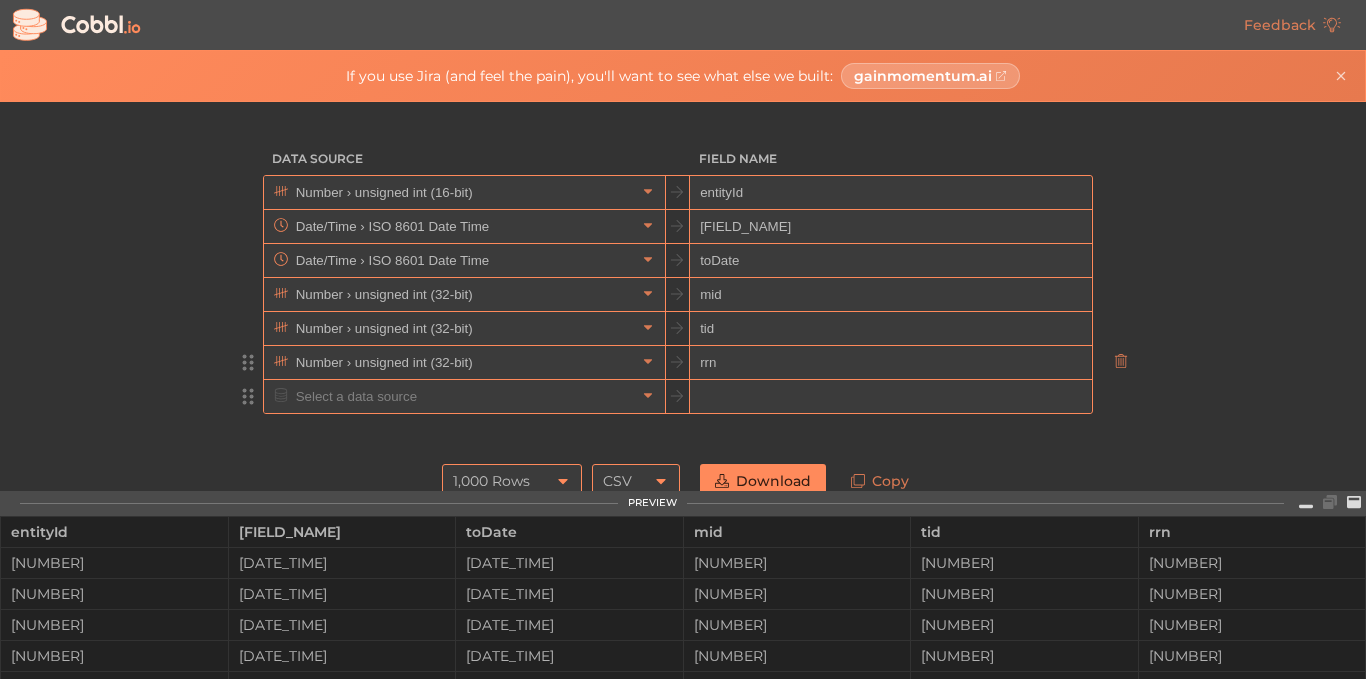 click at bounding box center [463, 396] 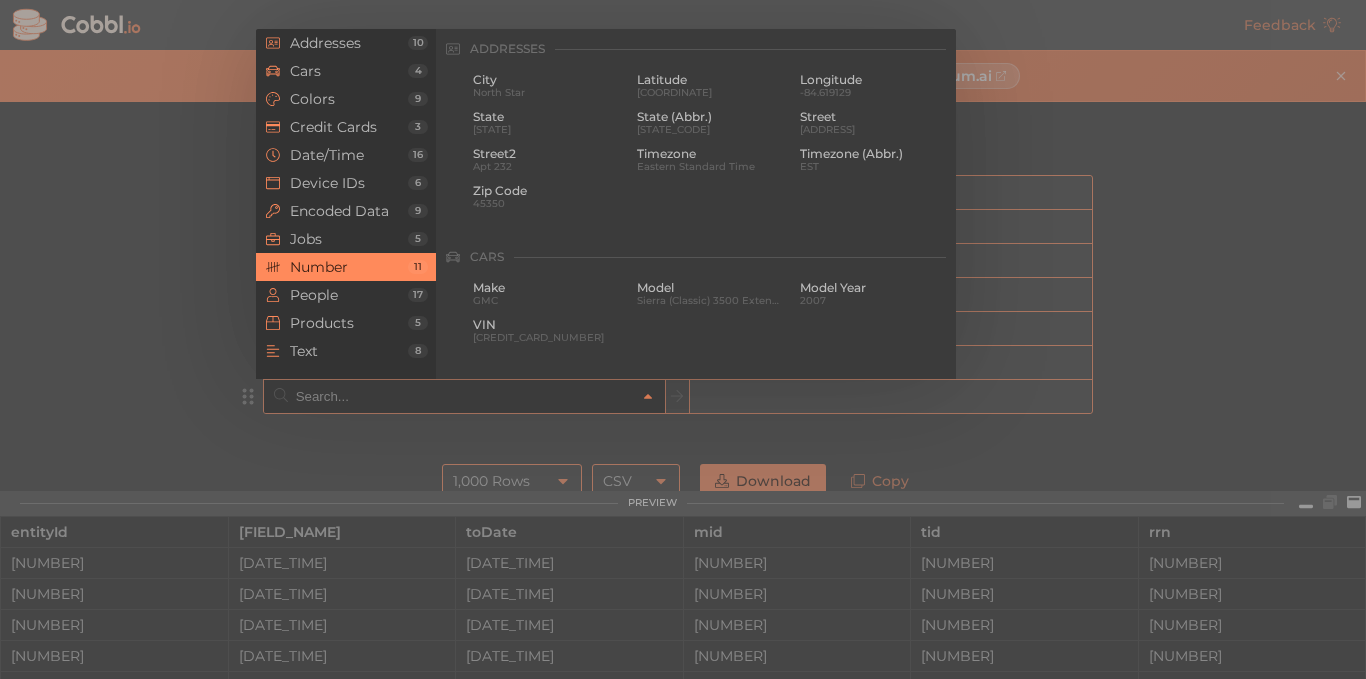 scroll, scrollTop: 1332, scrollLeft: 0, axis: vertical 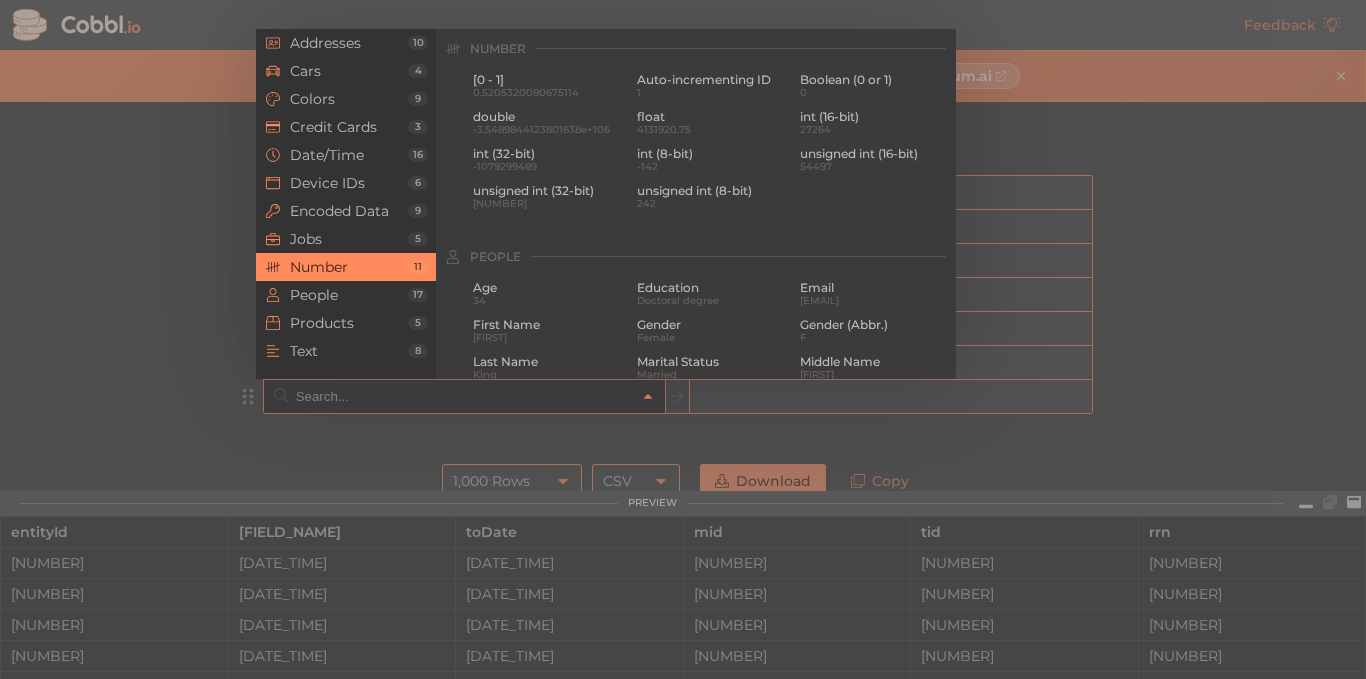 click at bounding box center (683, 339) 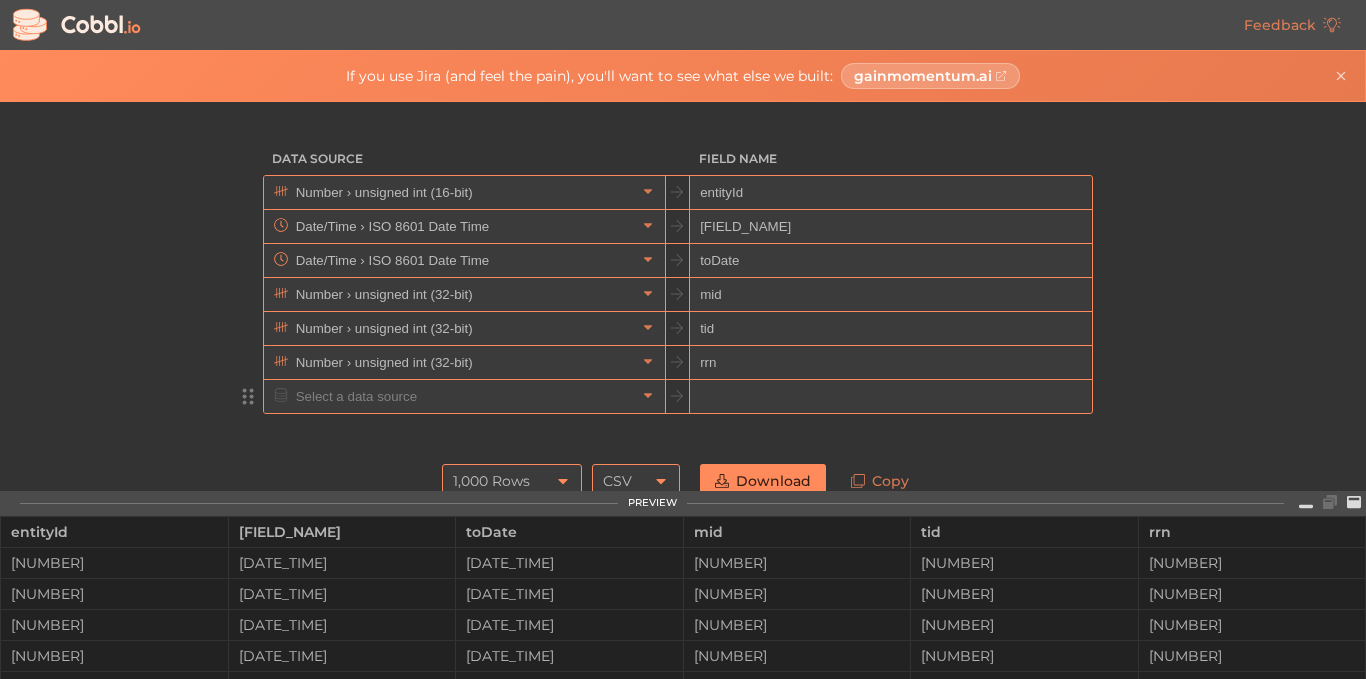 click at bounding box center (890, 397) 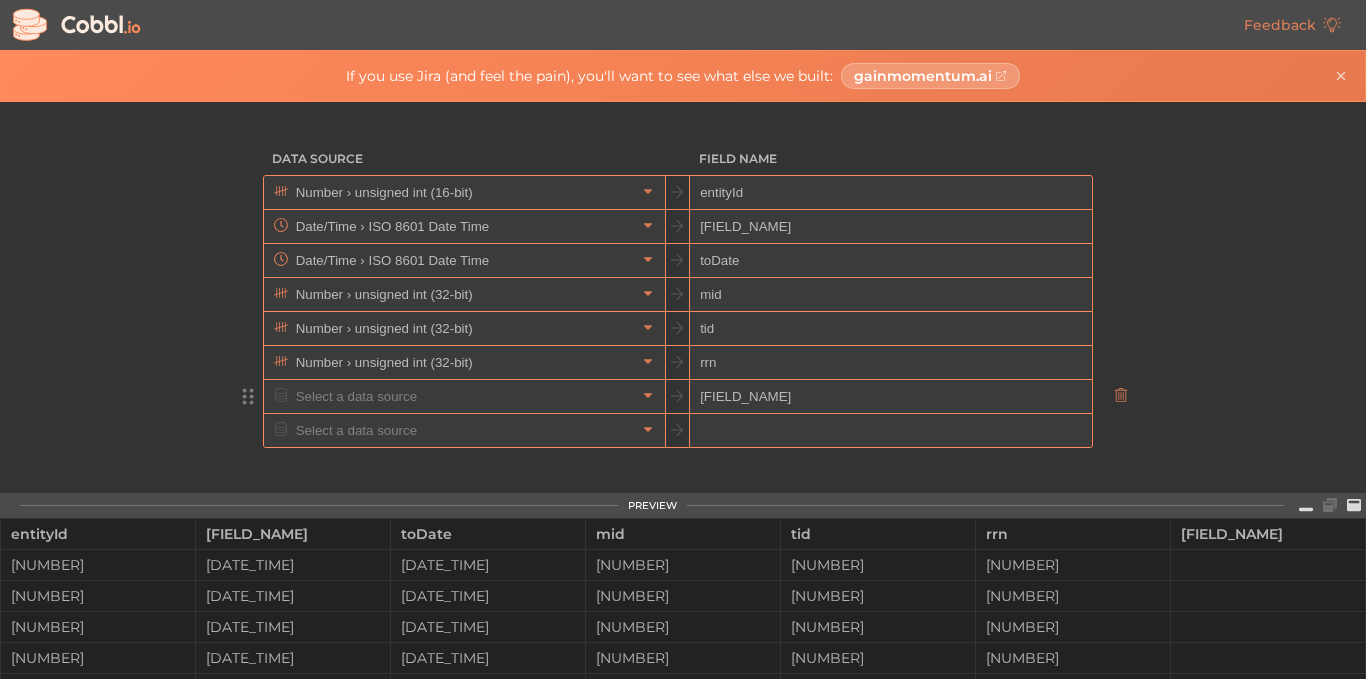 click on "[FIELD_NAME]" at bounding box center [890, 397] 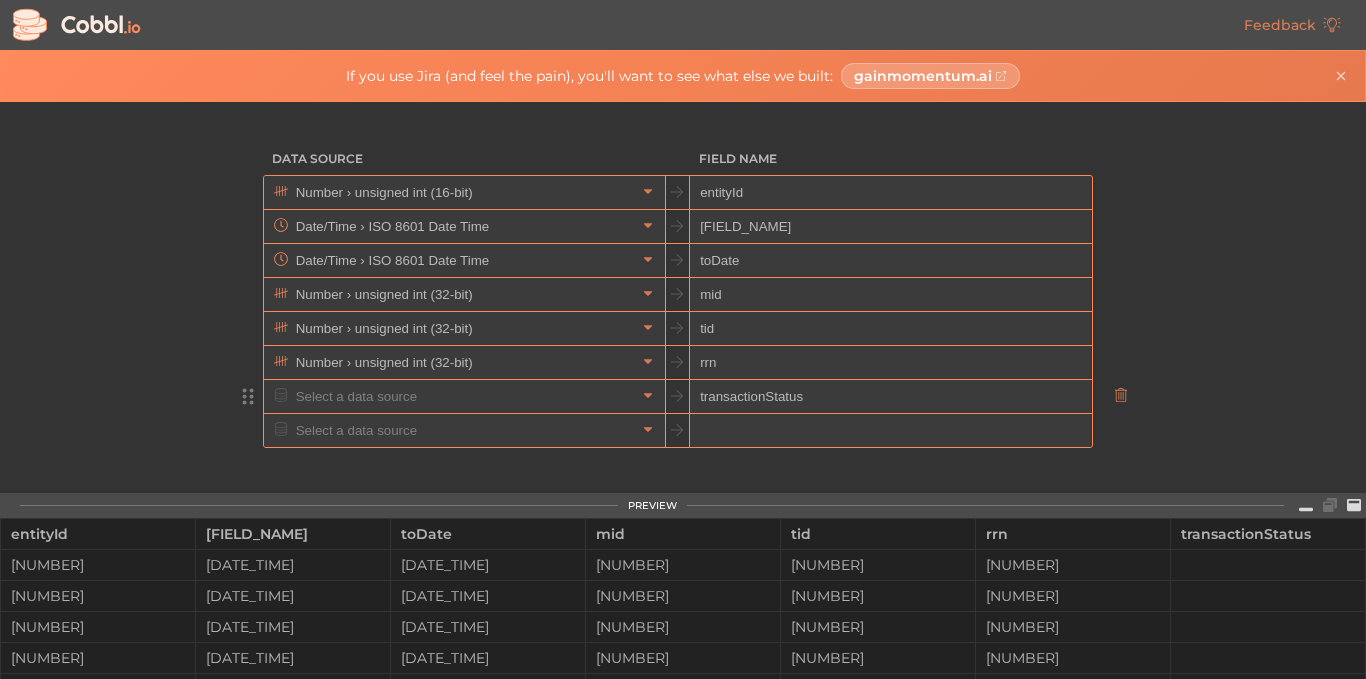 type on "transactionStatus" 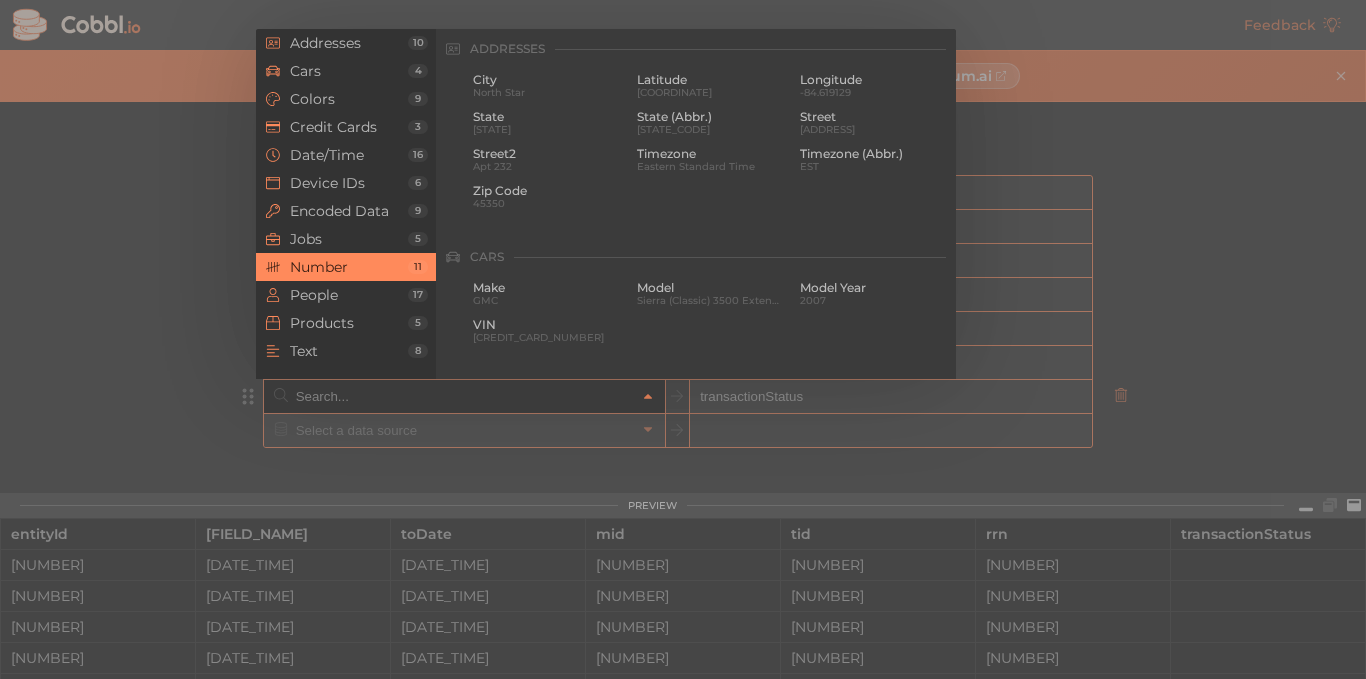 click at bounding box center [463, 396] 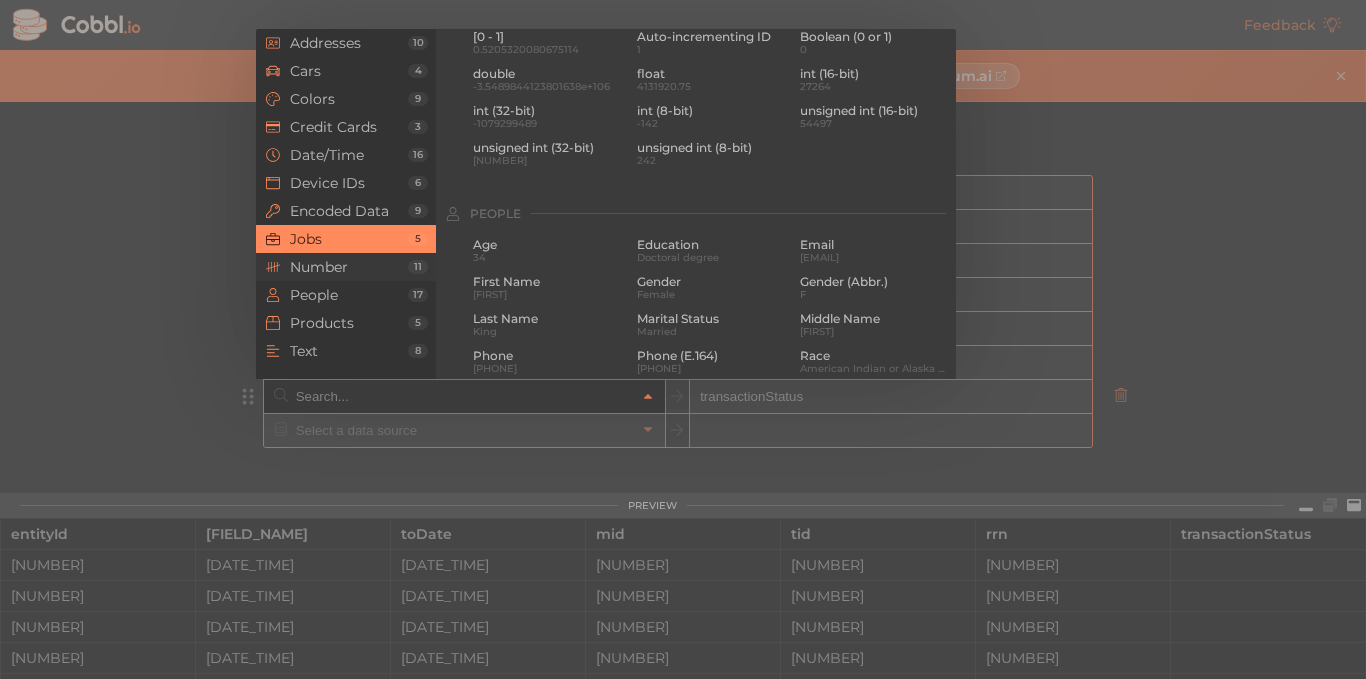 scroll, scrollTop: 1232, scrollLeft: 0, axis: vertical 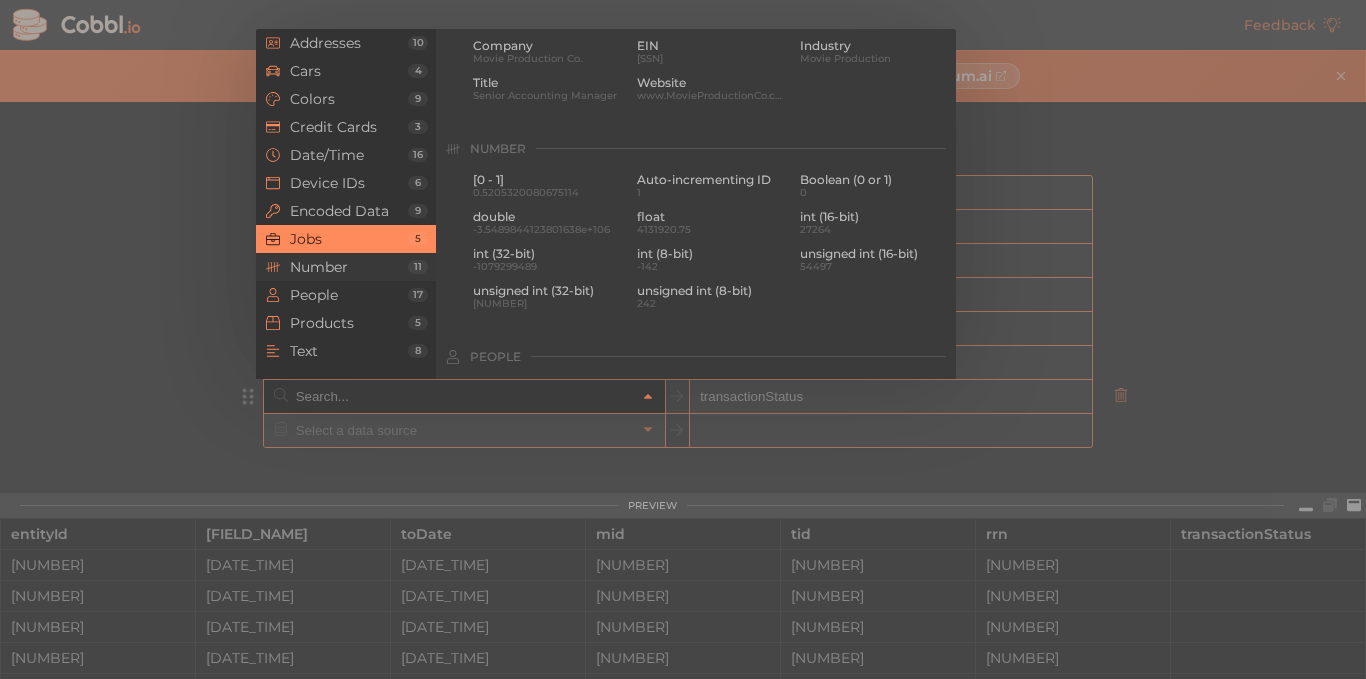 click on "Number" at bounding box center [349, 267] 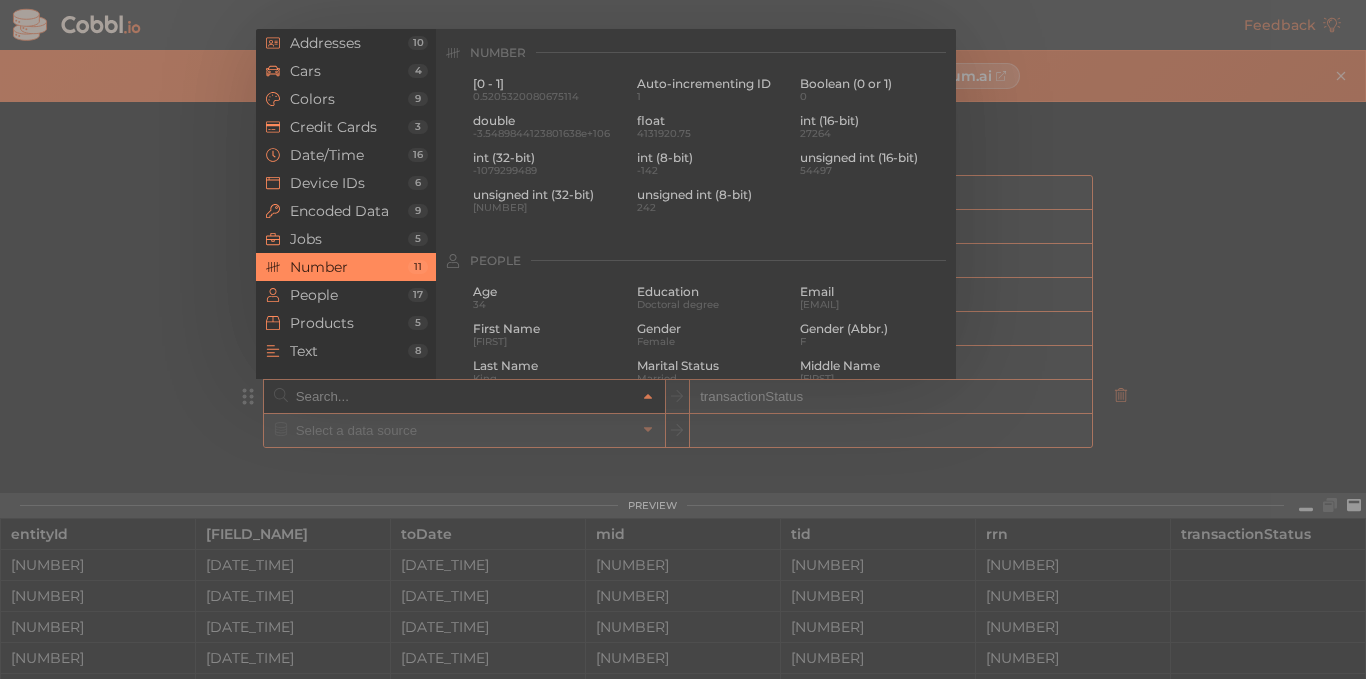 scroll, scrollTop: 1332, scrollLeft: 0, axis: vertical 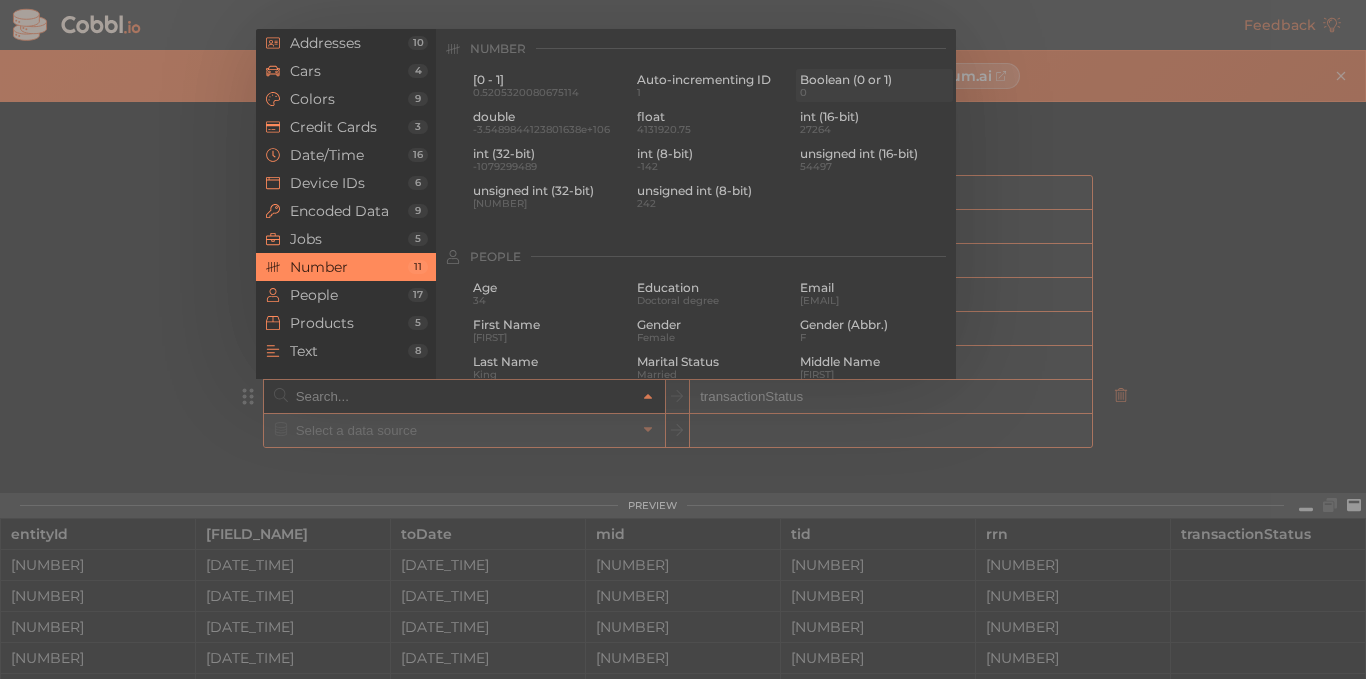 click on "Boolean (0 or 1)" at bounding box center (874, 80) 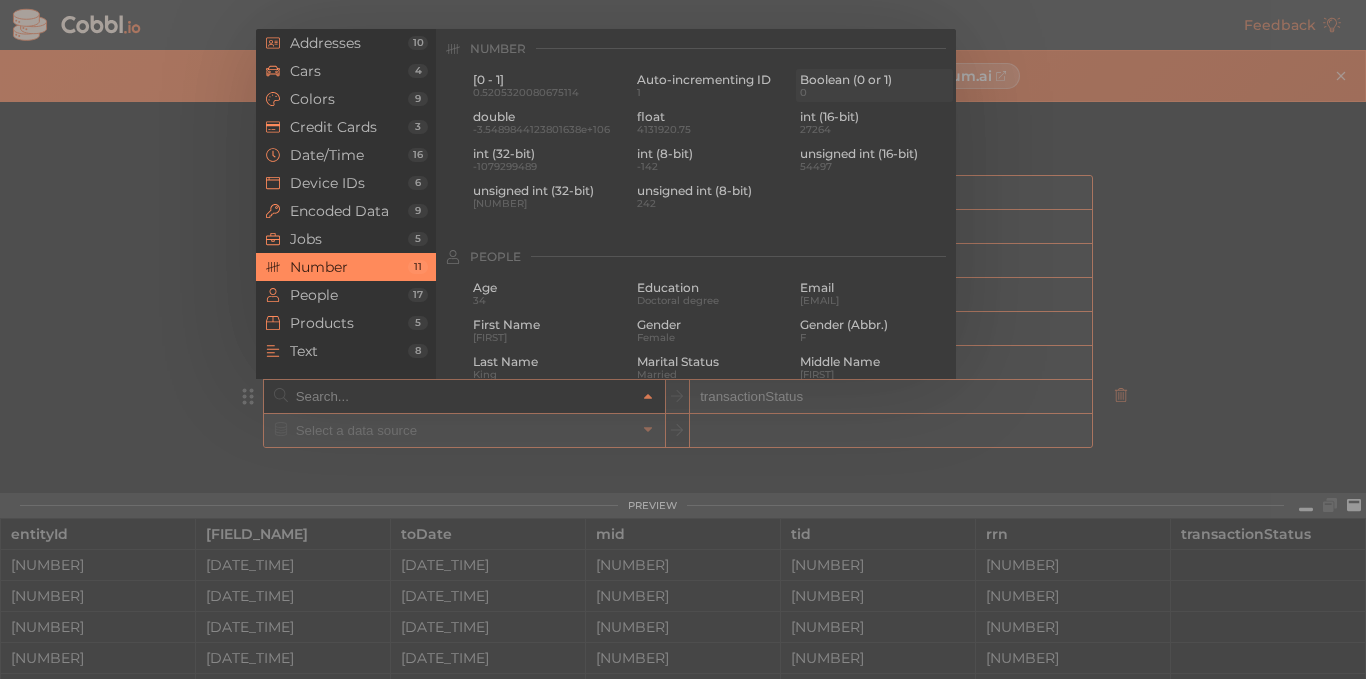 type on "[FIELD_TYPE]" 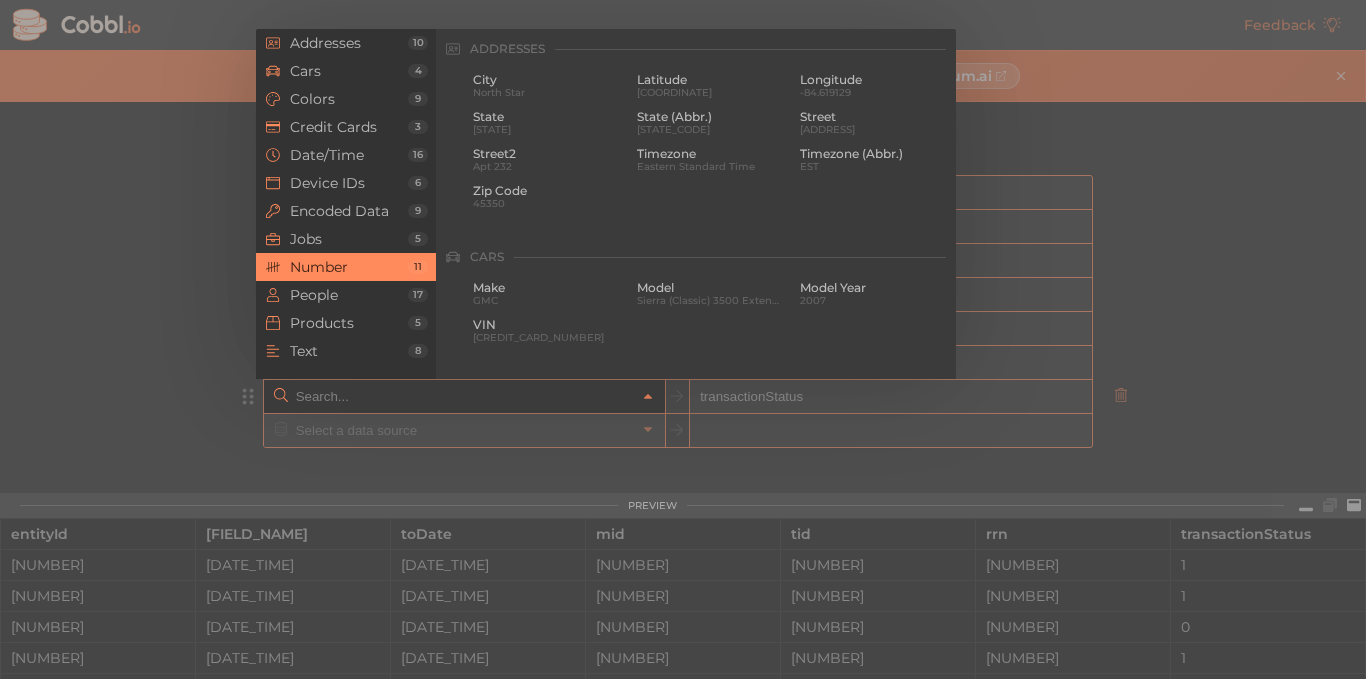 click at bounding box center (463, 396) 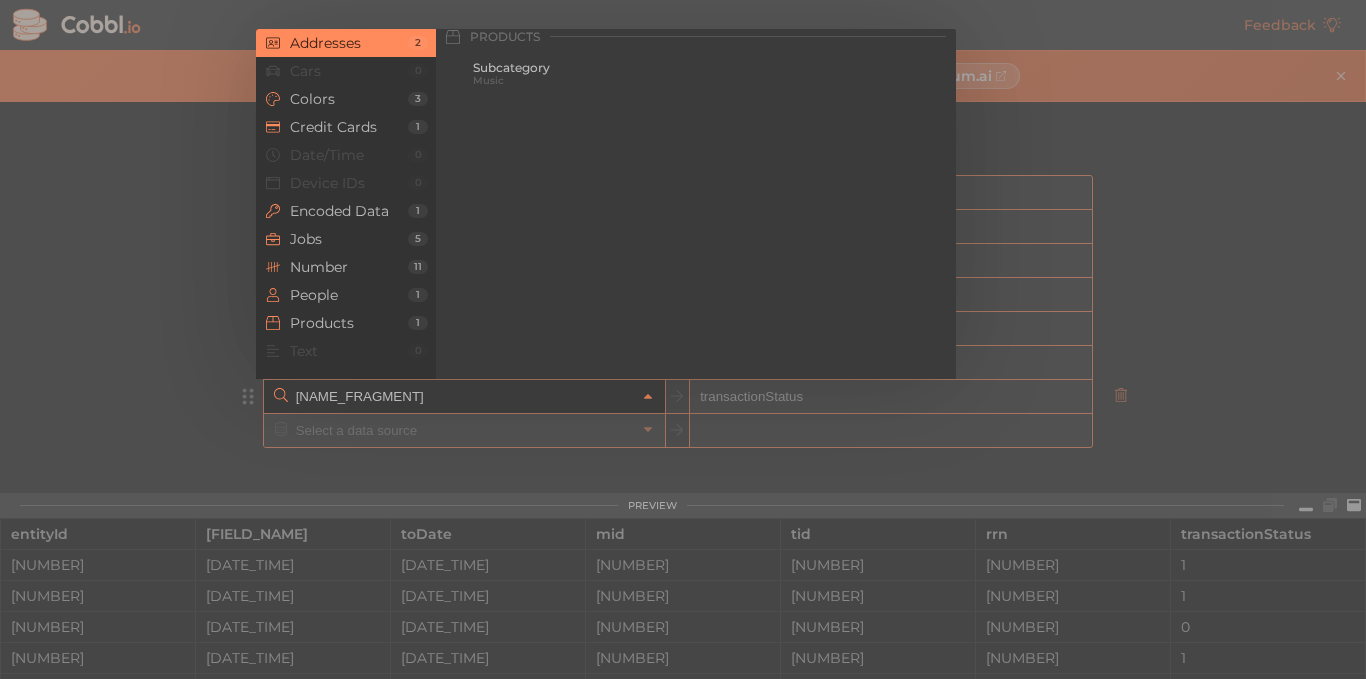 scroll, scrollTop: 0, scrollLeft: 0, axis: both 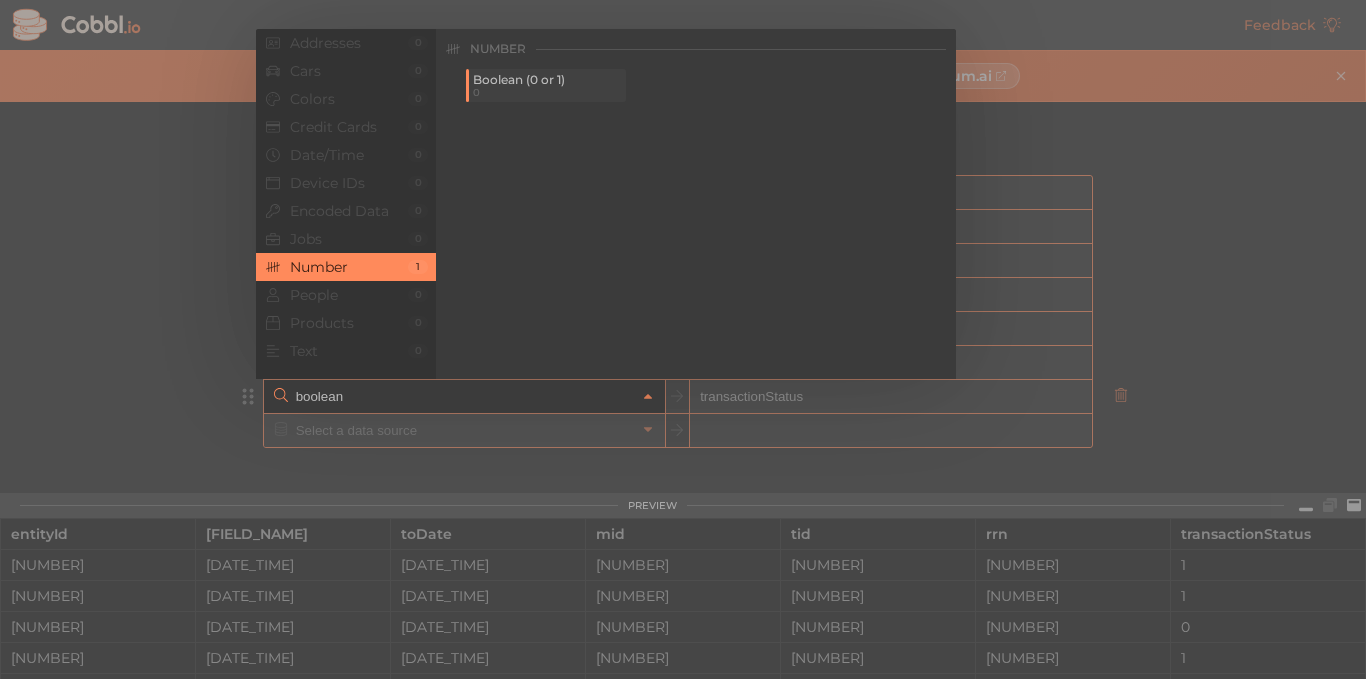 click on "0" at bounding box center (547, 92) 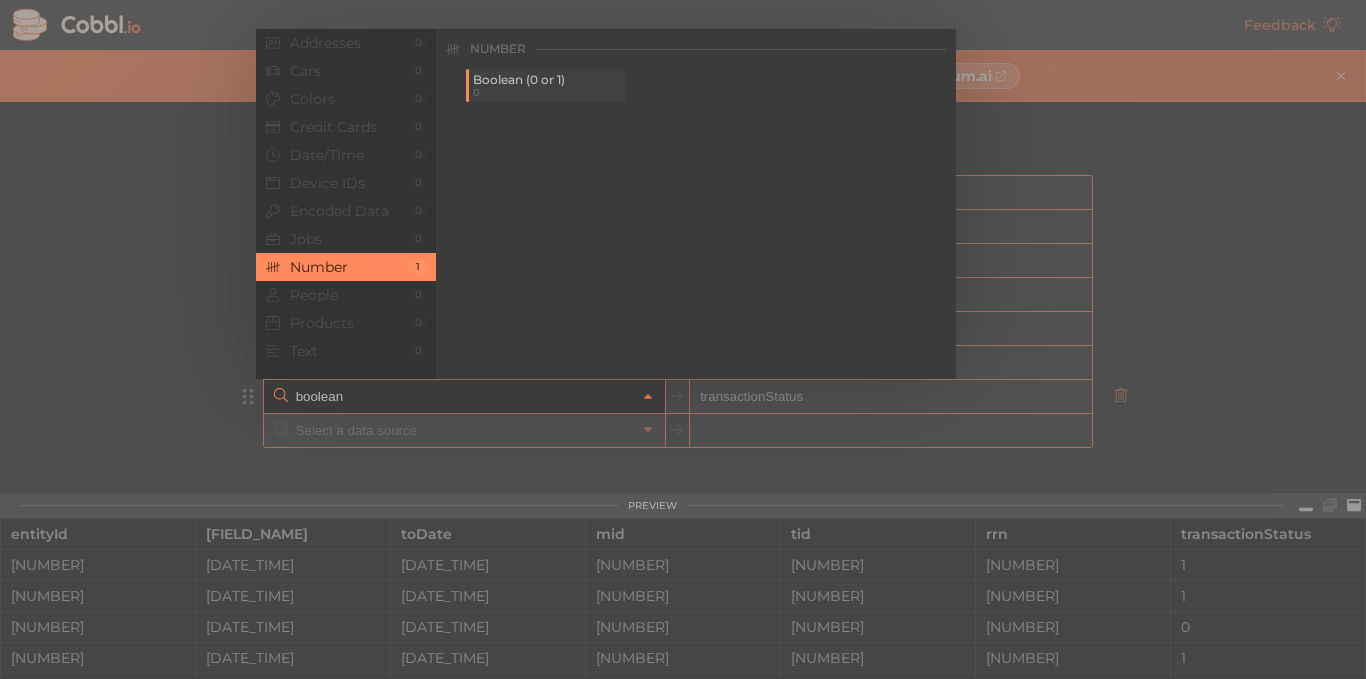 type on "[FIELD_TYPE]" 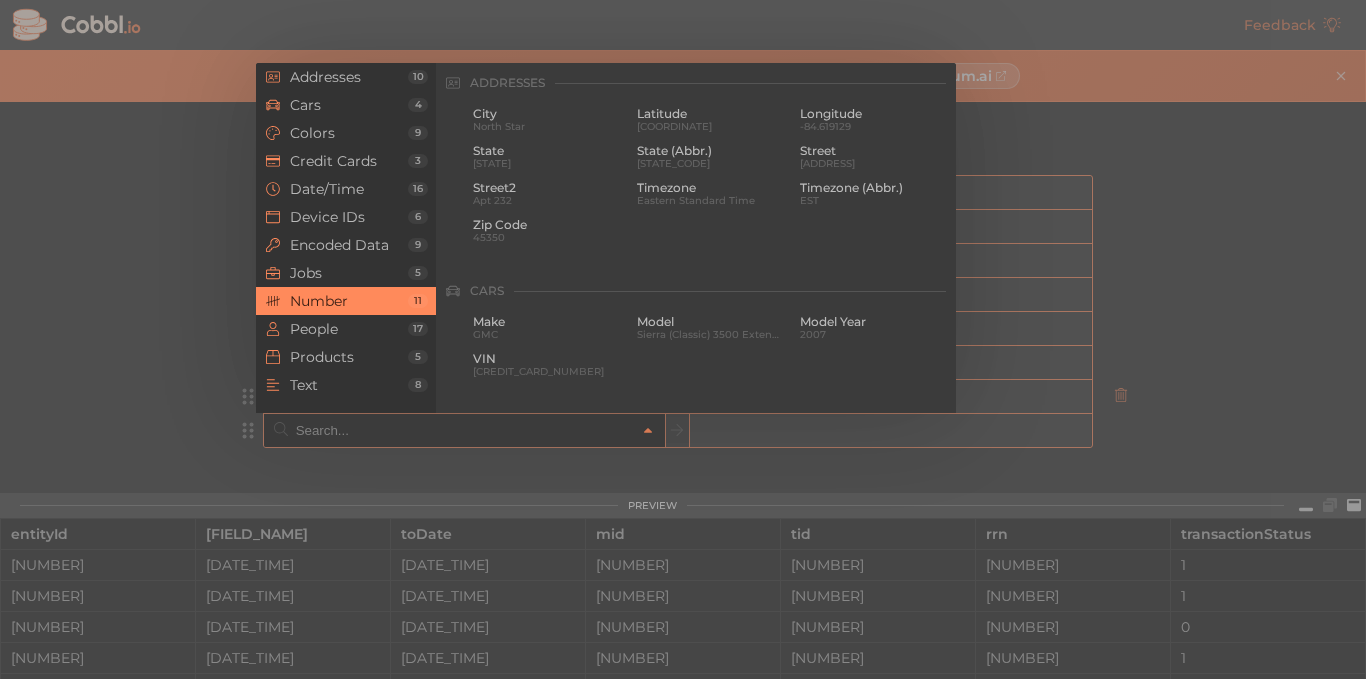 click at bounding box center (463, 430) 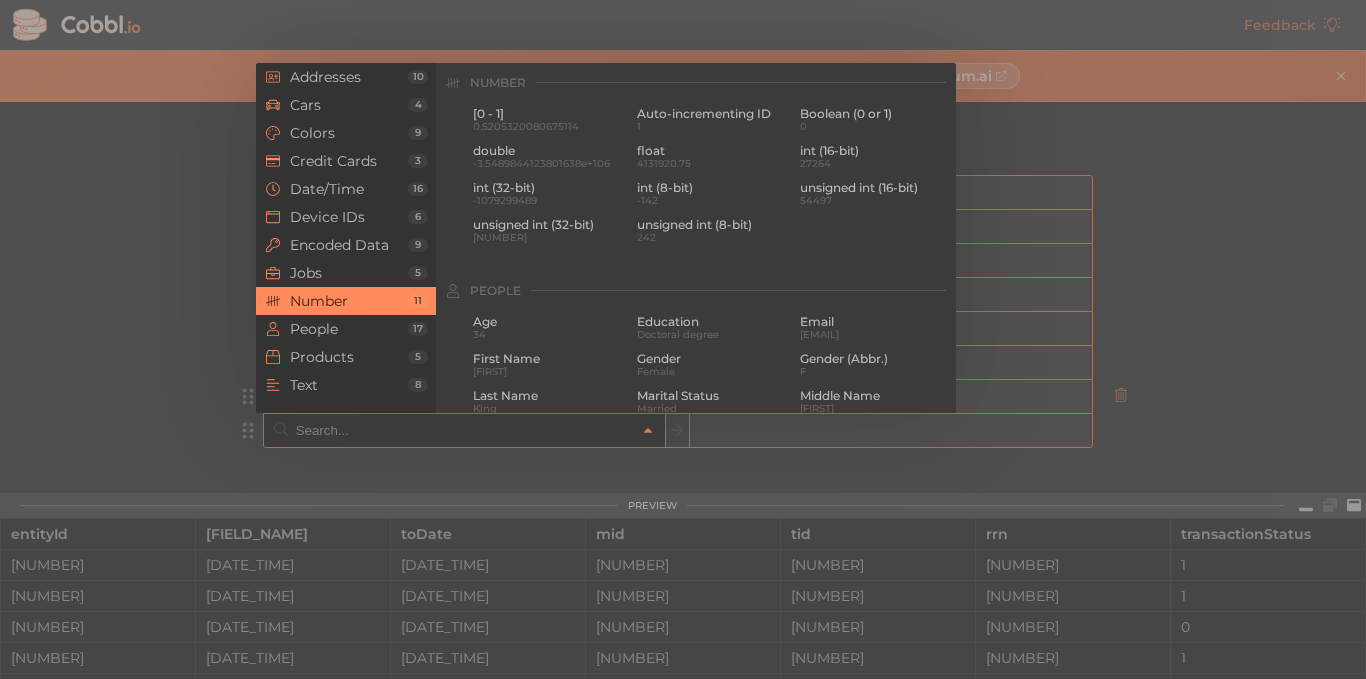 click at bounding box center [683, 339] 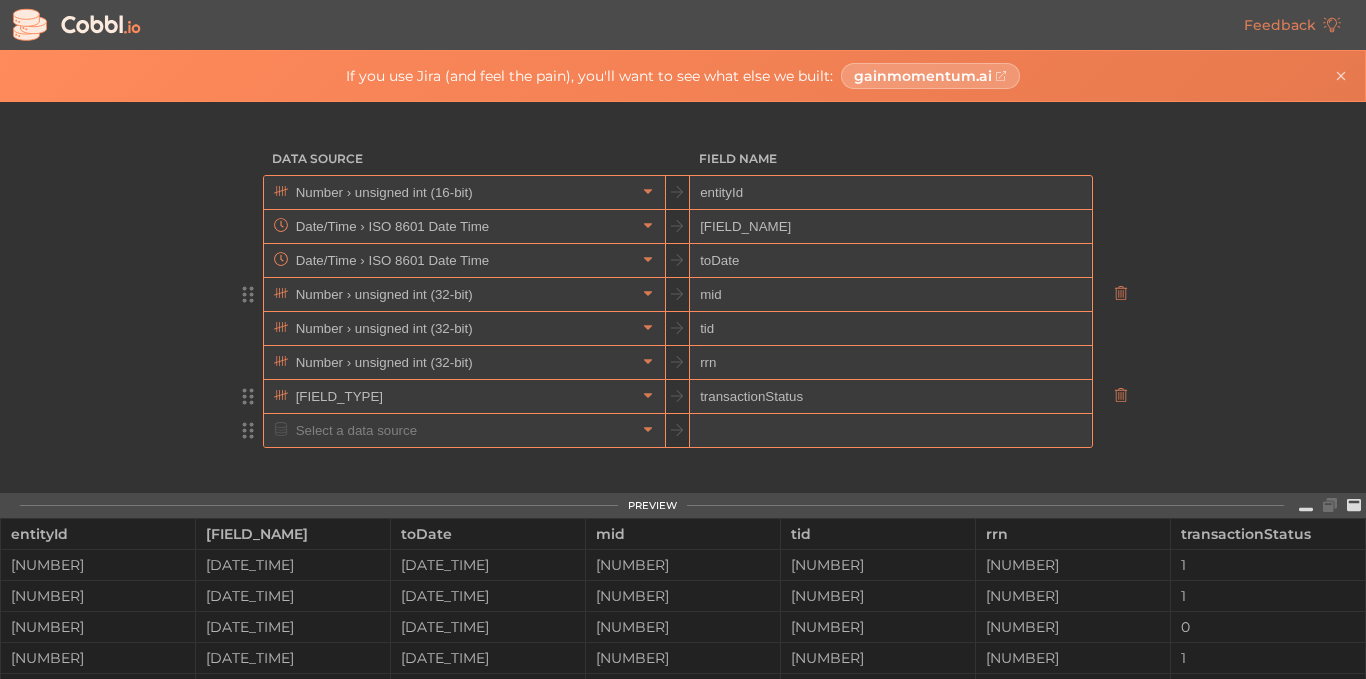 click on "mid" at bounding box center [890, 295] 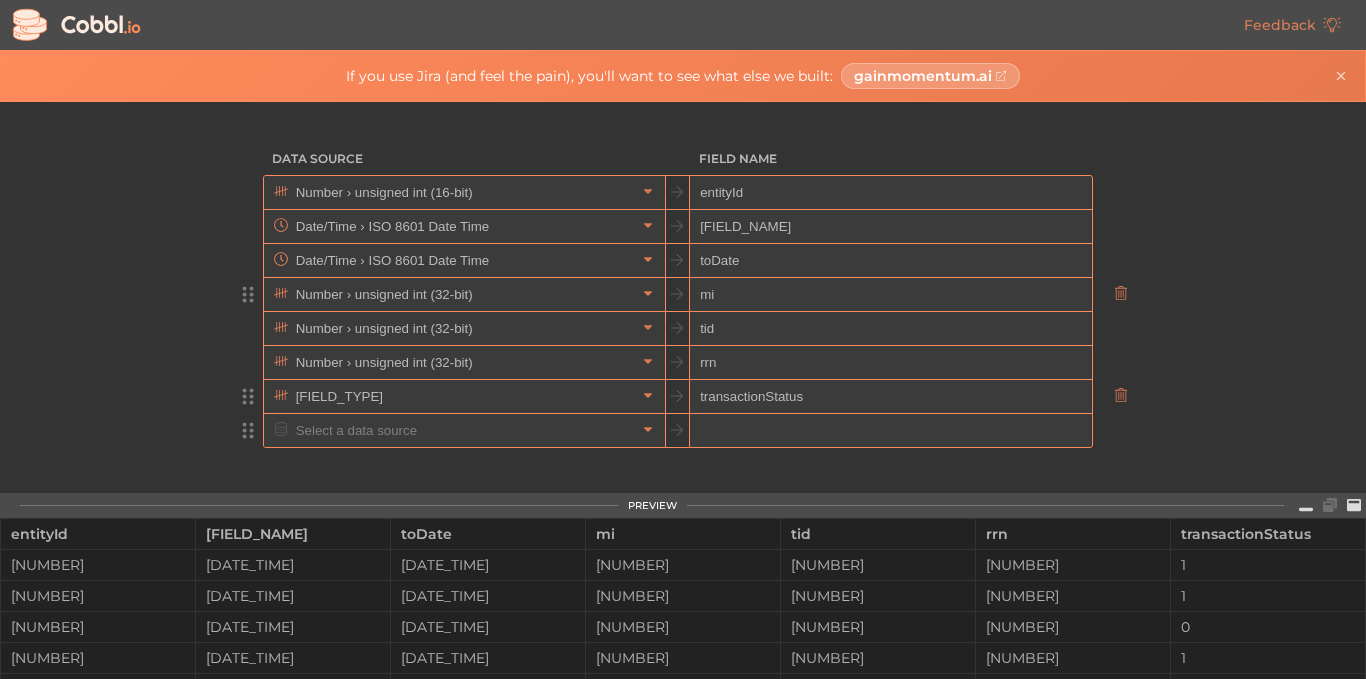 type on "m" 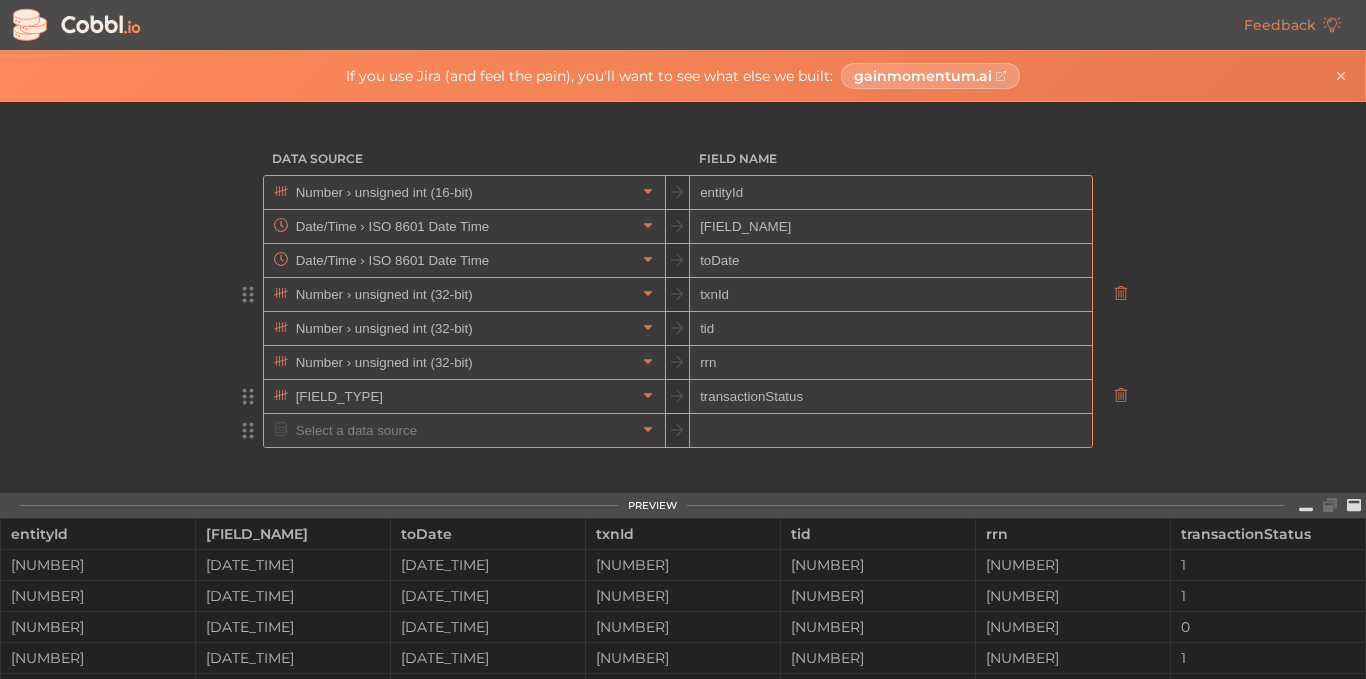 type on "tcn" 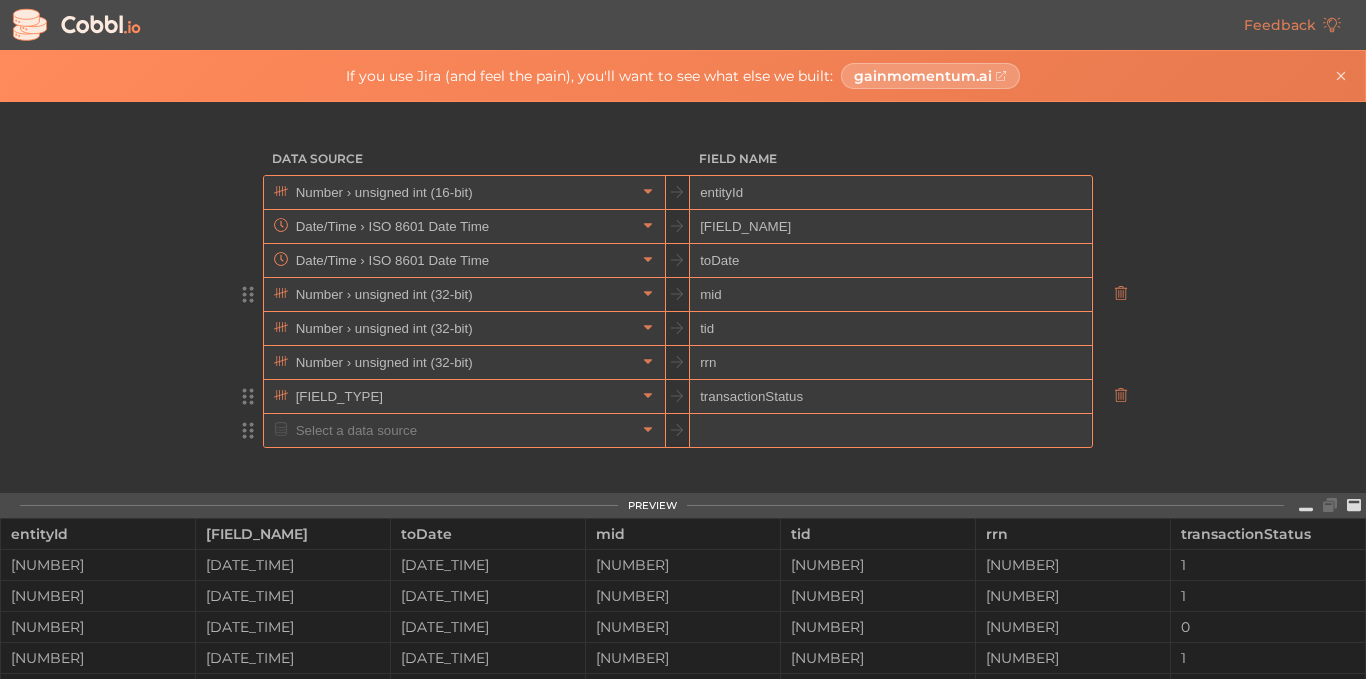 click on "mid" at bounding box center [890, 295] 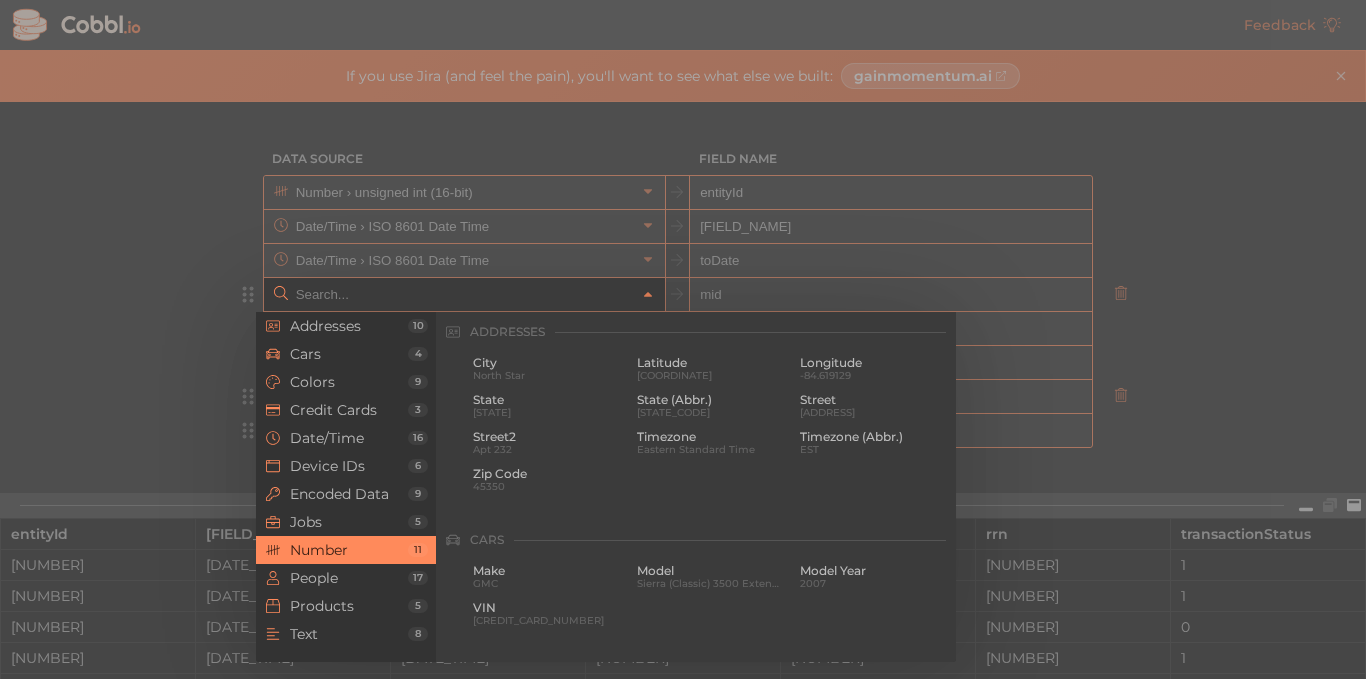 click at bounding box center [463, 294] 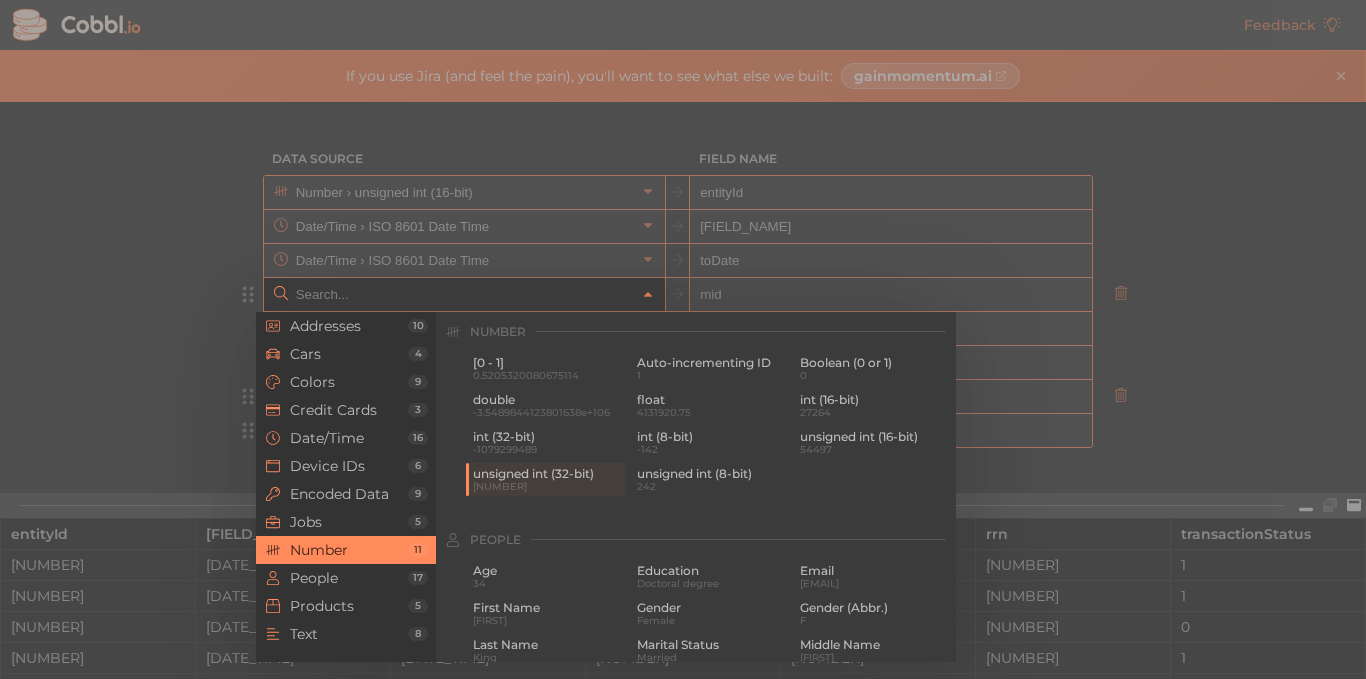 click at bounding box center [683, 339] 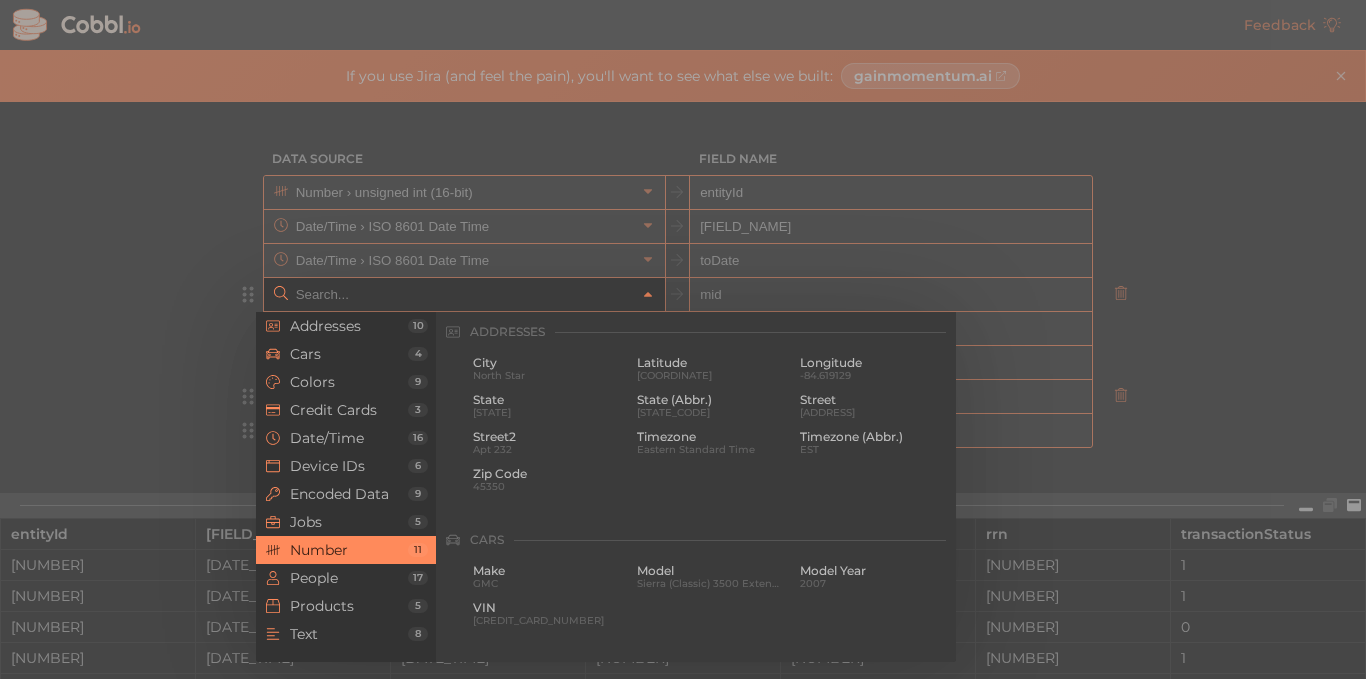scroll, scrollTop: 1332, scrollLeft: 0, axis: vertical 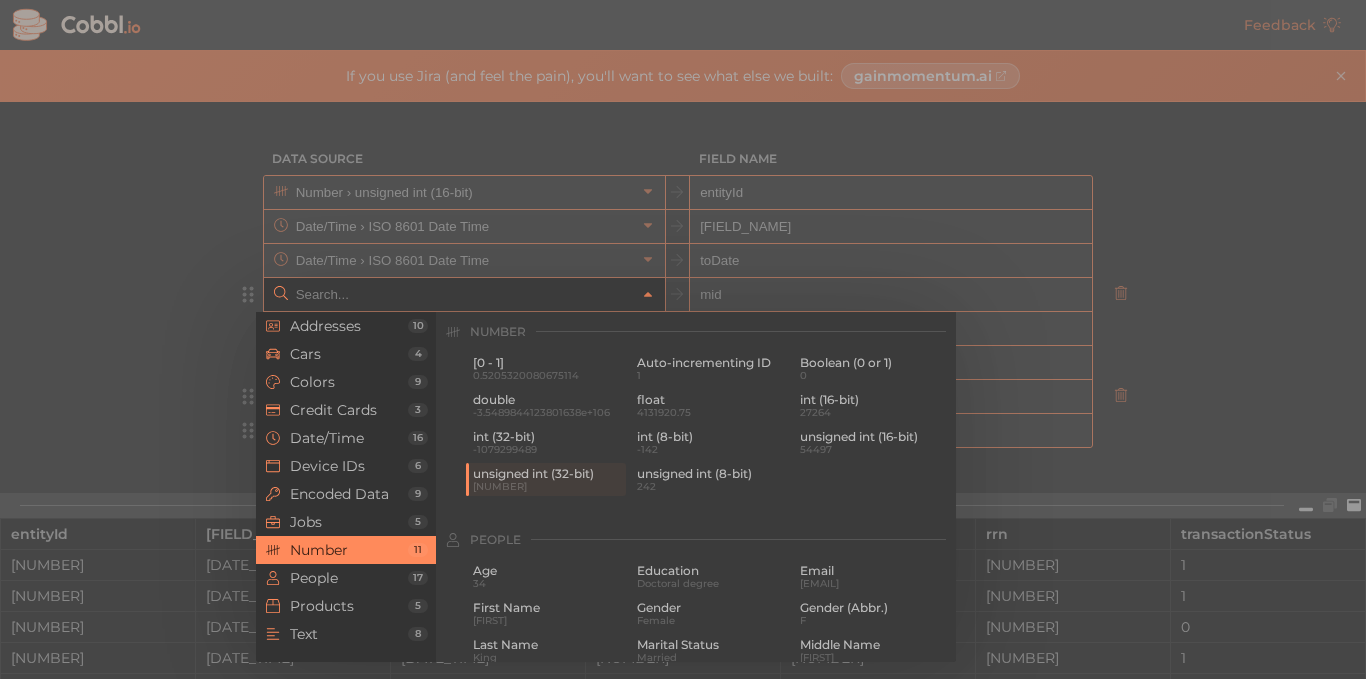 drag, startPoint x: 604, startPoint y: 296, endPoint x: 132, endPoint y: 292, distance: 472.01694 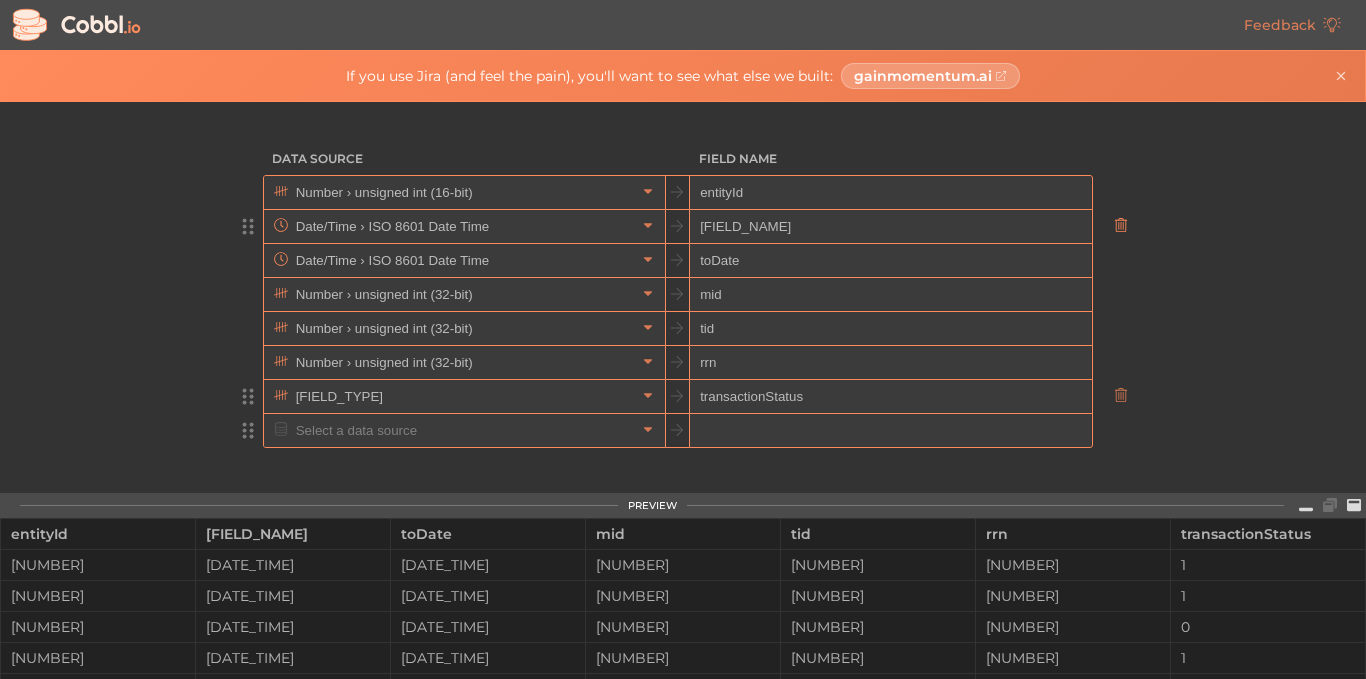click 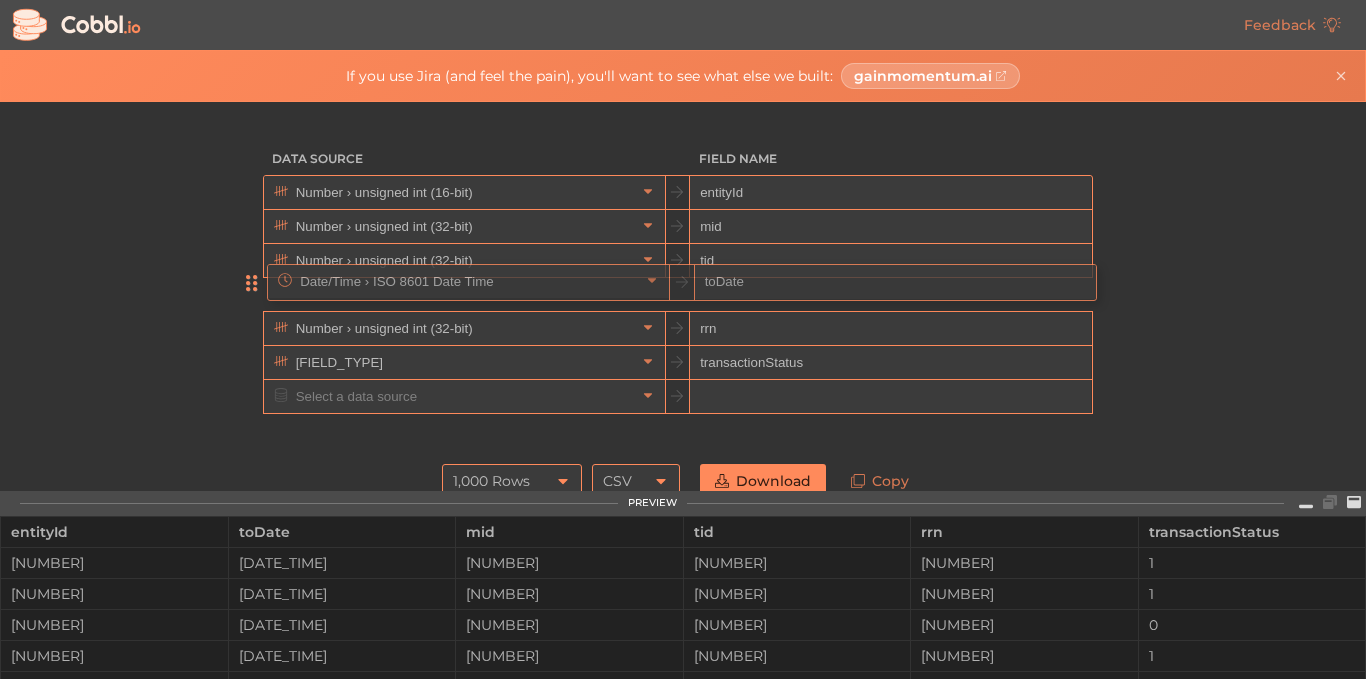 drag, startPoint x: 240, startPoint y: 227, endPoint x: 253, endPoint y: 293, distance: 67.26812 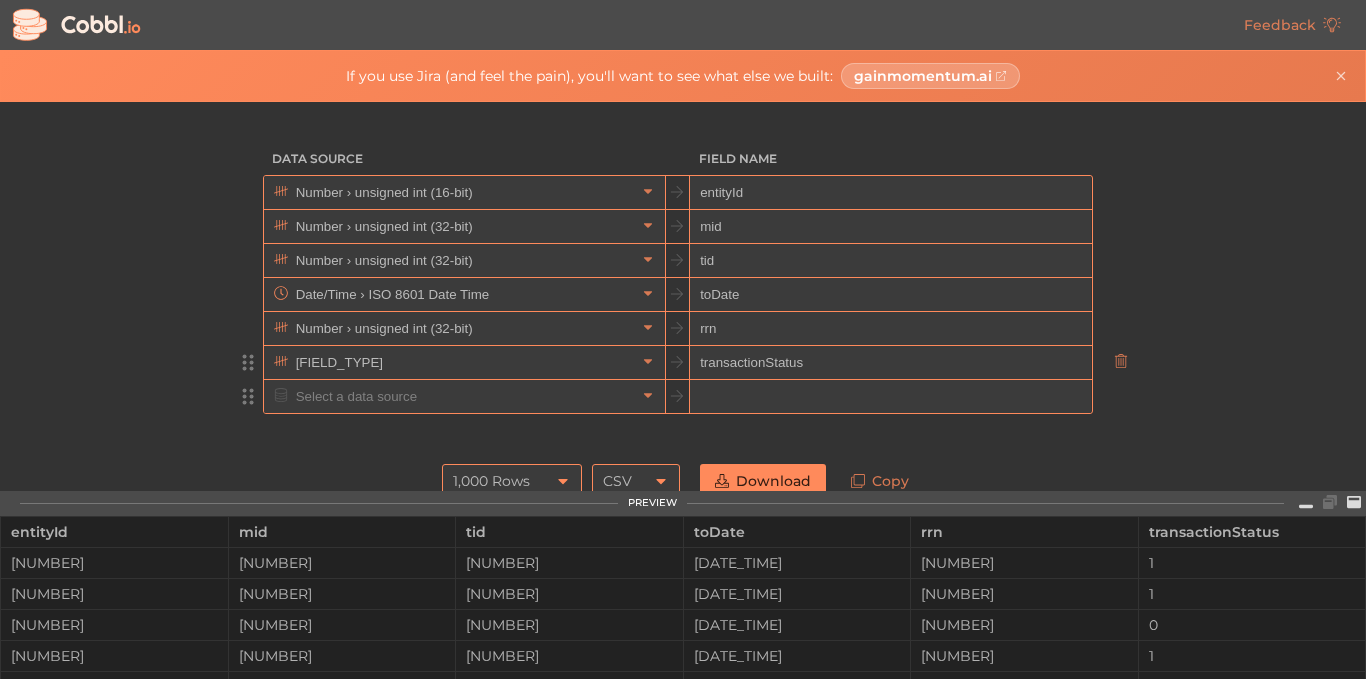 click at bounding box center [890, 397] 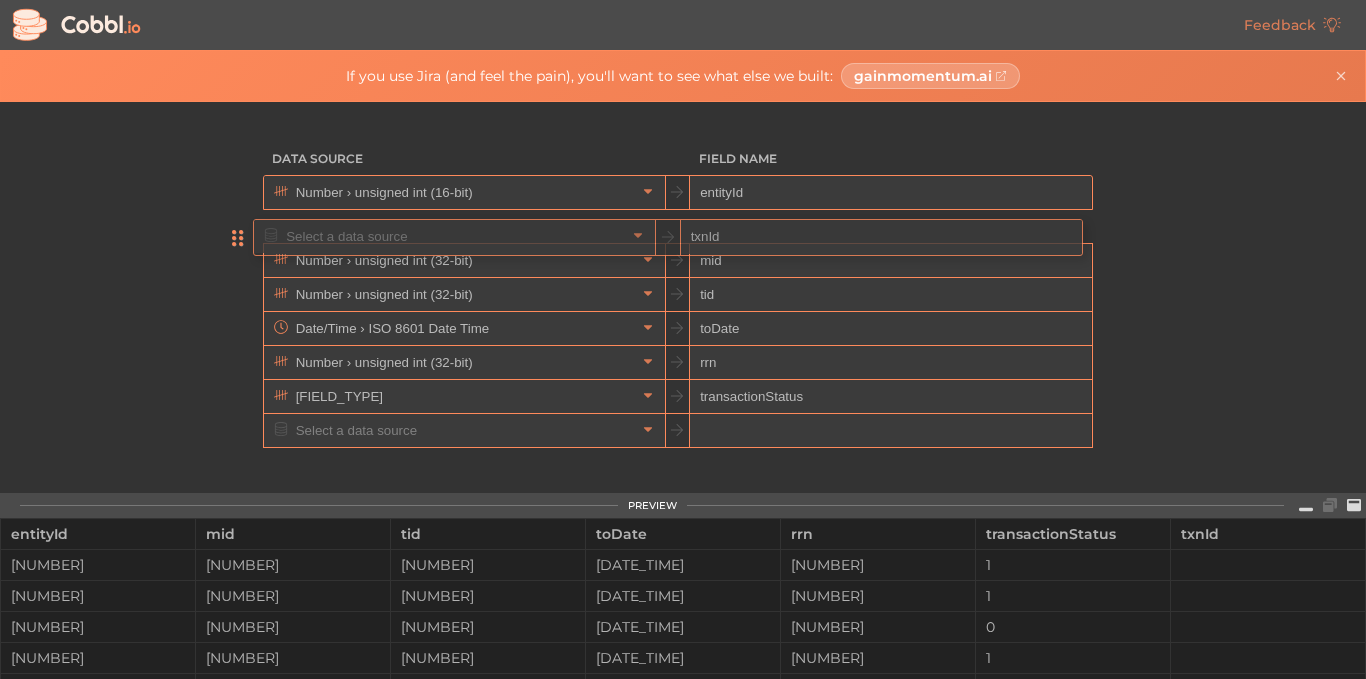 drag, startPoint x: 232, startPoint y: 396, endPoint x: 243, endPoint y: 223, distance: 173.34937 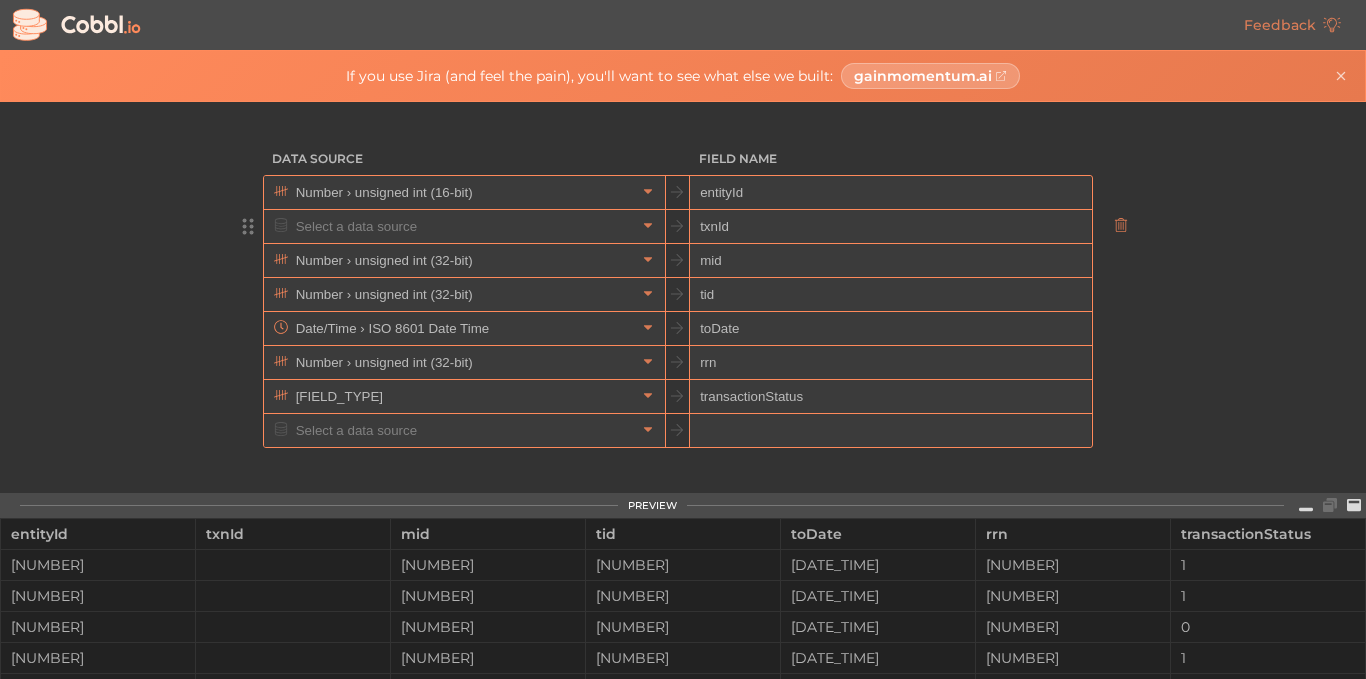 type on "txnId" 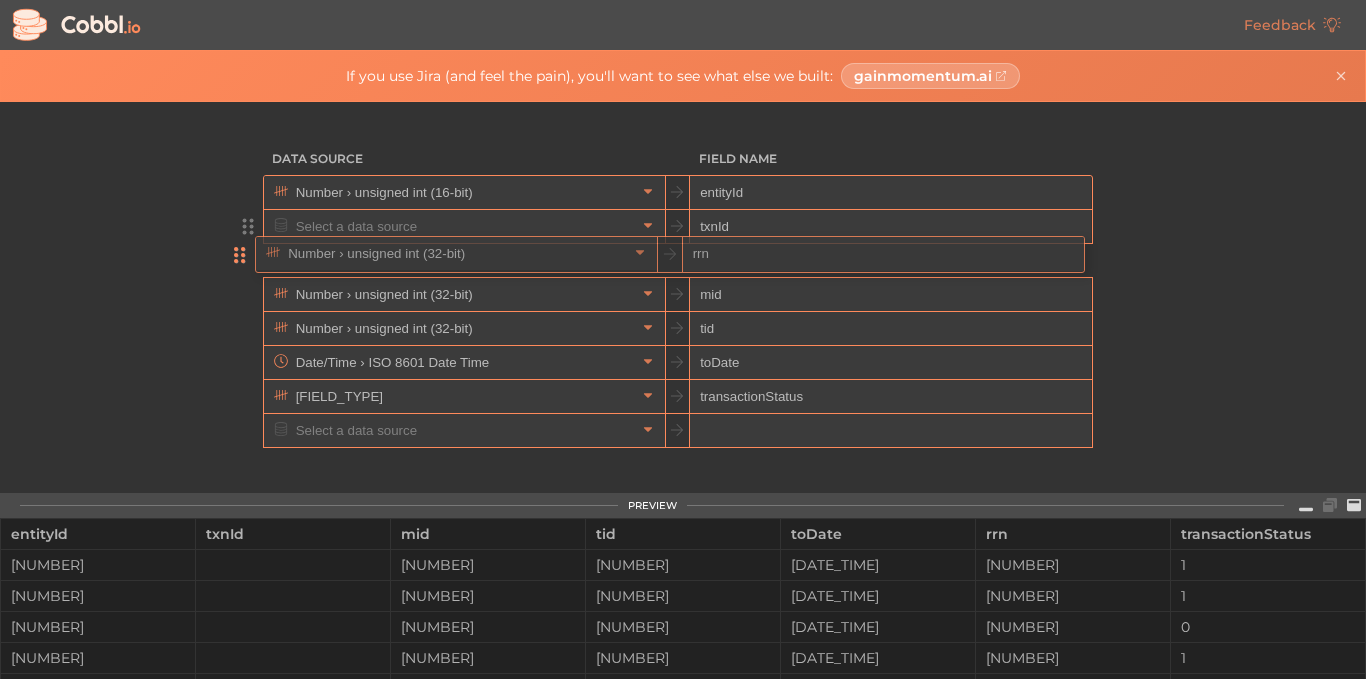 drag, startPoint x: 246, startPoint y: 369, endPoint x: 244, endPoint y: 196, distance: 173.01157 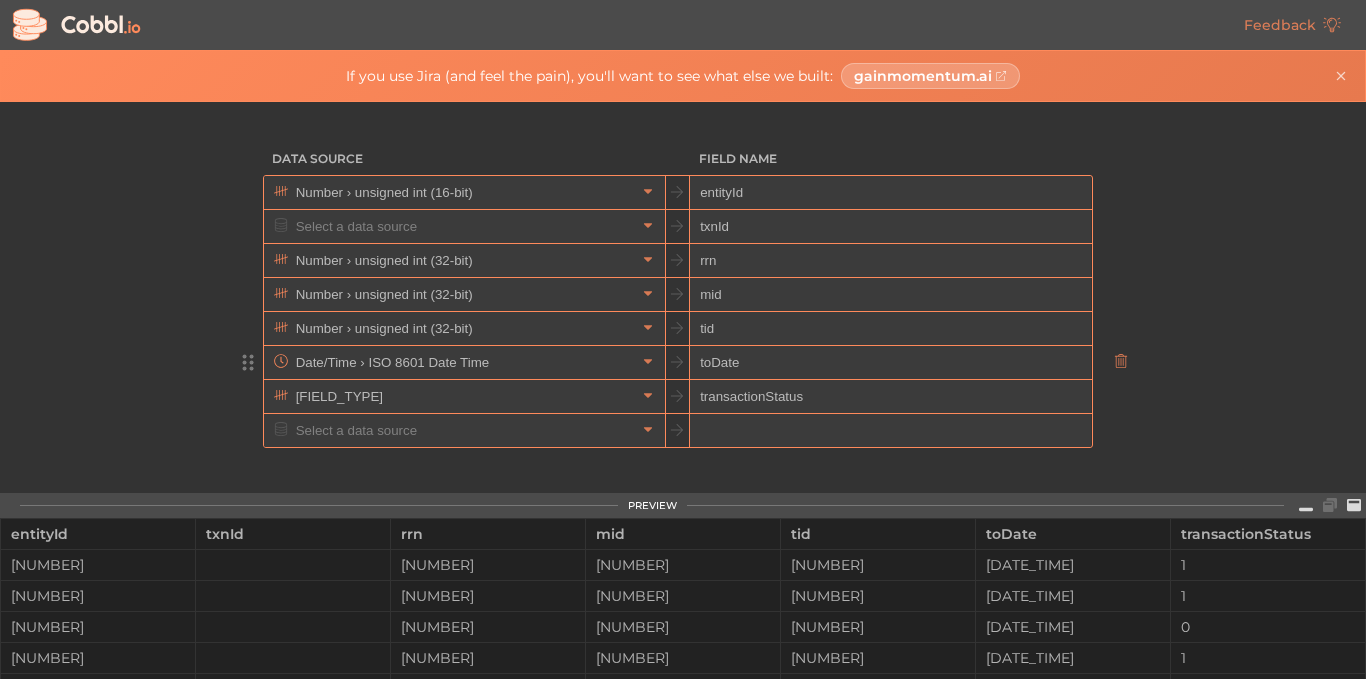 click on "toDate" at bounding box center [890, 363] 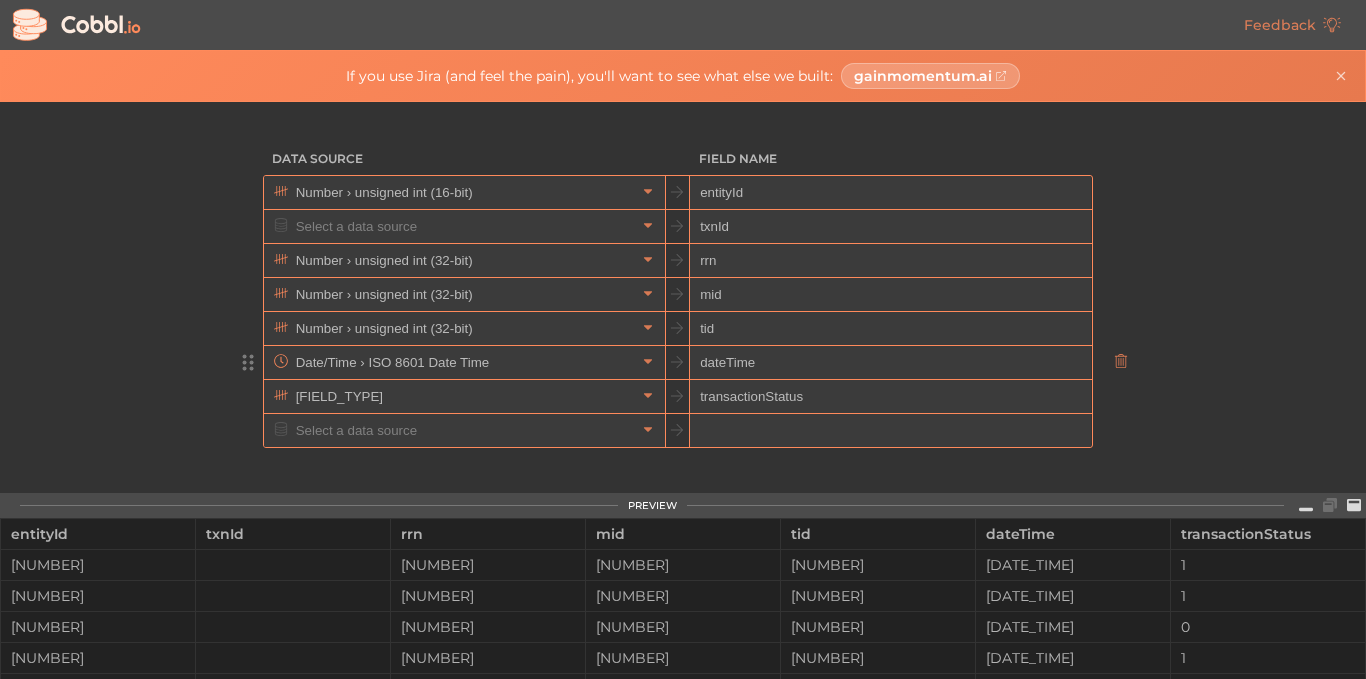 click on "dateTime" at bounding box center [890, 363] 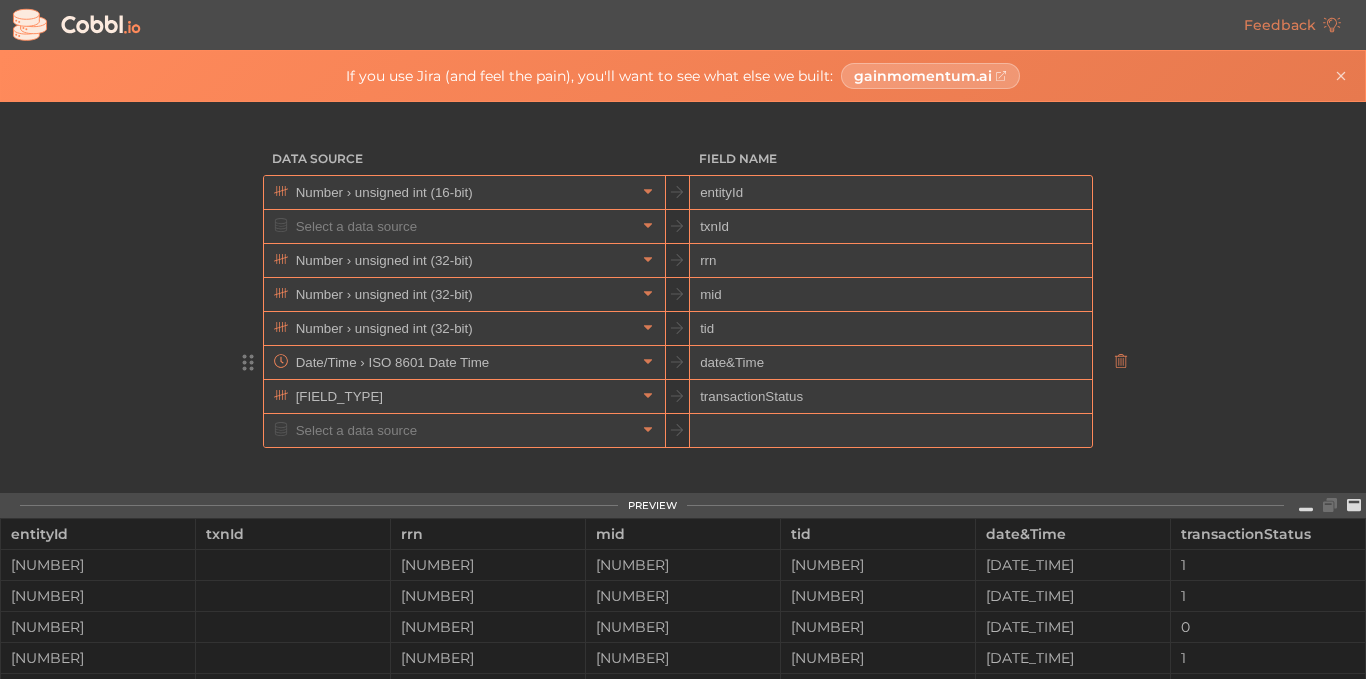 type on "date&Time" 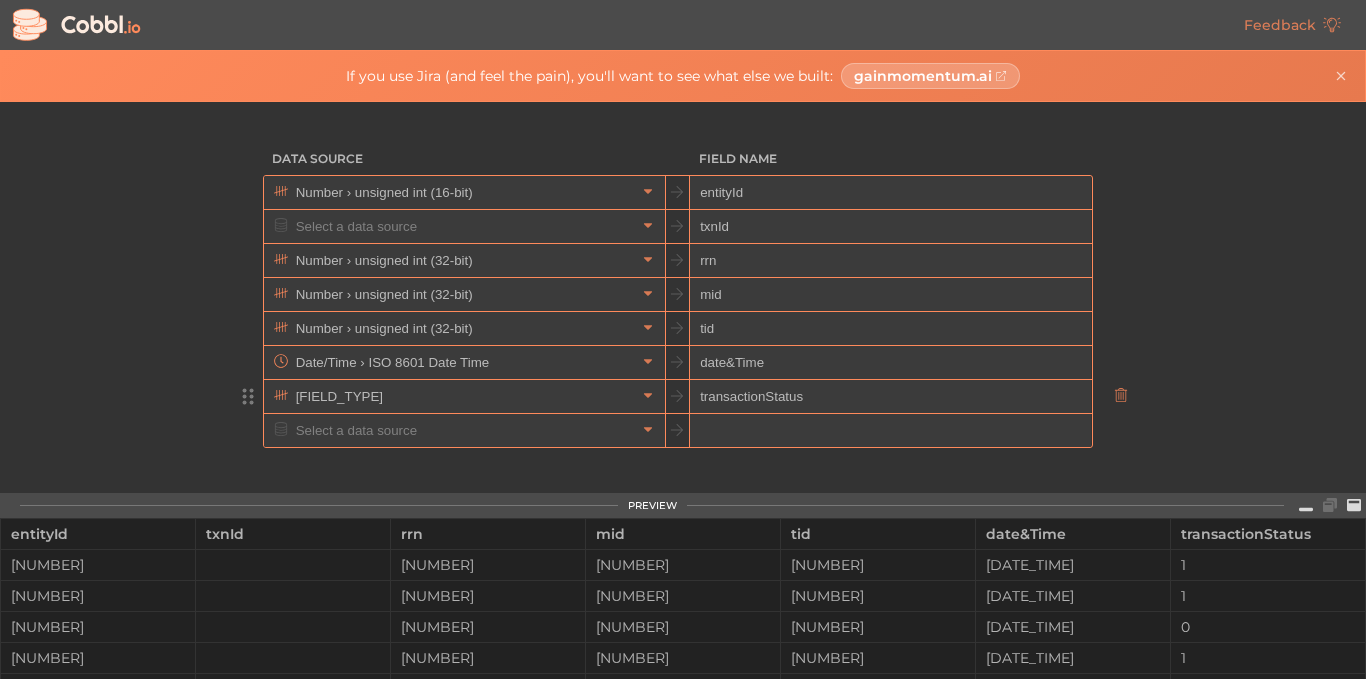 click on "transactionStatus" at bounding box center (890, 397) 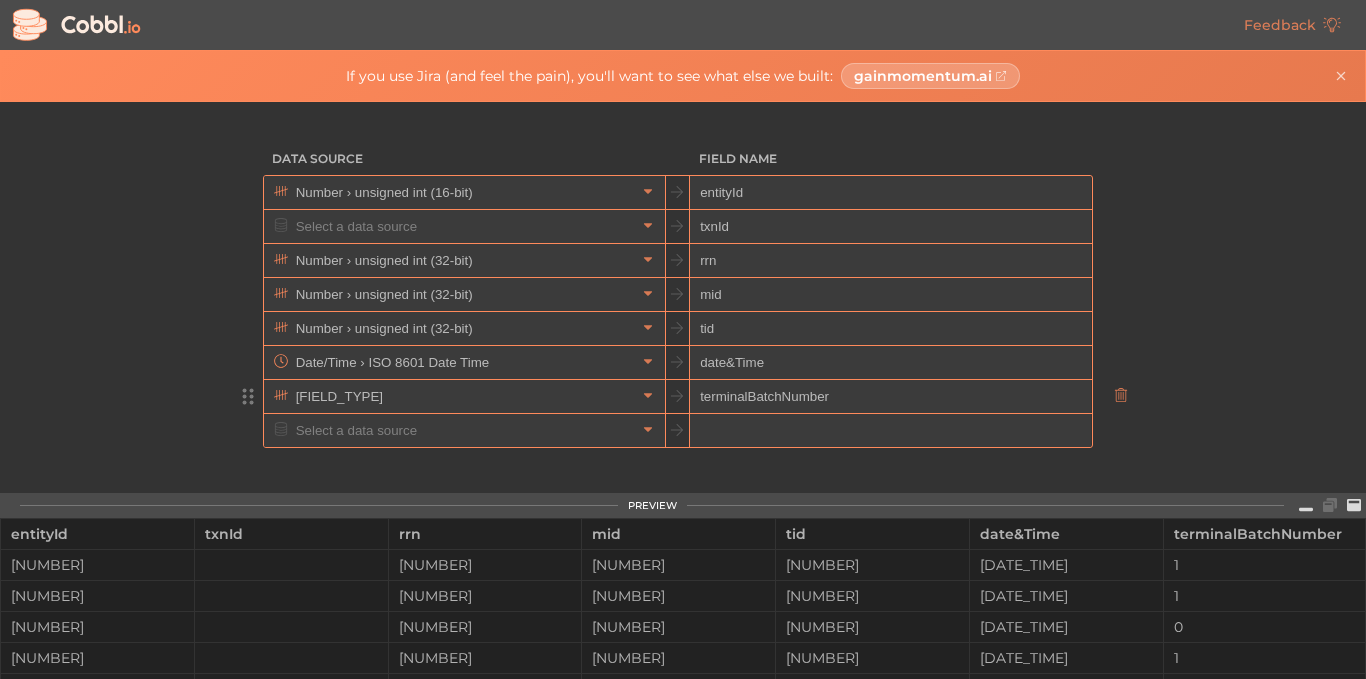 type on "terminalBatchNumber" 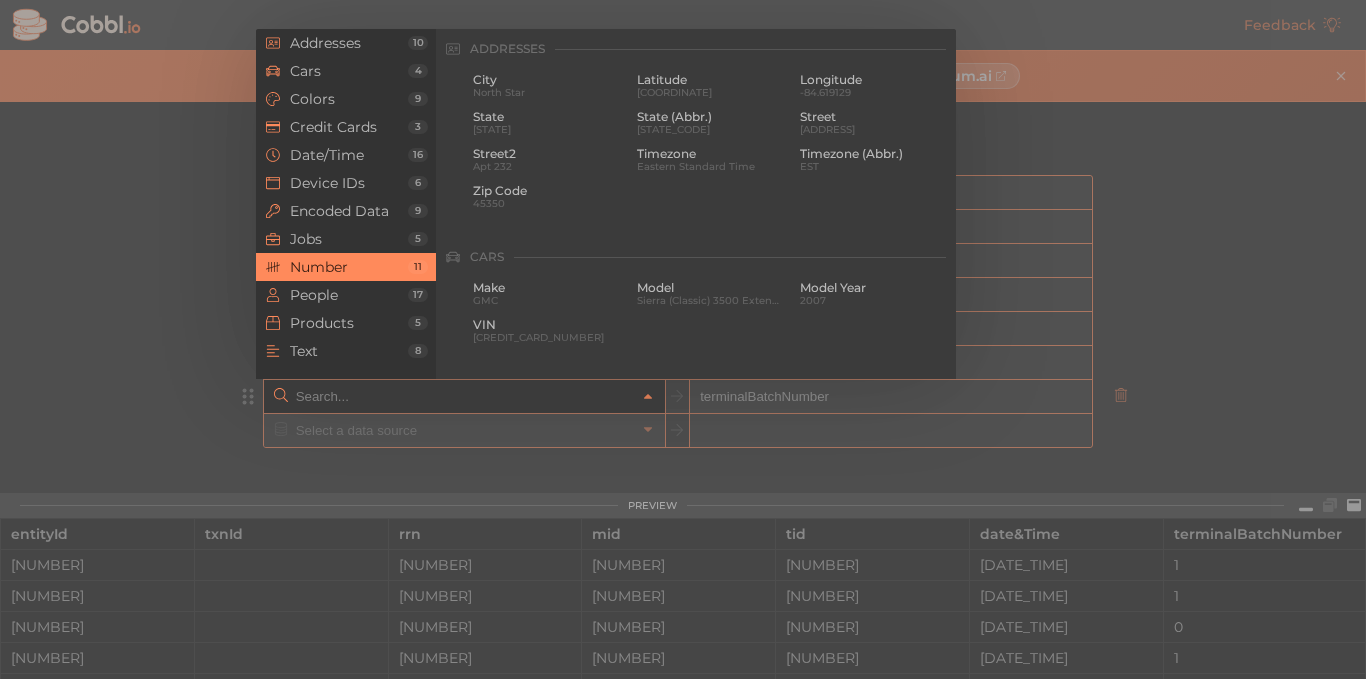 click at bounding box center [463, 396] 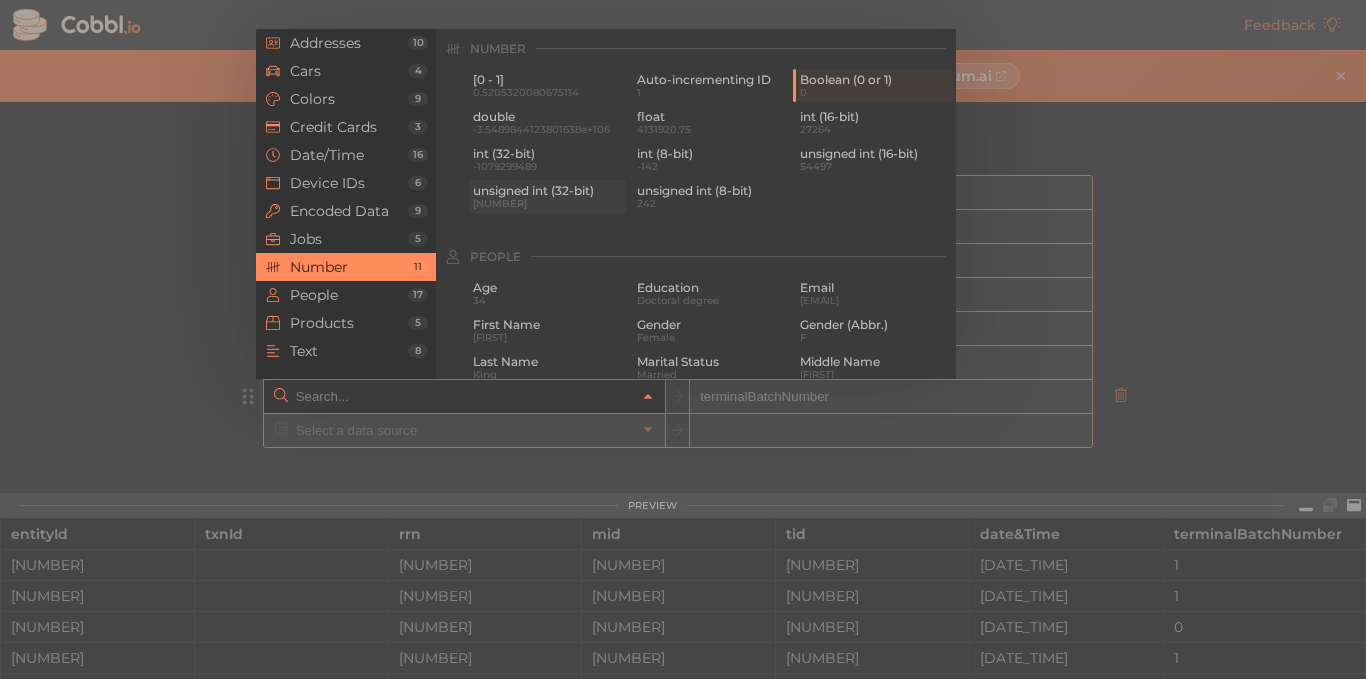 click on "[FIELD_TYPE]" at bounding box center (547, 196) 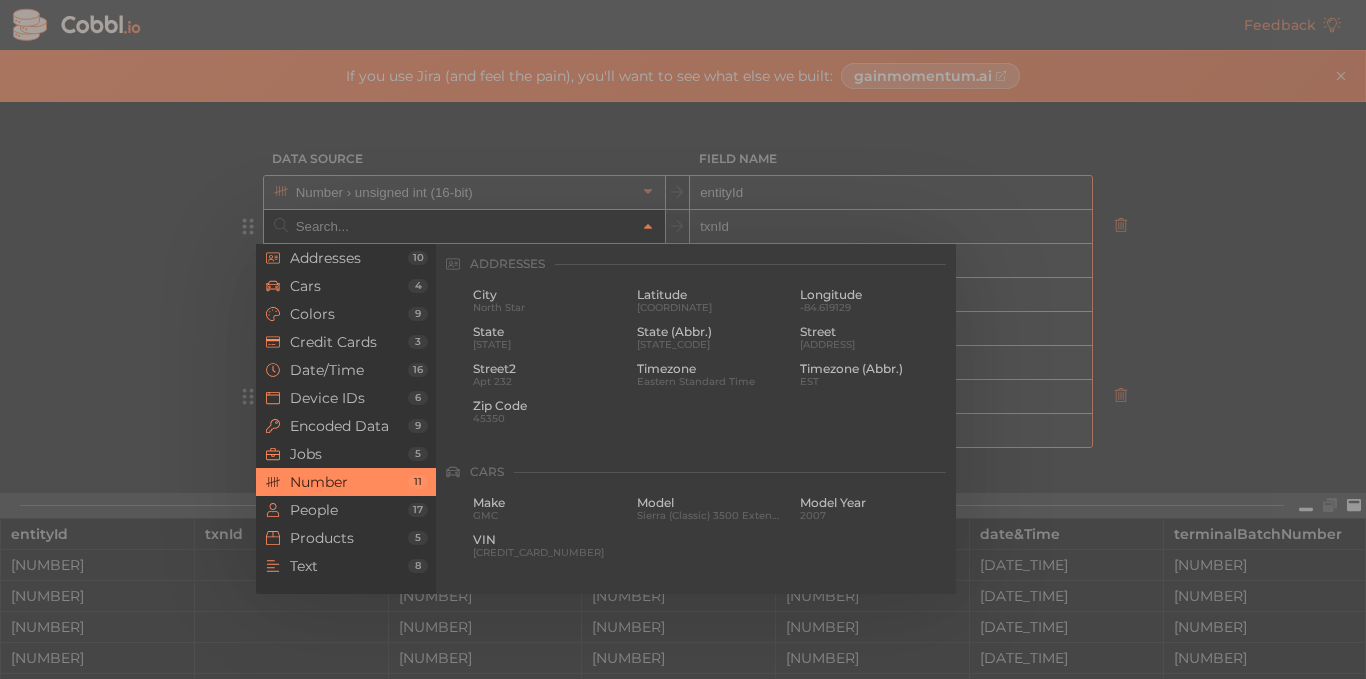 click at bounding box center (463, 226) 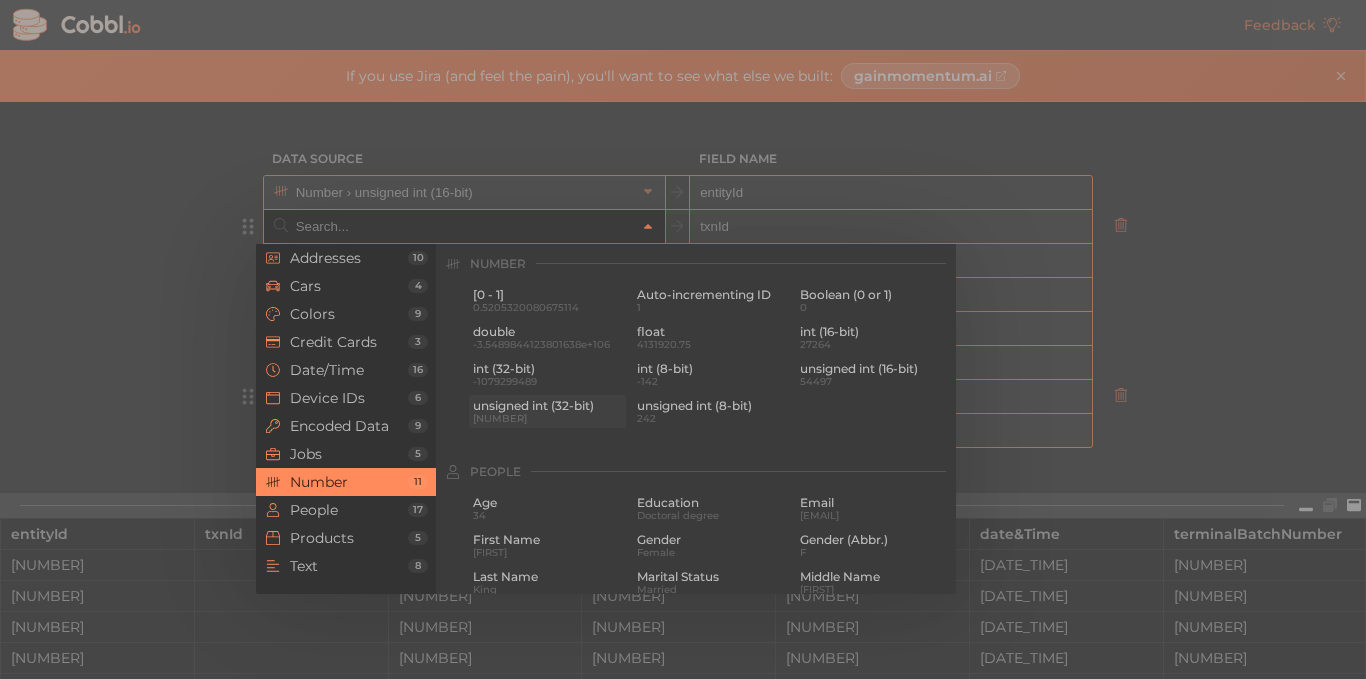 click on "[NUMBER]" at bounding box center [547, 418] 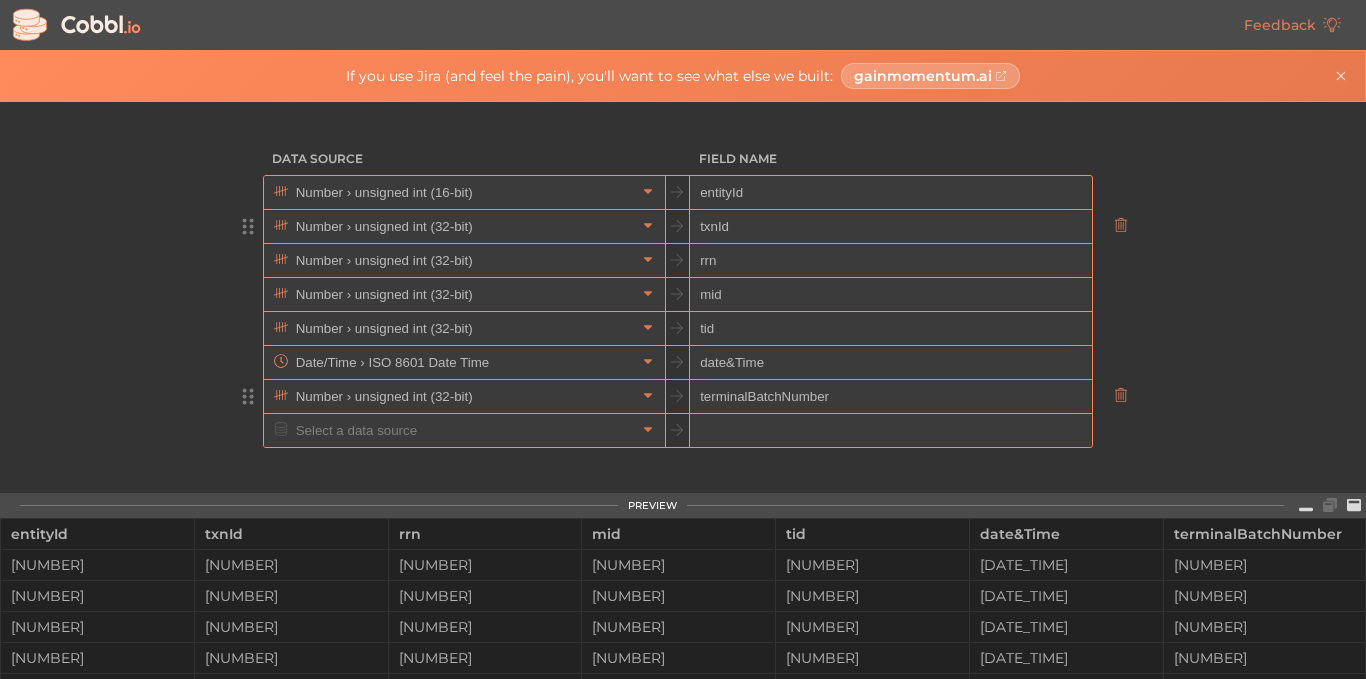 click on "terminalBatchNumber" at bounding box center [890, 397] 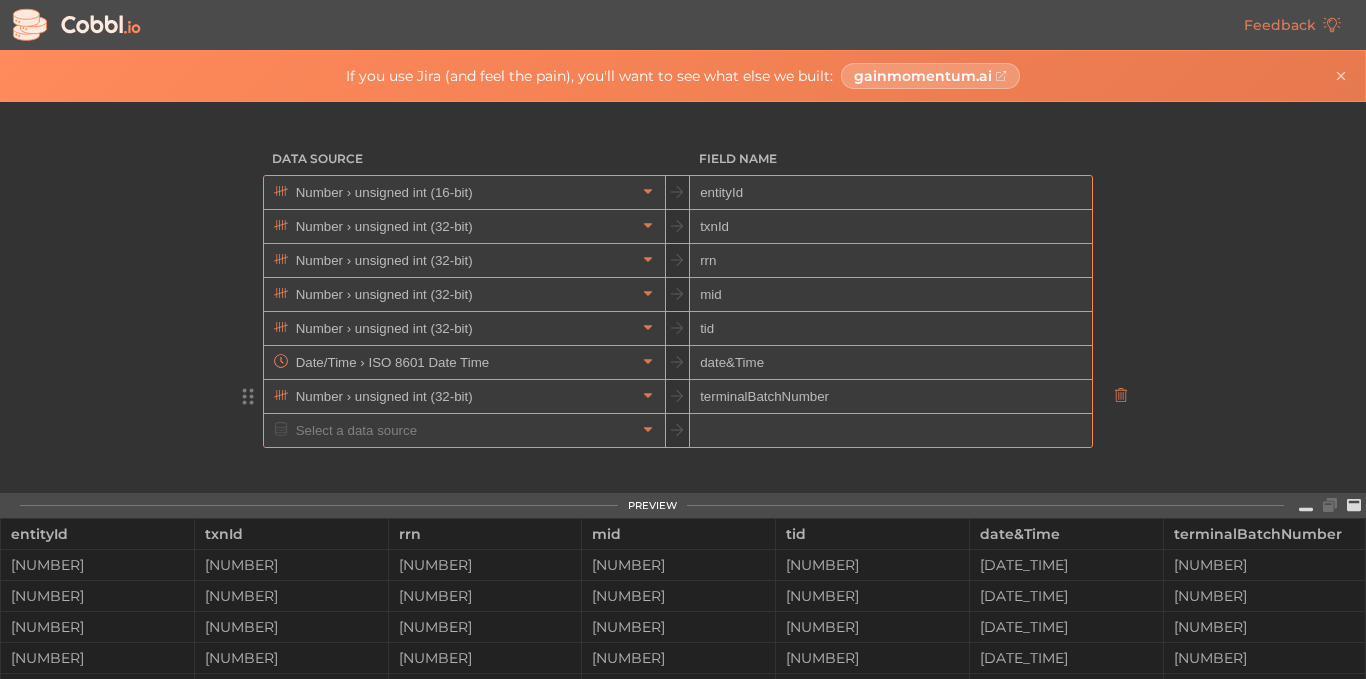 click on "terminalBatchNumber" at bounding box center [890, 397] 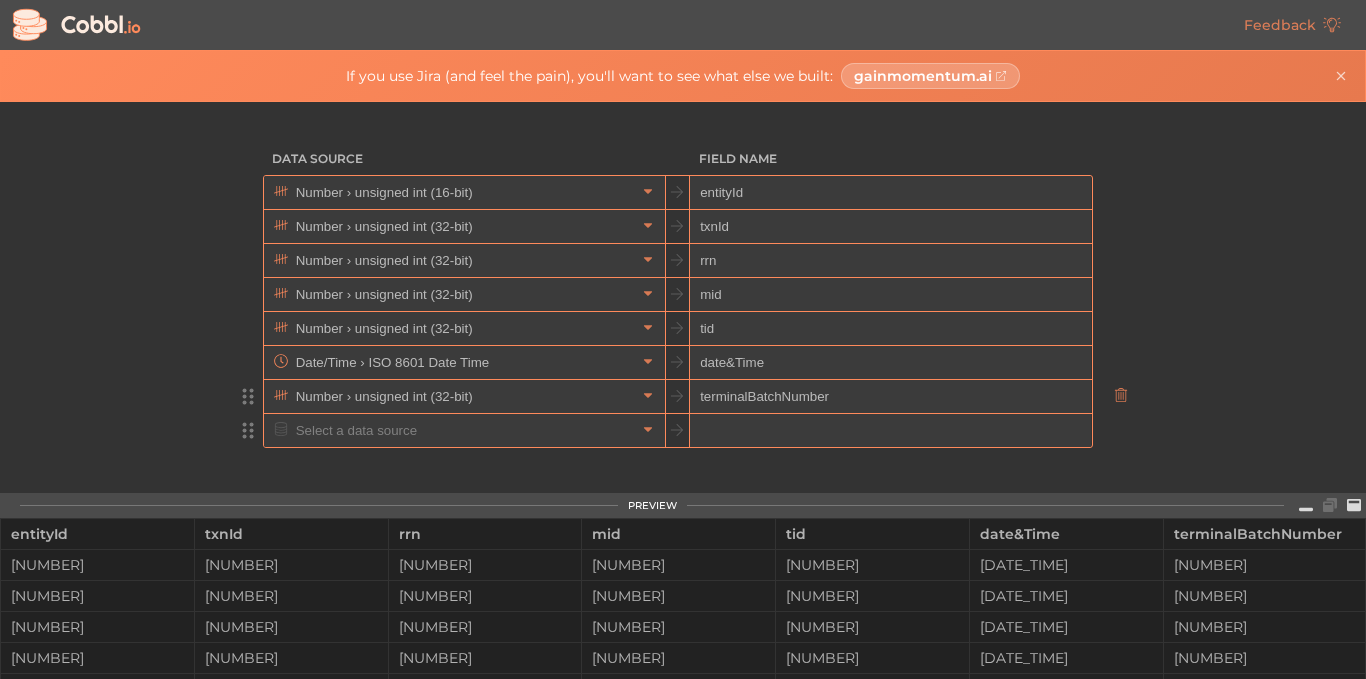 click at bounding box center [890, 431] 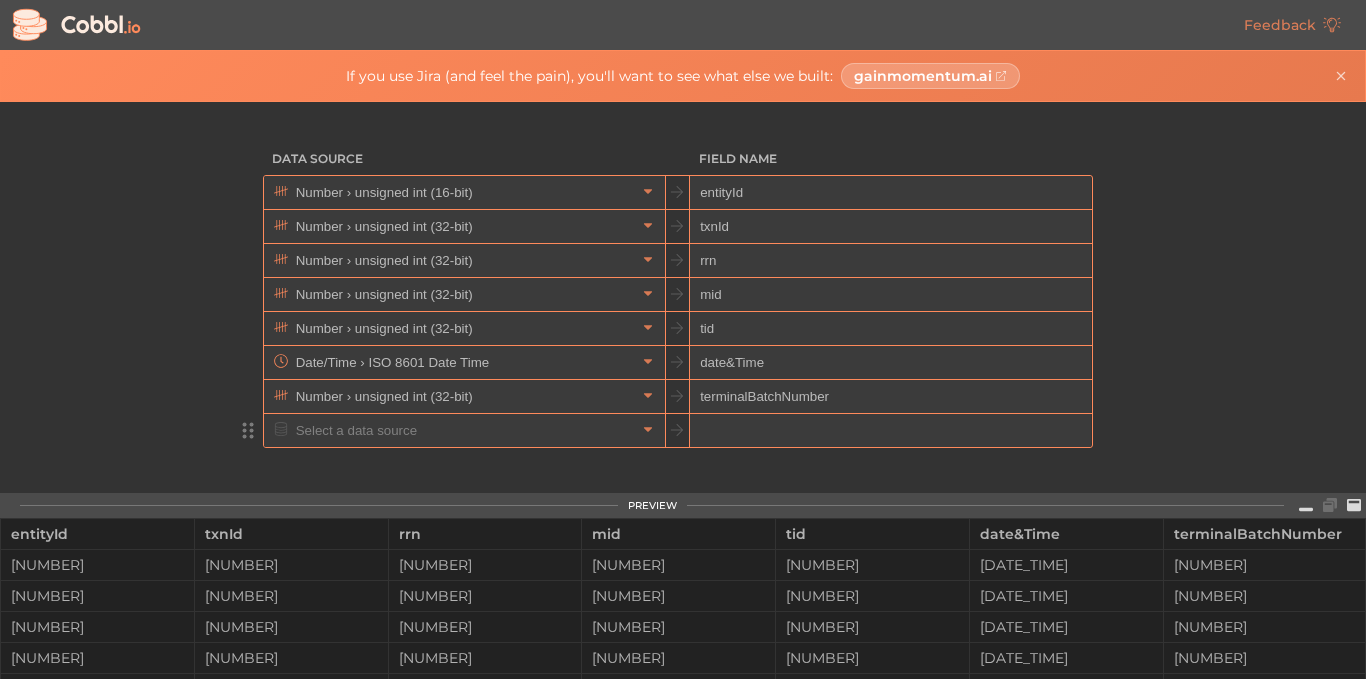 paste on "terminalBatchNumber" 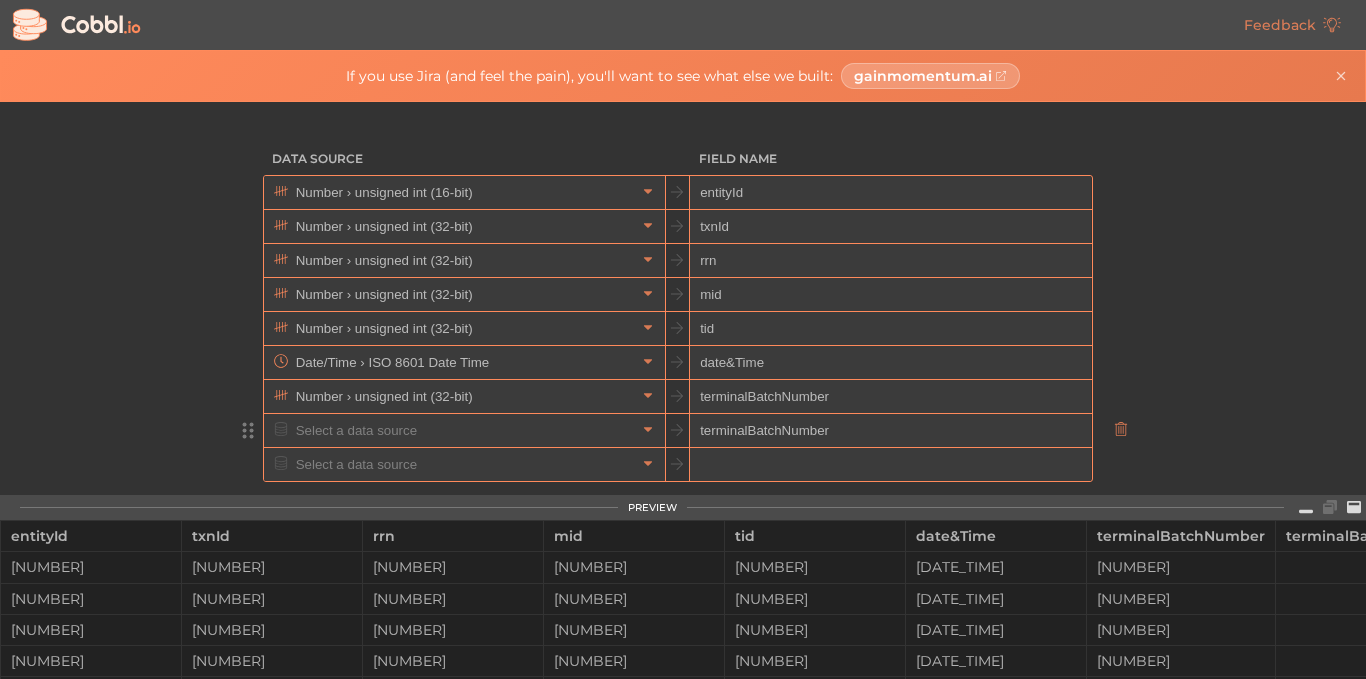 click on "terminalBatchNumber" at bounding box center (890, 431) 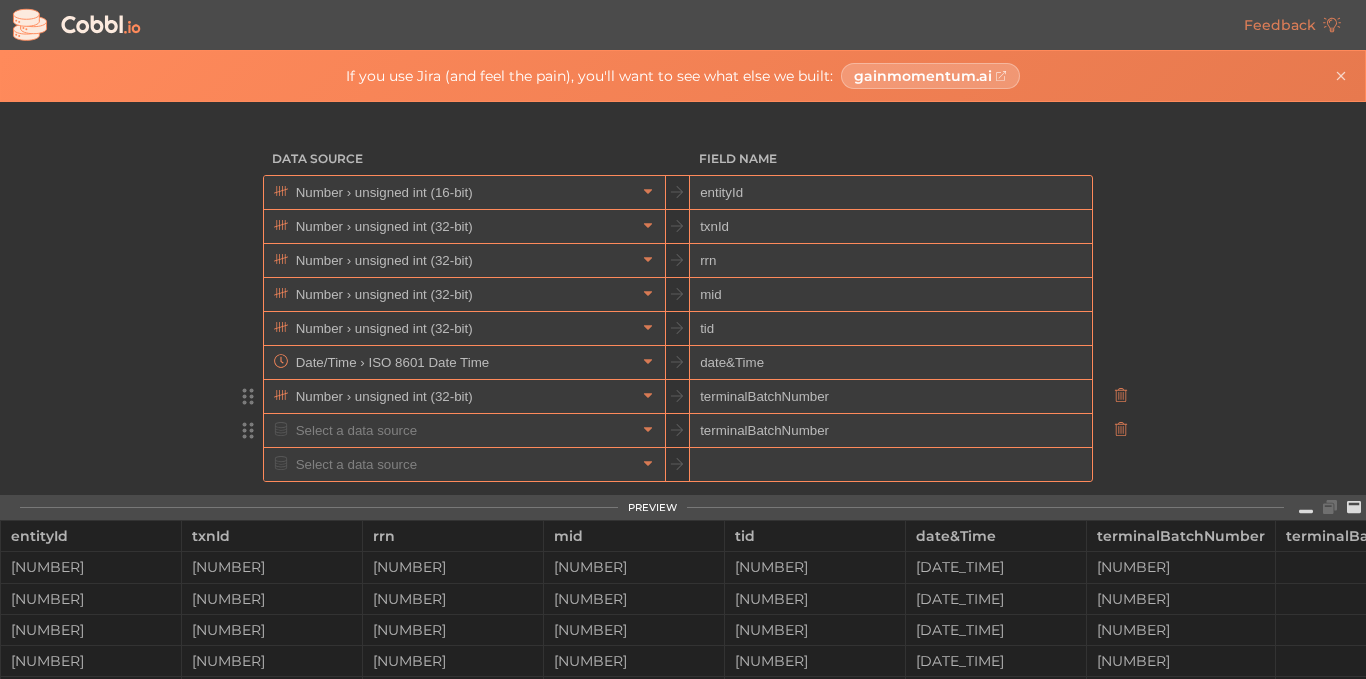 scroll, scrollTop: 200, scrollLeft: 0, axis: vertical 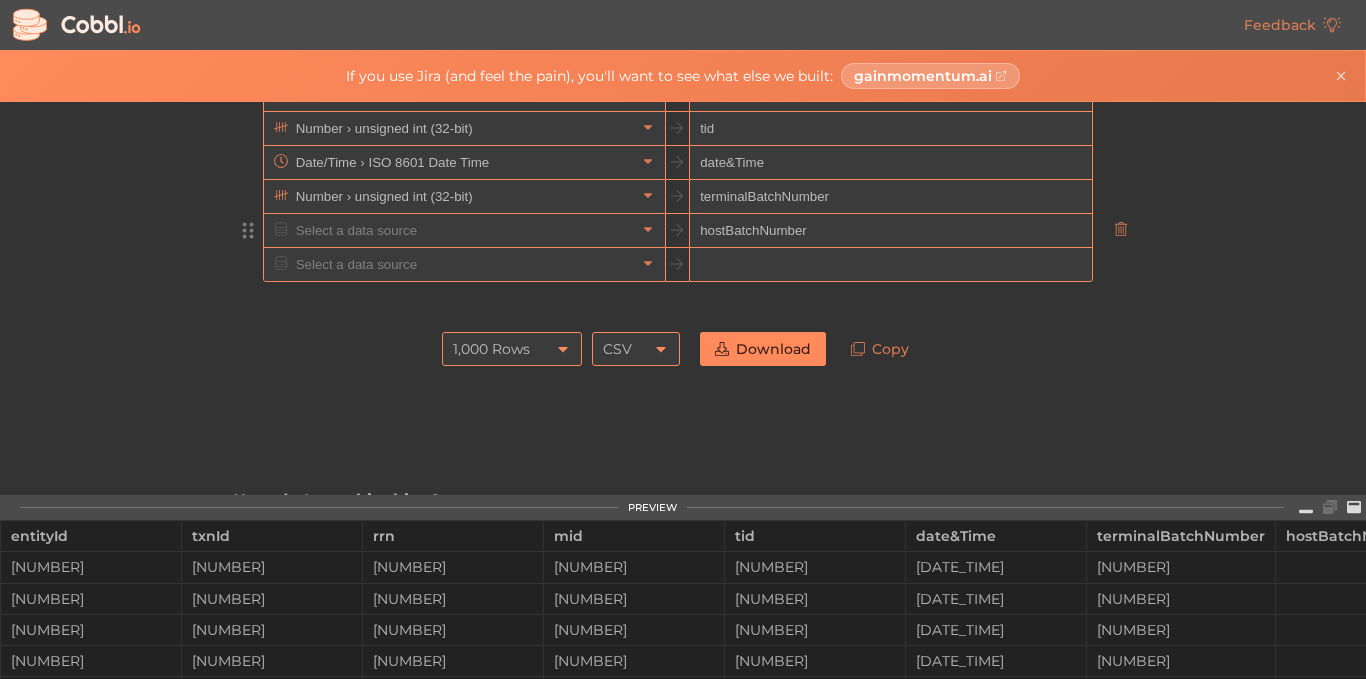 type on "hostBatchNumber" 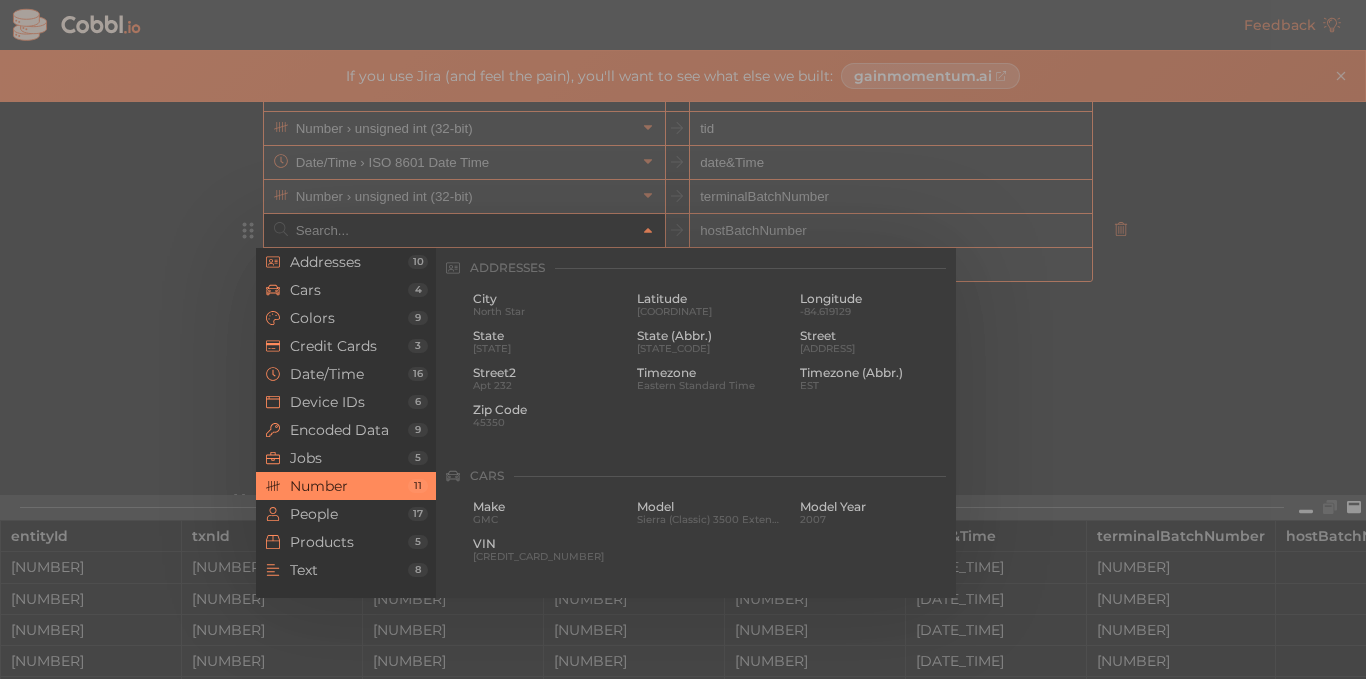 scroll, scrollTop: 1332, scrollLeft: 0, axis: vertical 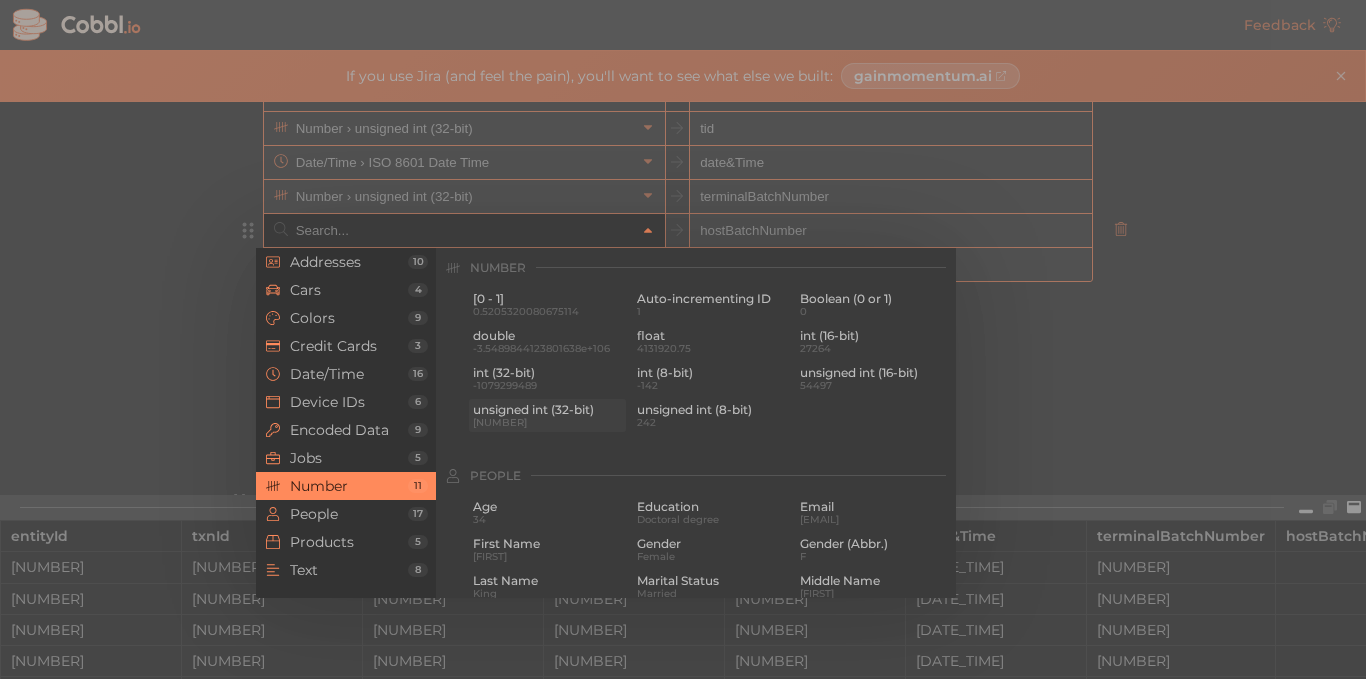 click on "unsigned int (32-bit)" at bounding box center [547, 410] 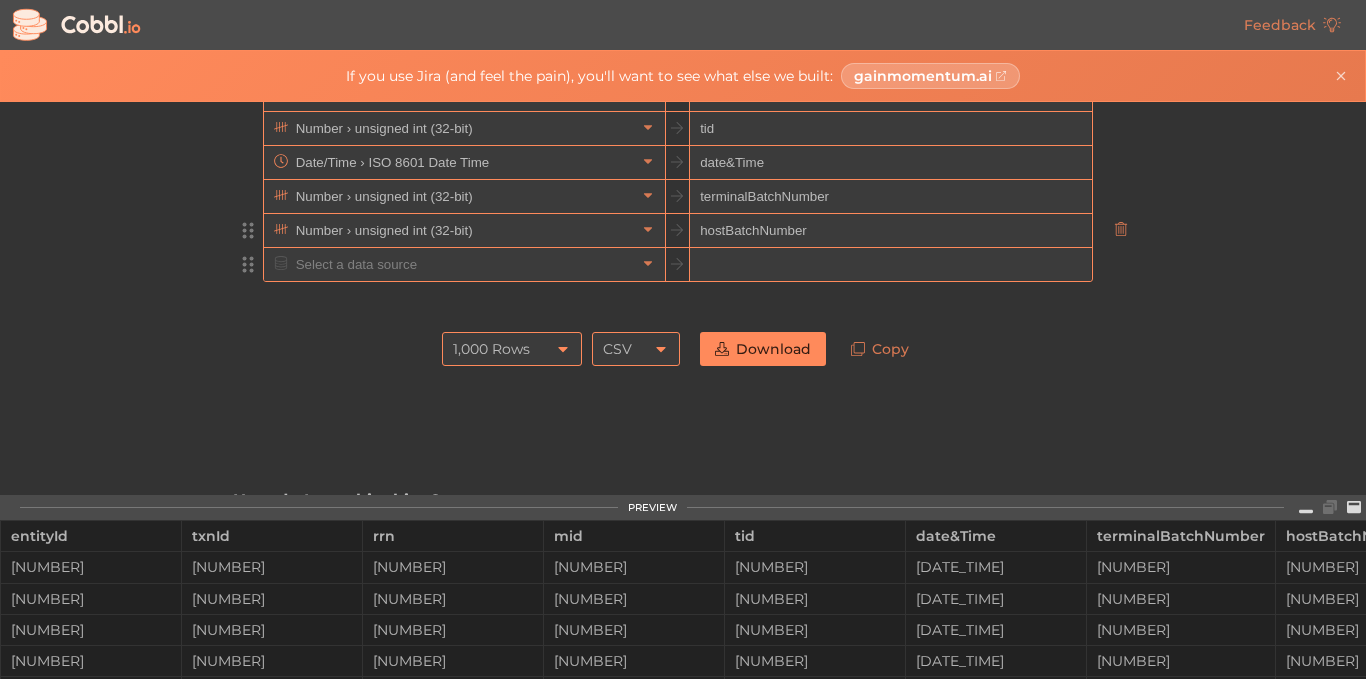 click at bounding box center (890, 265) 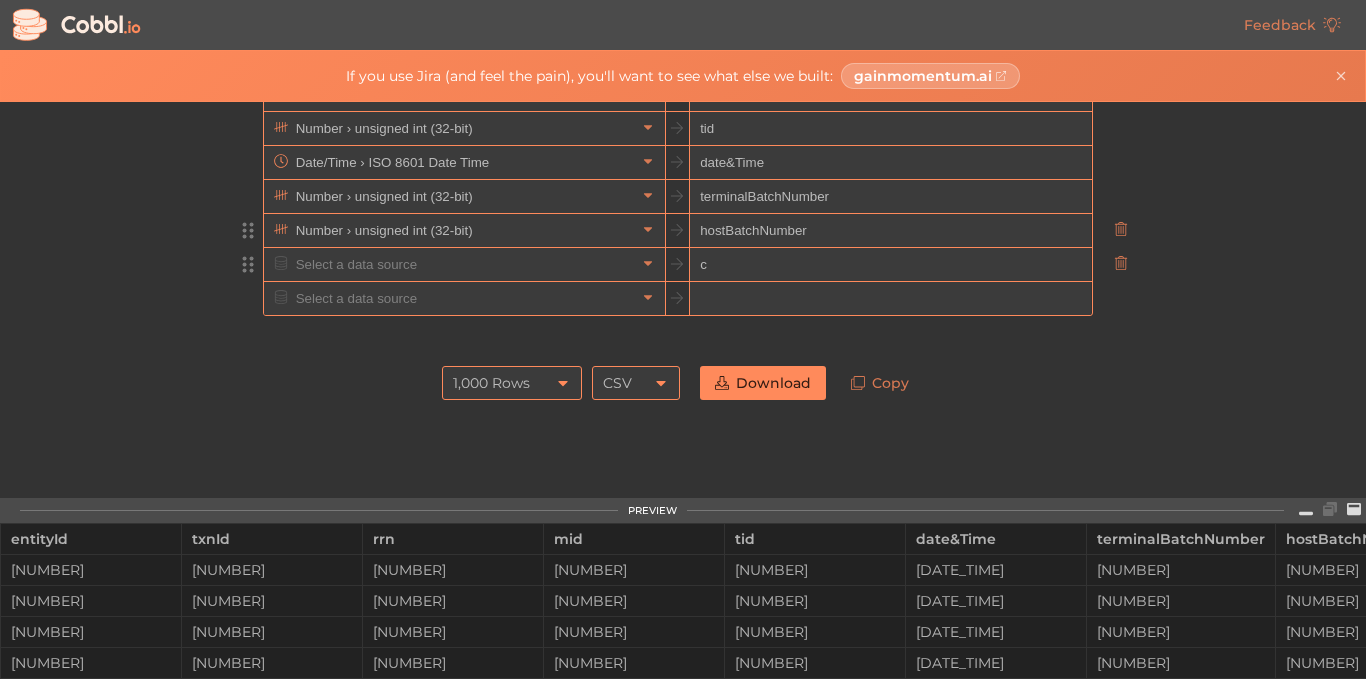 scroll, scrollTop: 234, scrollLeft: 0, axis: vertical 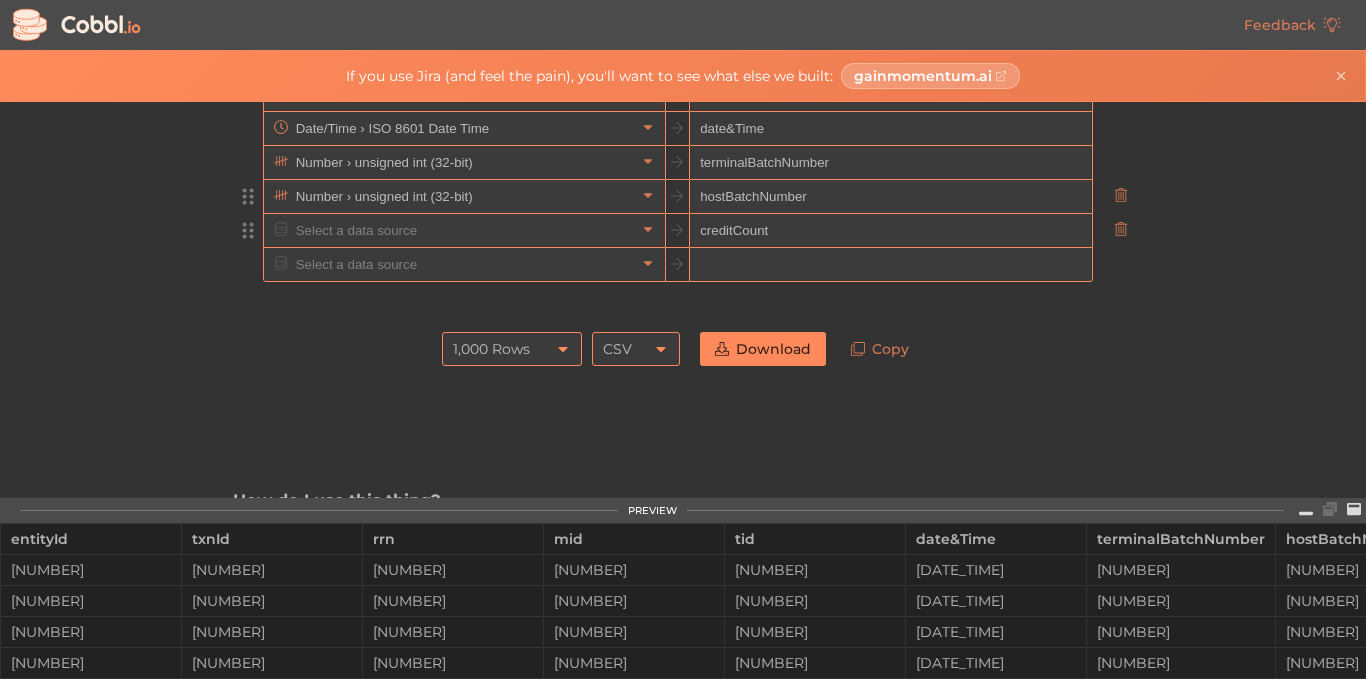 type on "creditCount" 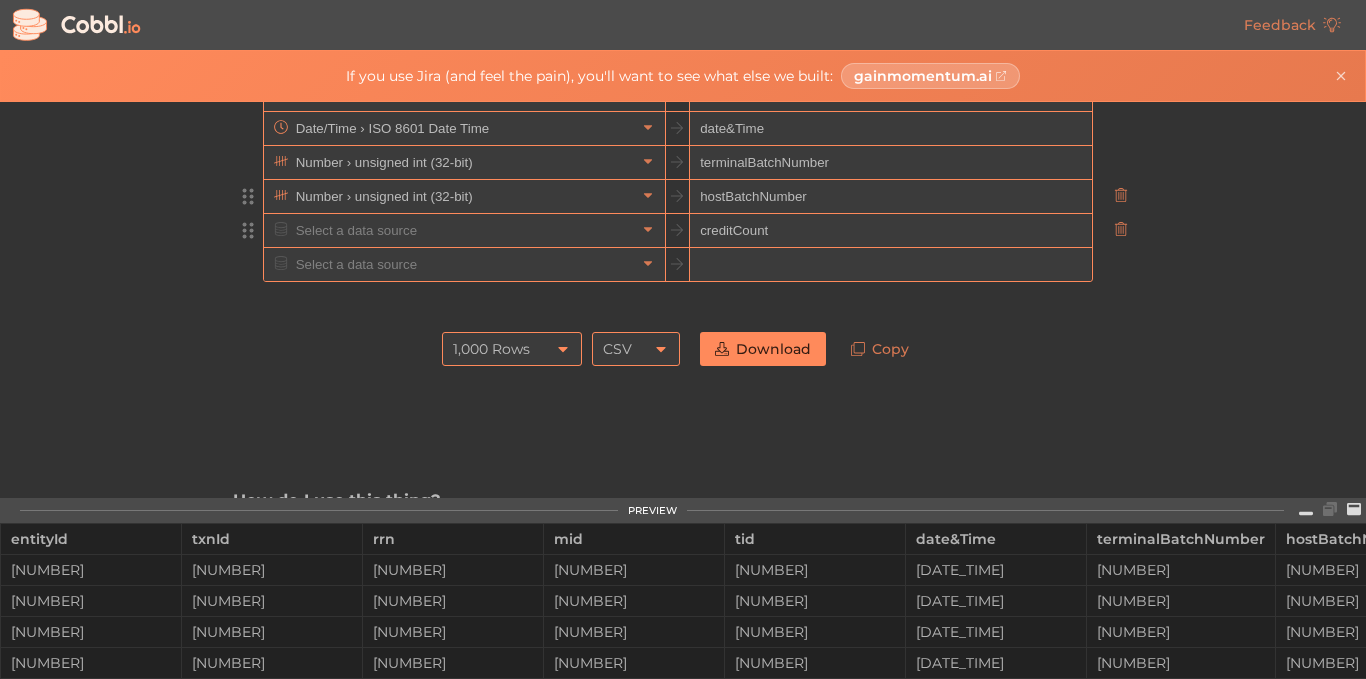 click at bounding box center (463, 230) 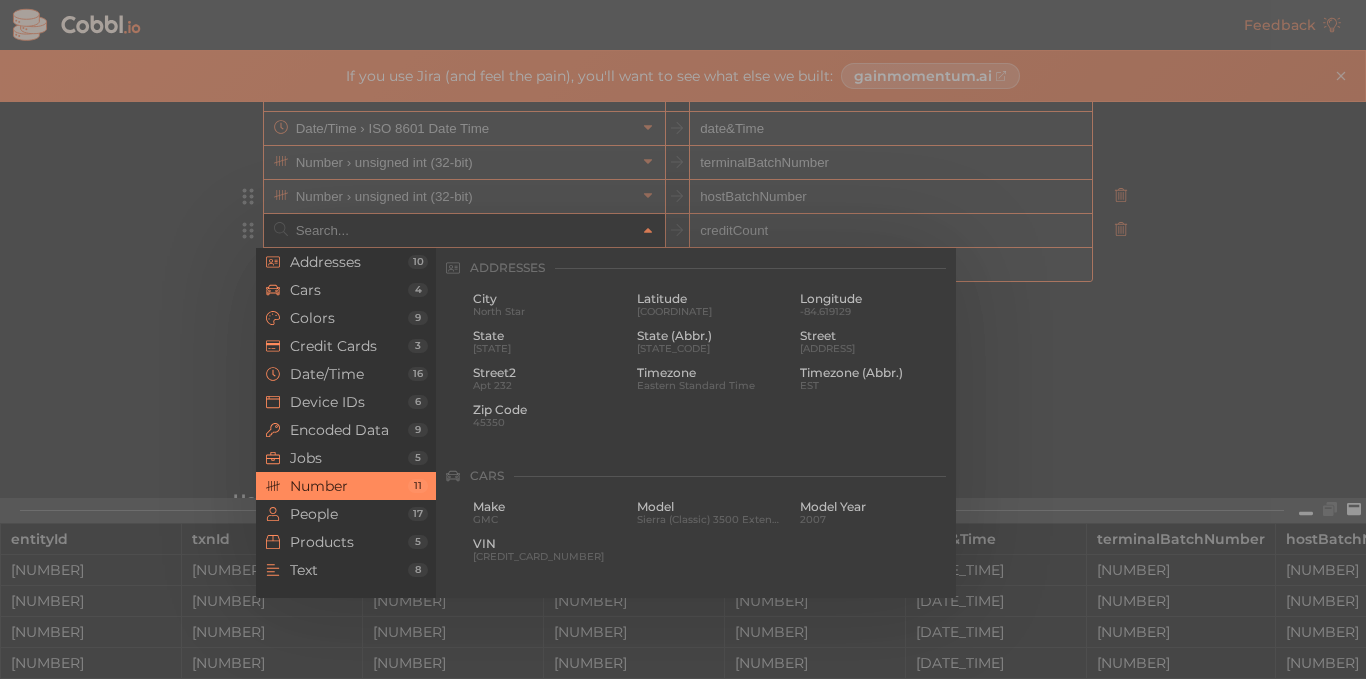 scroll, scrollTop: 1332, scrollLeft: 0, axis: vertical 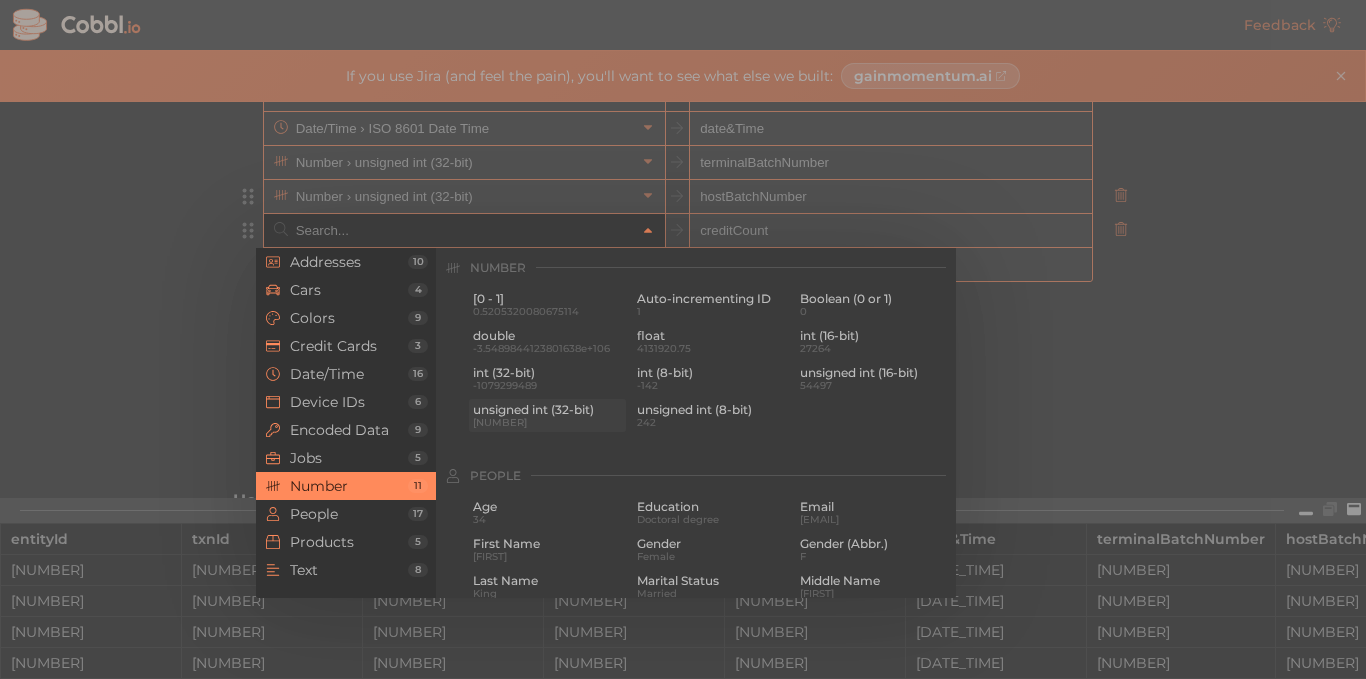 click on "unsigned int (32-bit)" at bounding box center [547, 410] 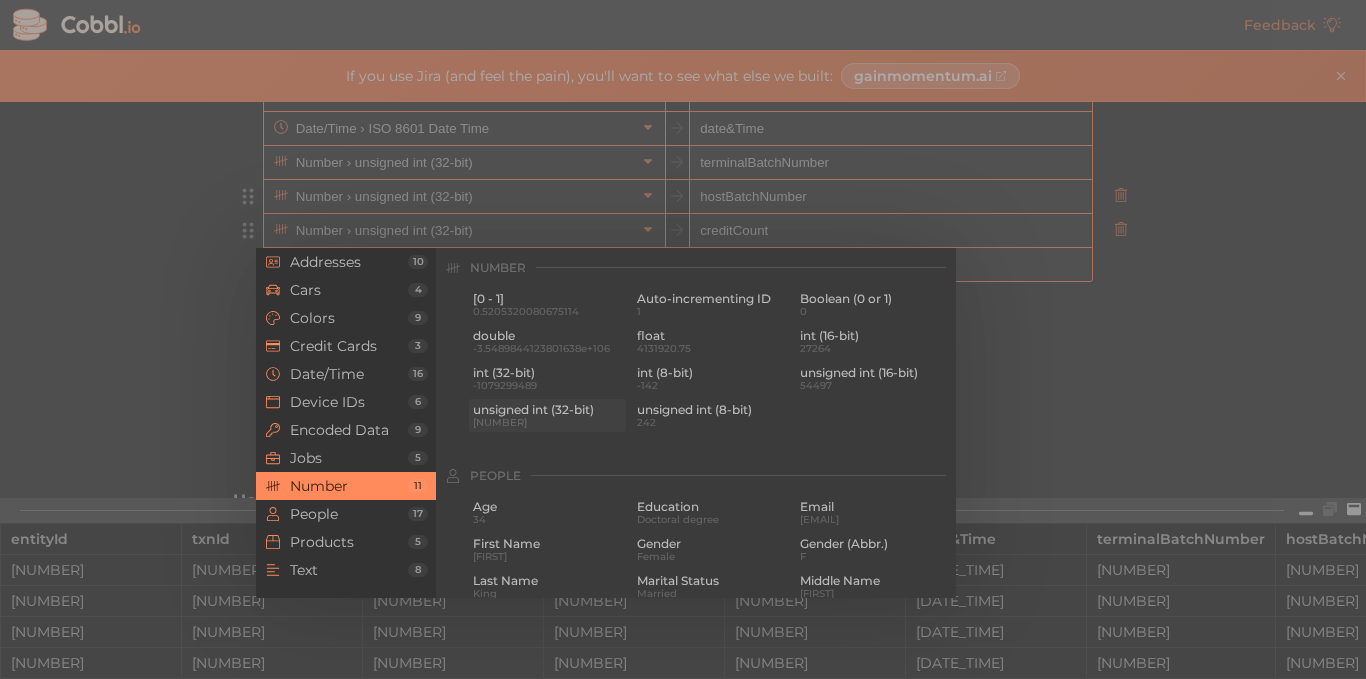 type on "Number › unsigned int (32-bit)" 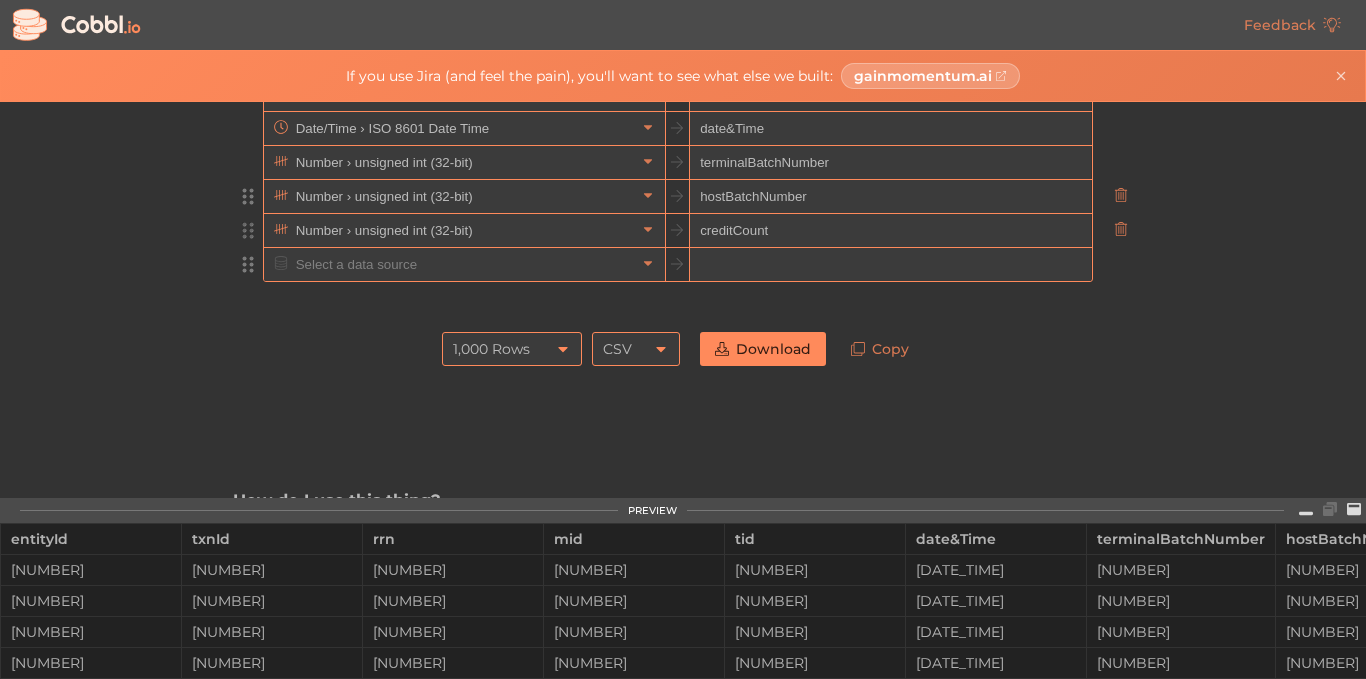 click at bounding box center (890, 265) 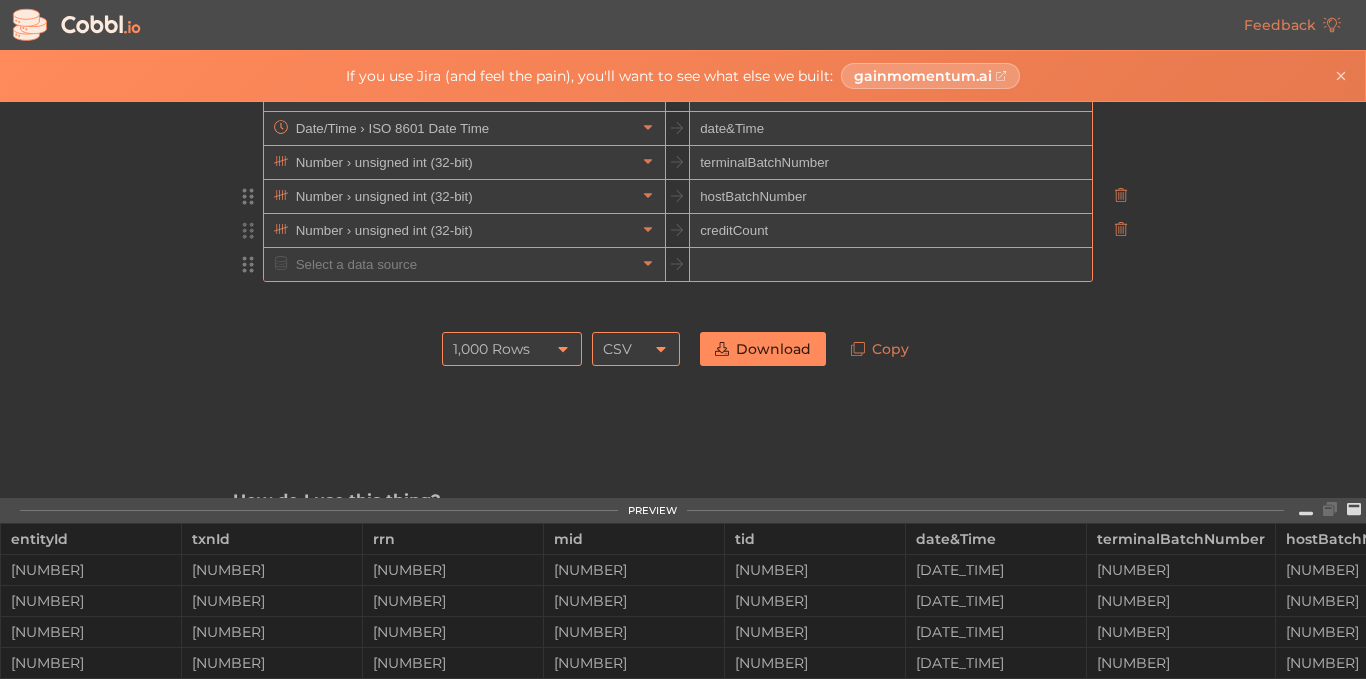 paste on "terminalBatchNumber" 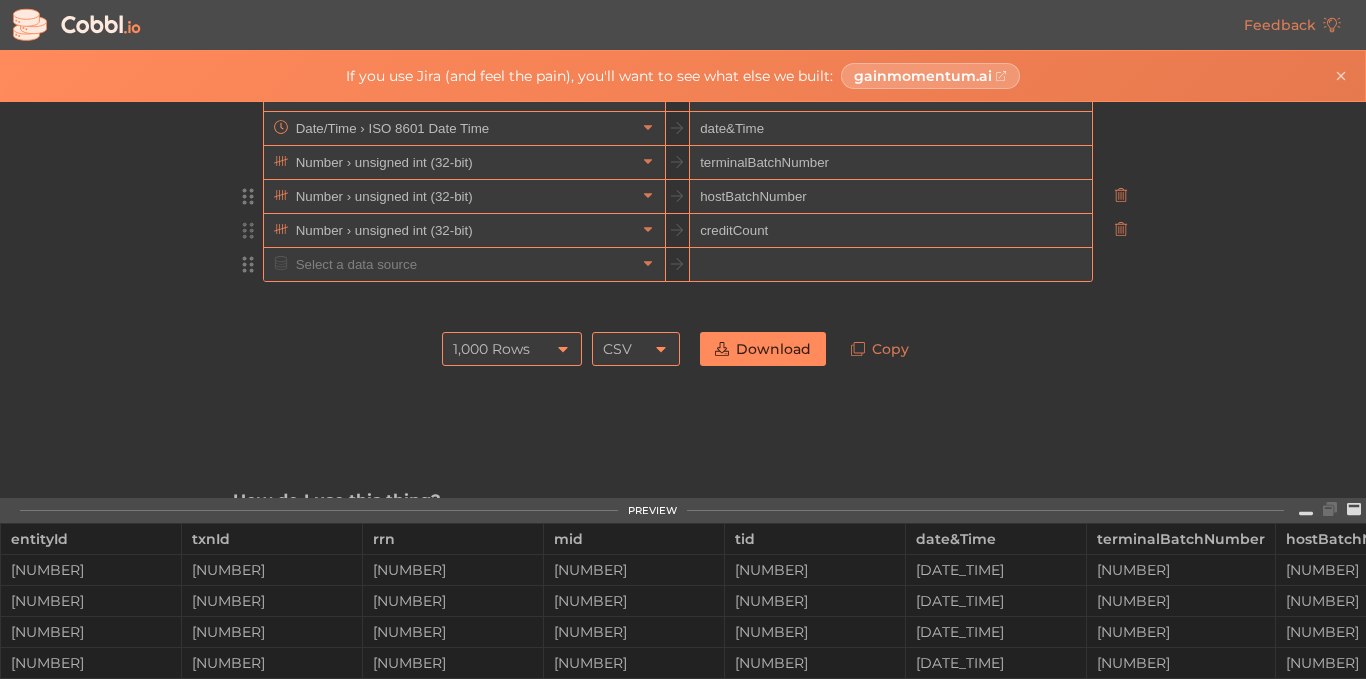 type on "terminalBatchNumber" 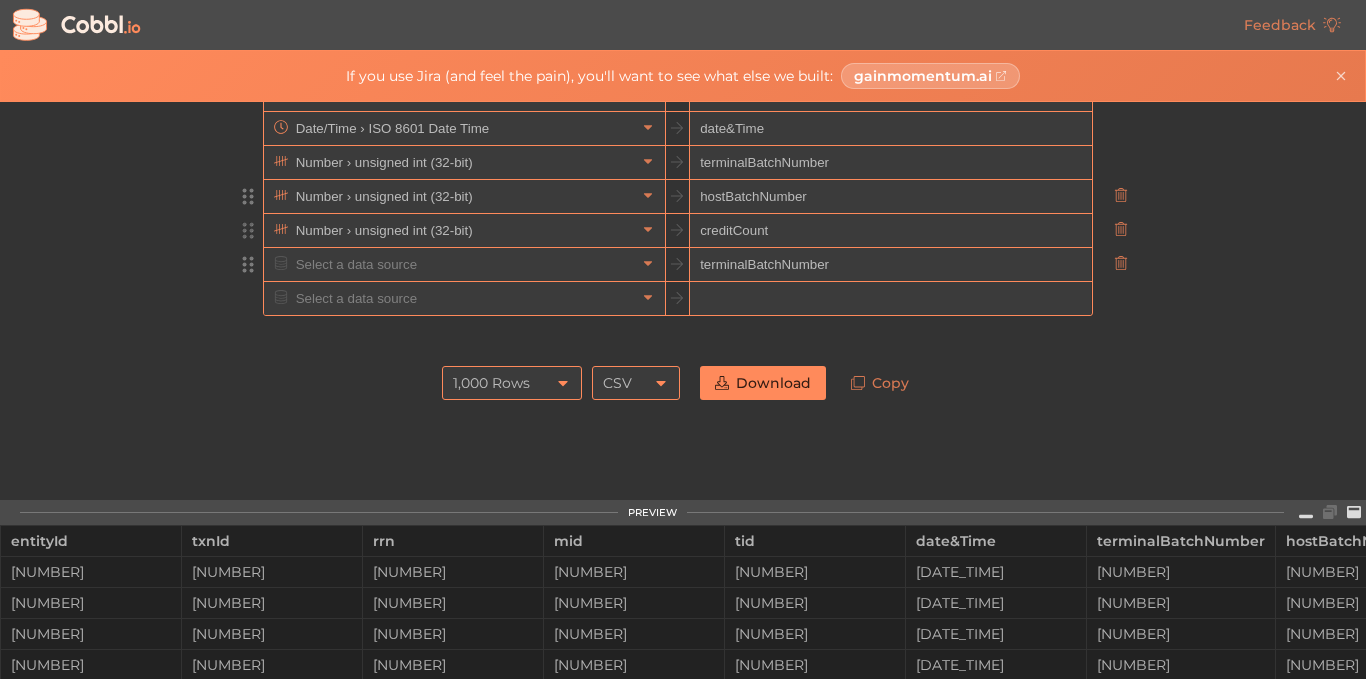 scroll, scrollTop: 268, scrollLeft: 0, axis: vertical 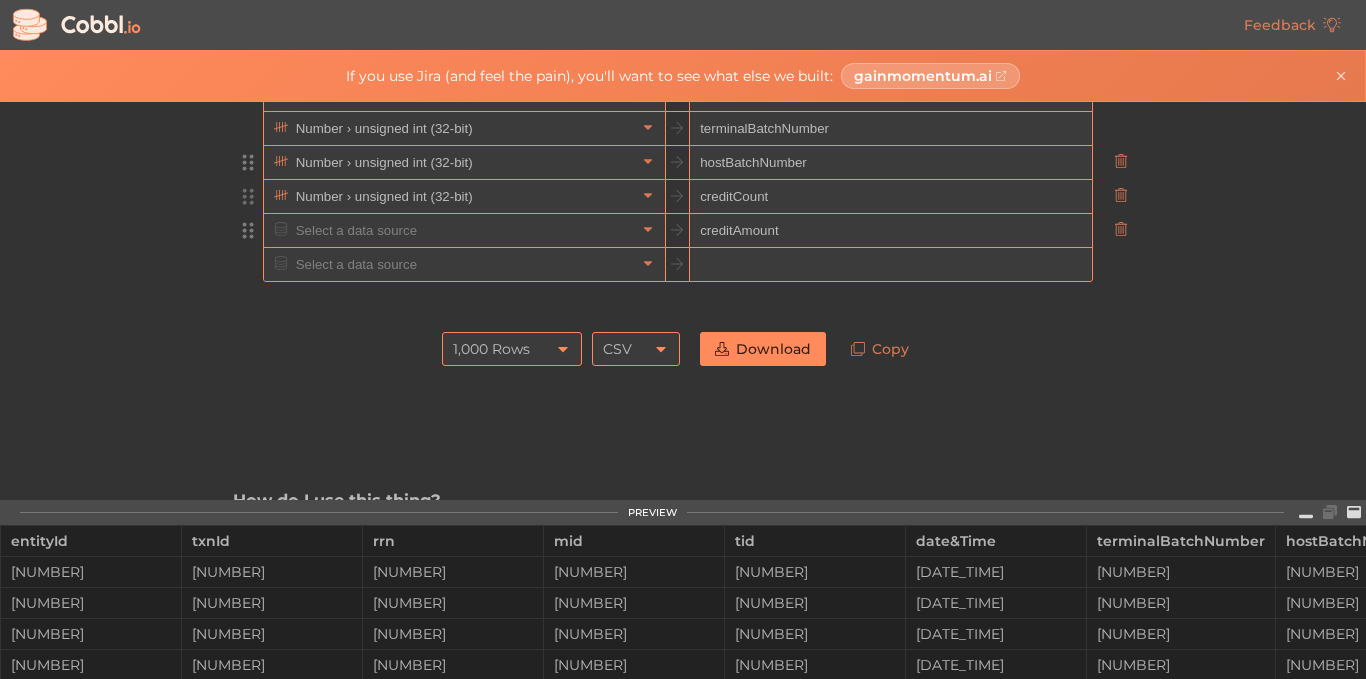 type on "creditAmount" 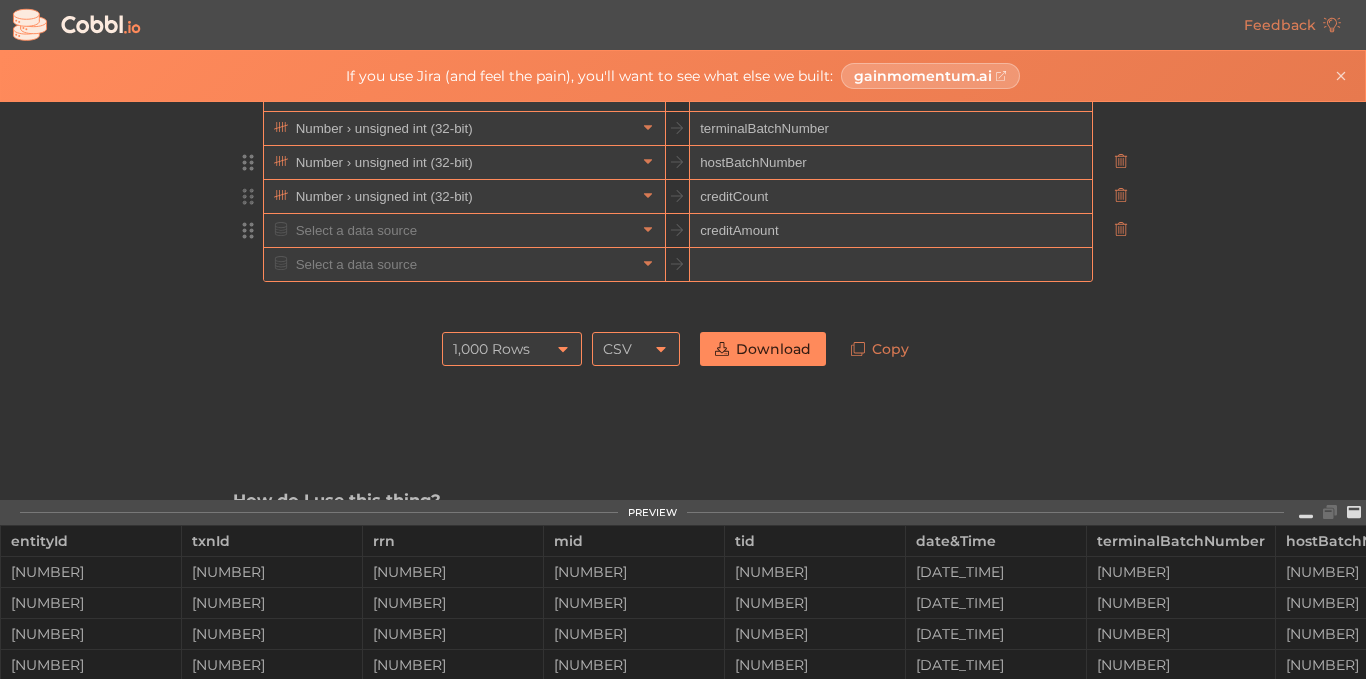 click on "creditCount" at bounding box center [890, 197] 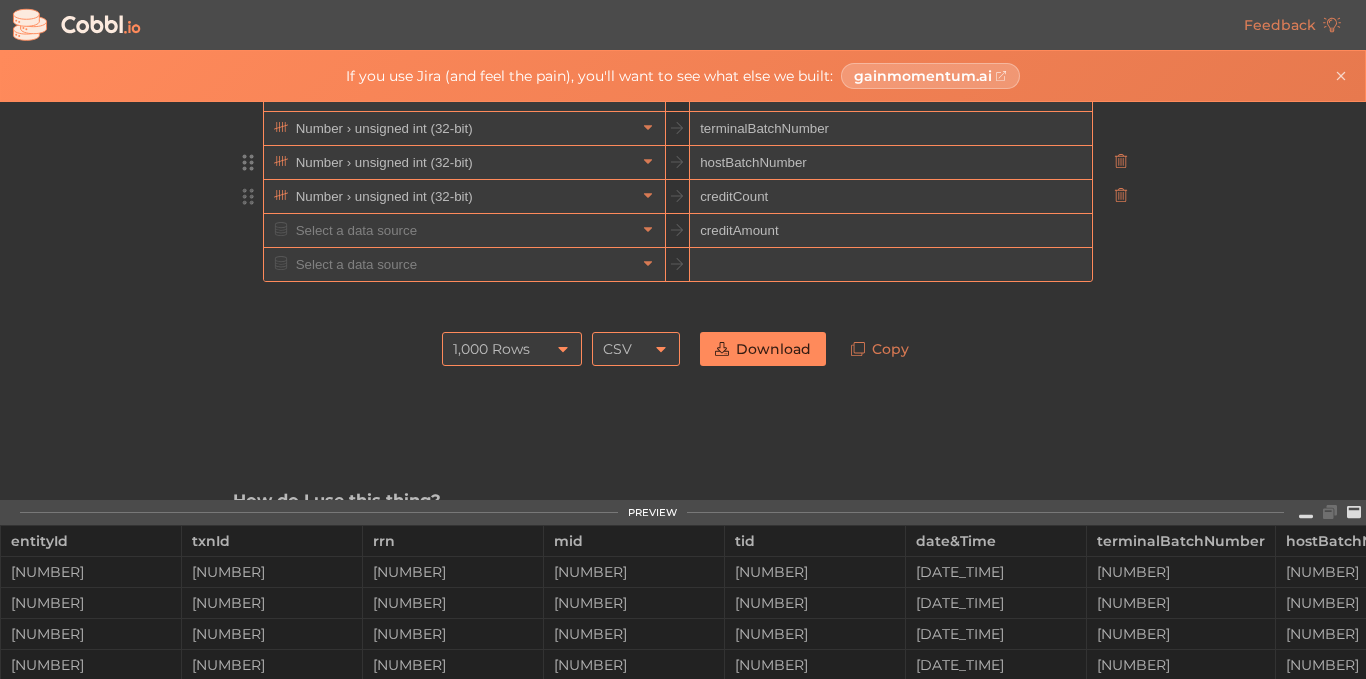 click on "creditCount" at bounding box center [890, 197] 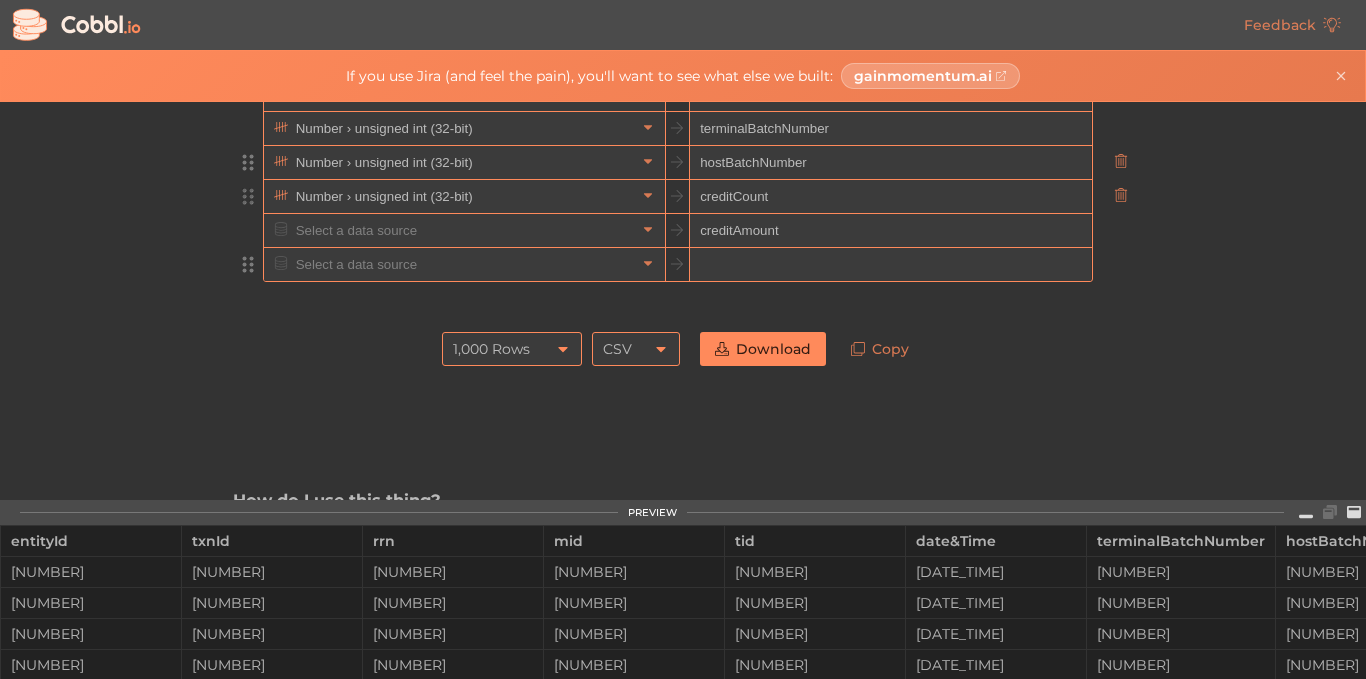 click at bounding box center [890, 265] 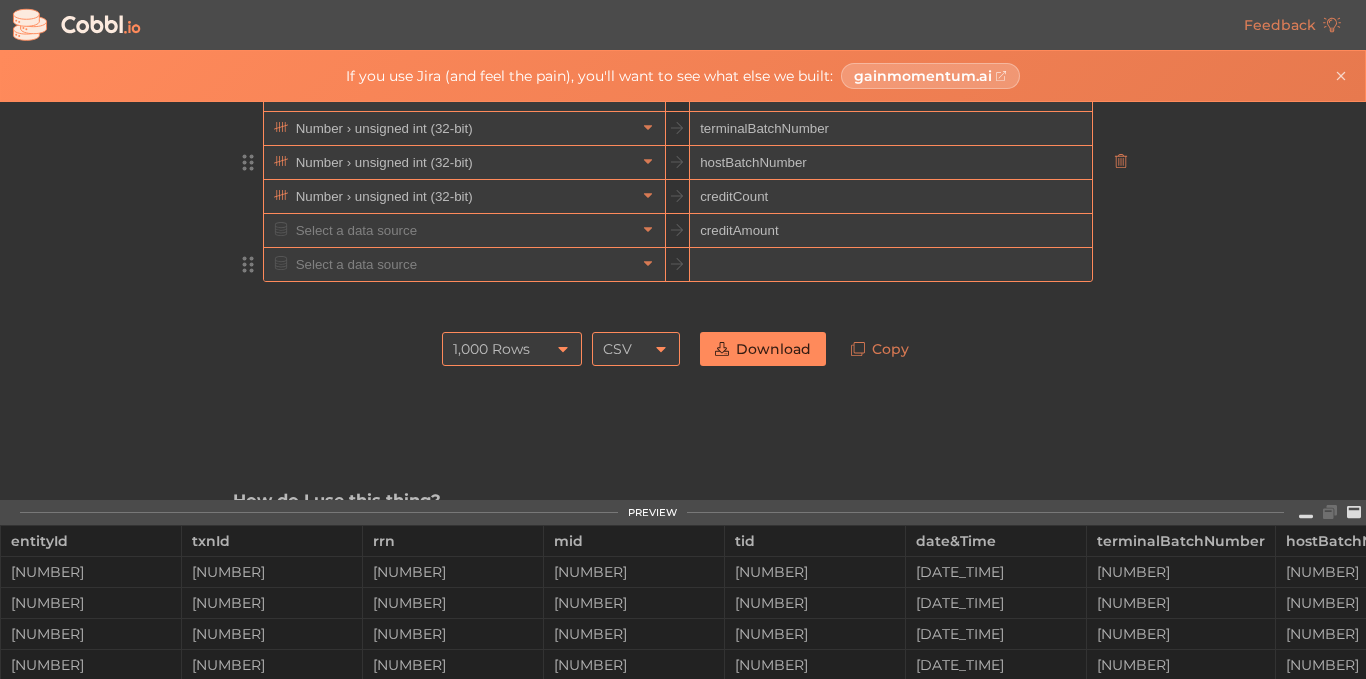 paste on "creditCount" 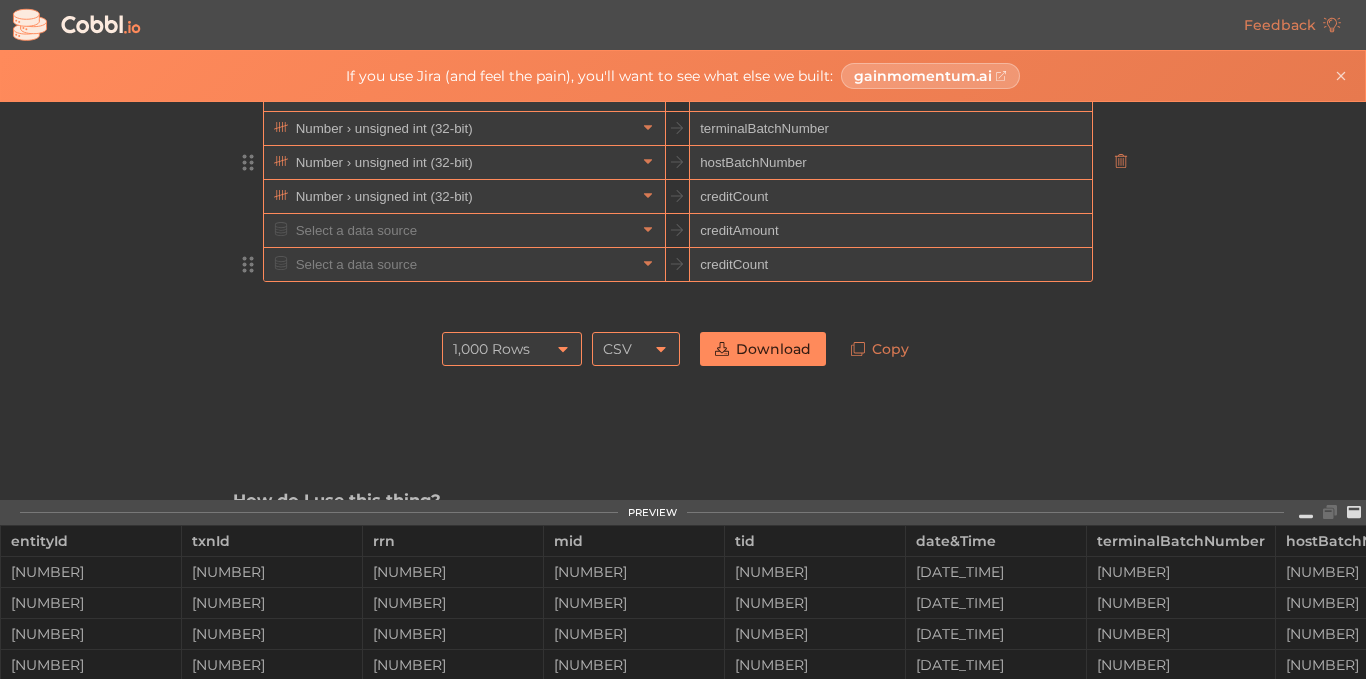 scroll, scrollTop: 302, scrollLeft: 0, axis: vertical 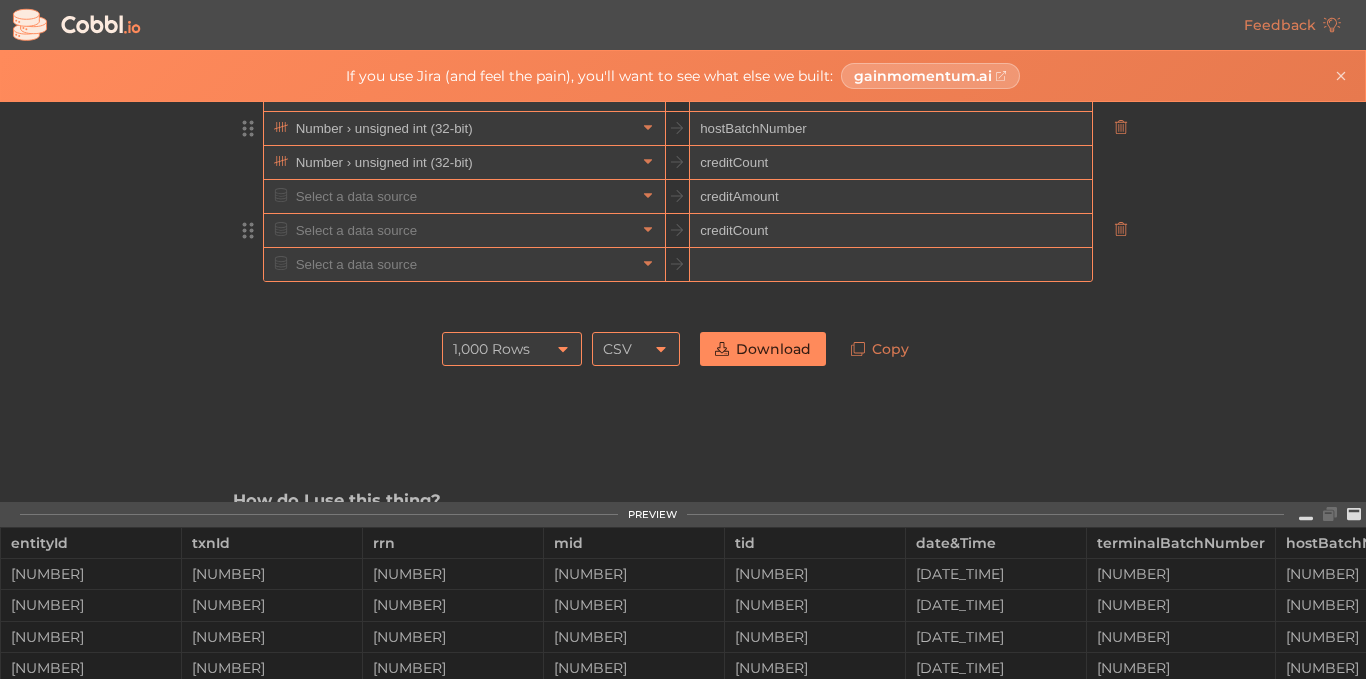 click on "creditCount" at bounding box center (890, 231) 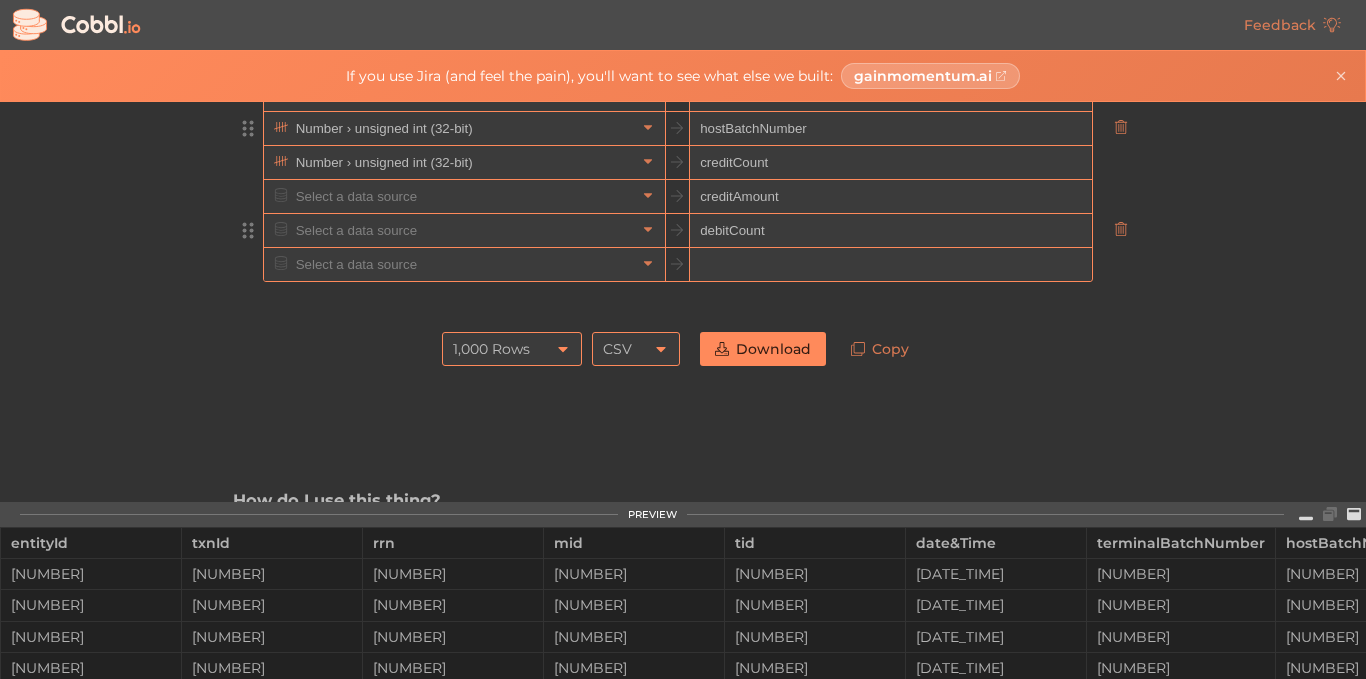type on "debitCount" 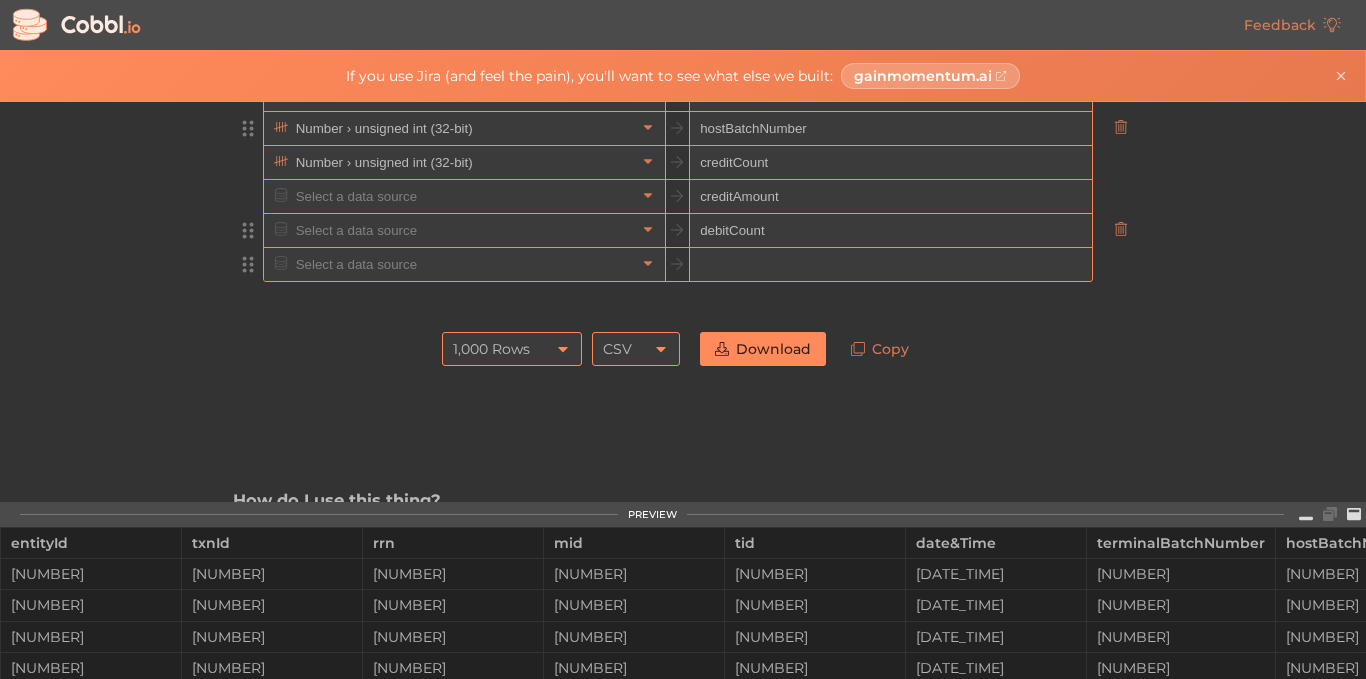click at bounding box center [890, 265] 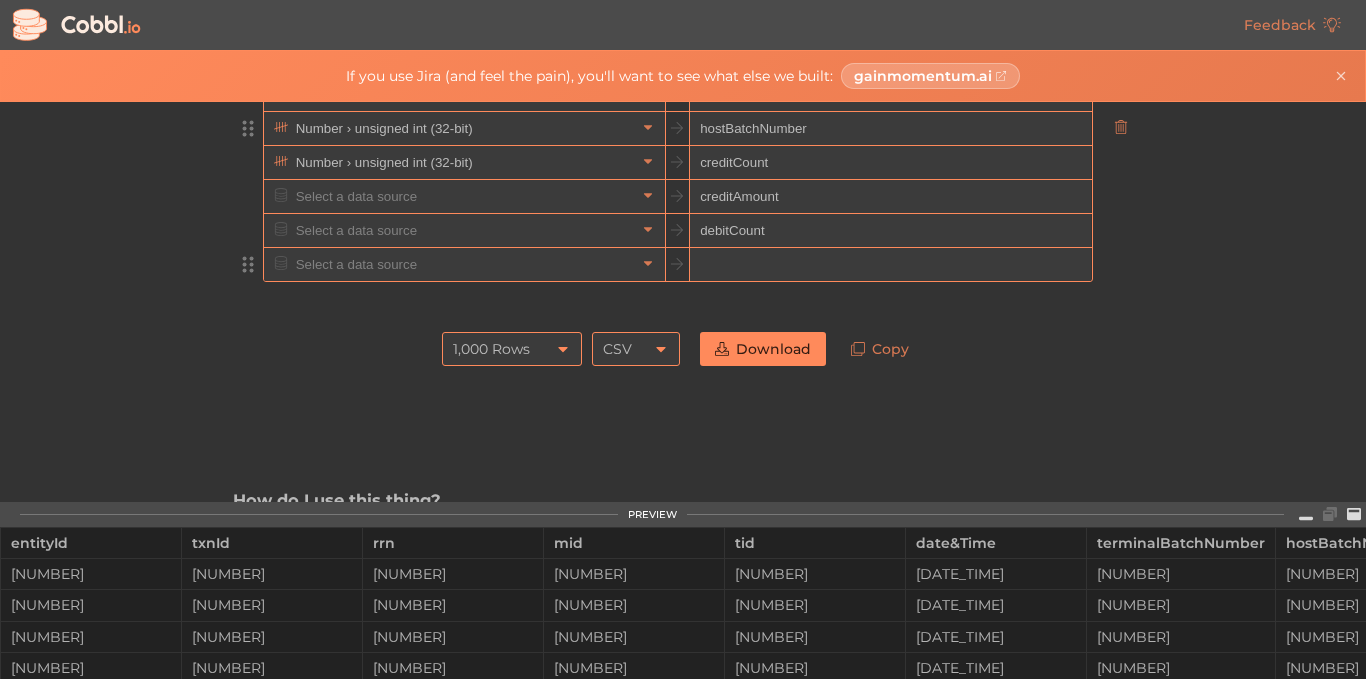 paste on "creditCount" 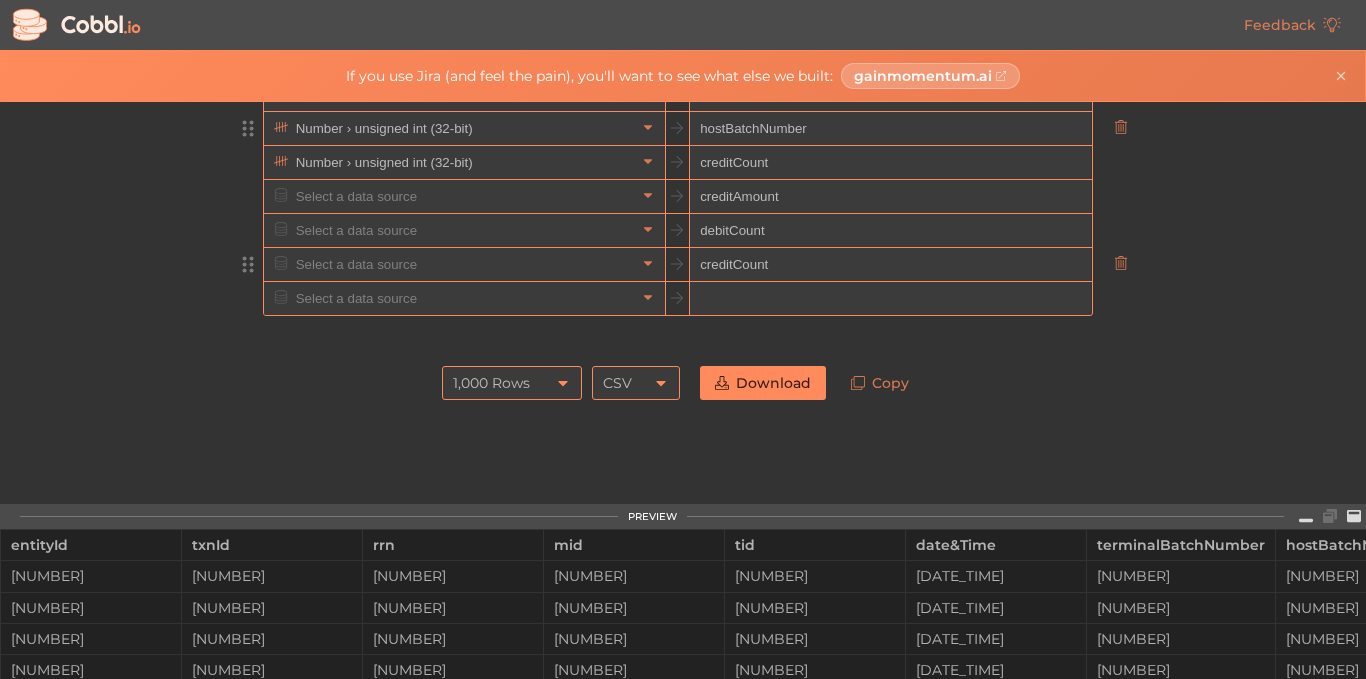 scroll, scrollTop: 336, scrollLeft: 0, axis: vertical 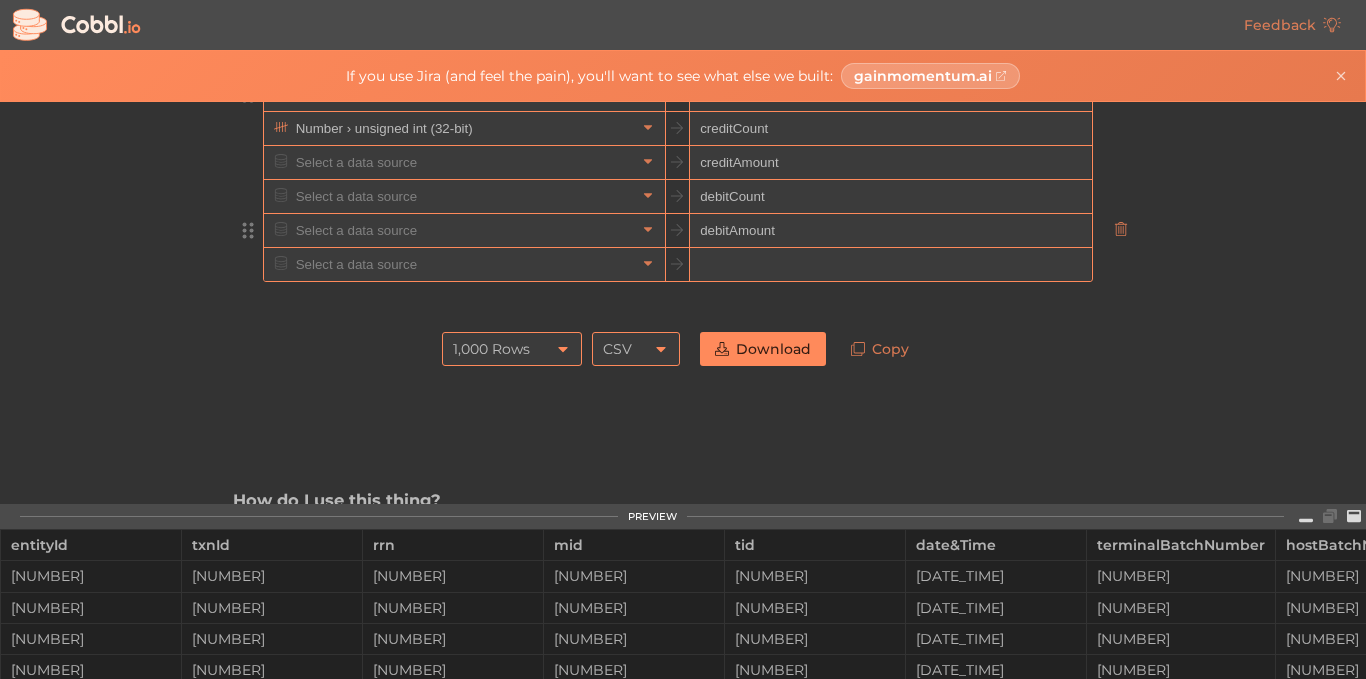 type on "debitAmount" 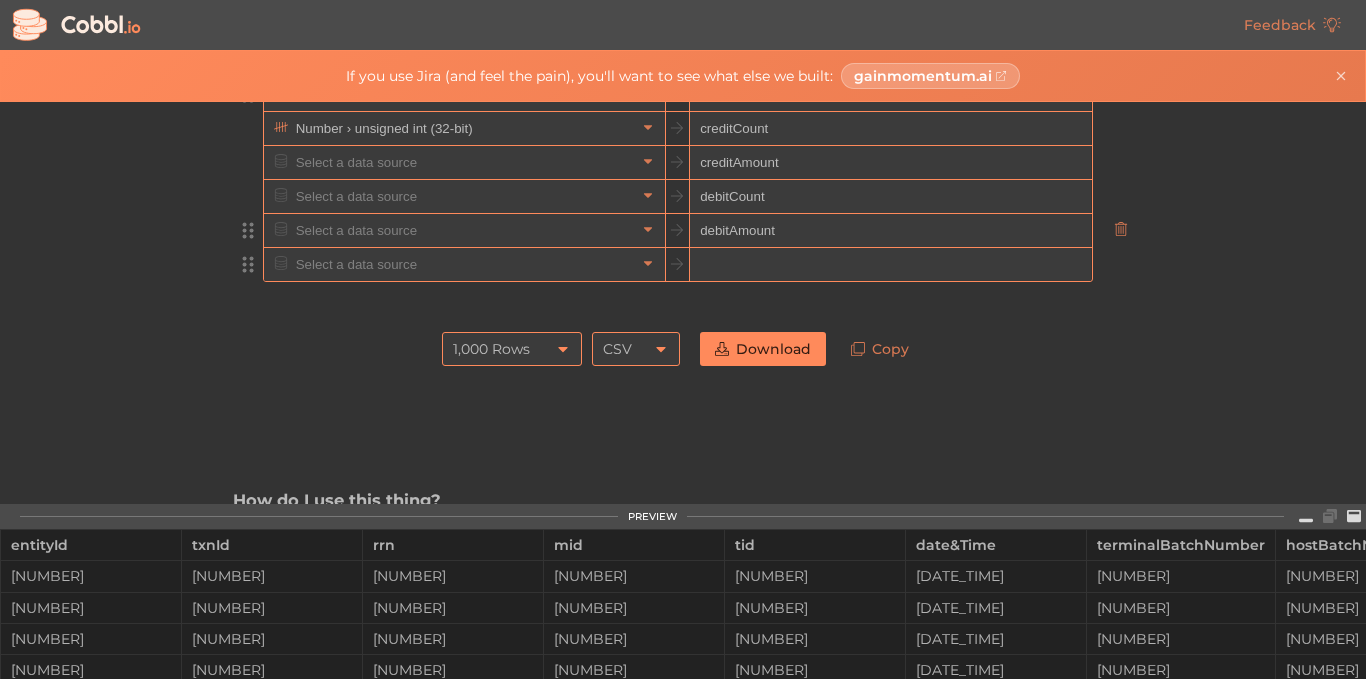 click at bounding box center (890, 265) 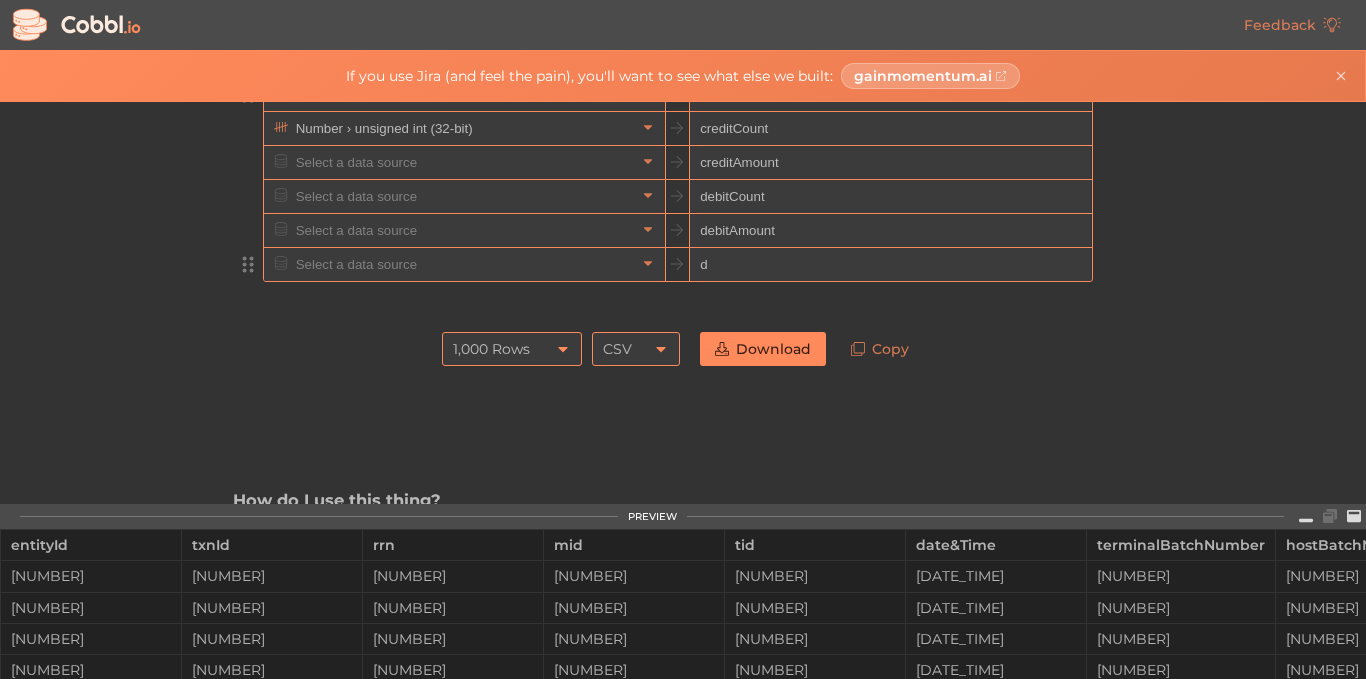 scroll, scrollTop: 370, scrollLeft: 0, axis: vertical 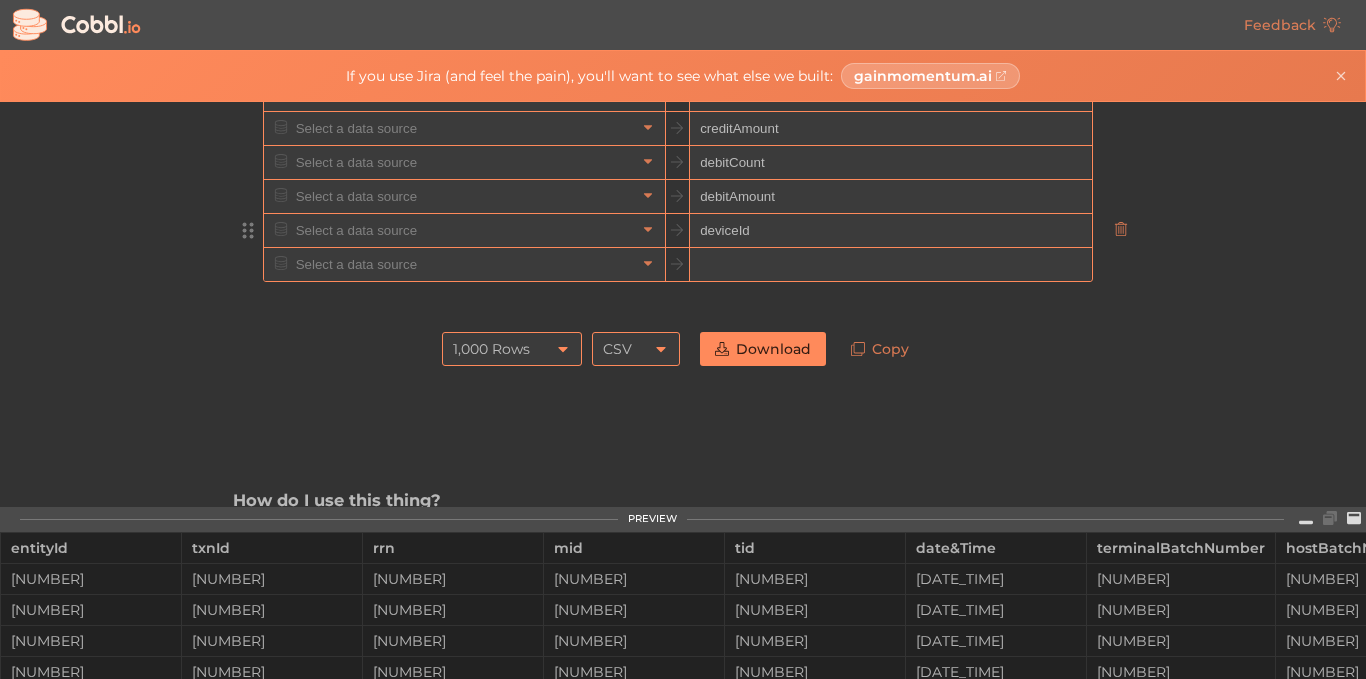 type on "deviceId" 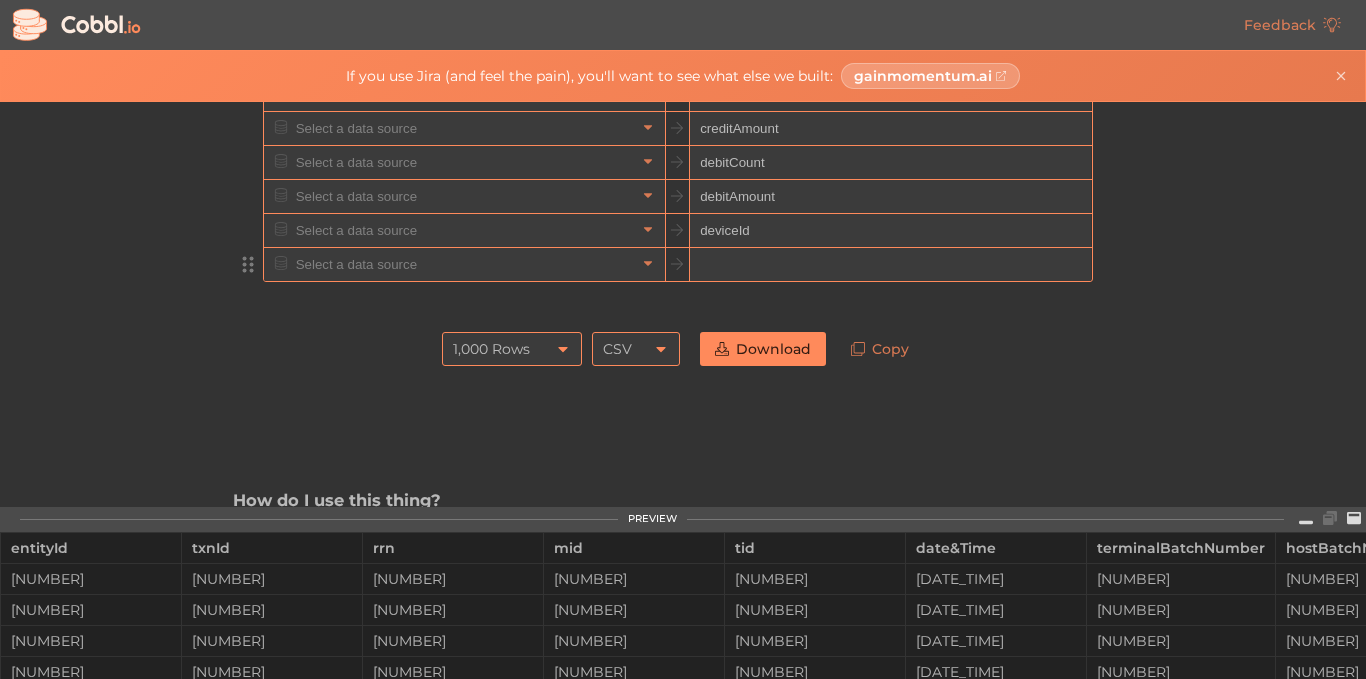 click at bounding box center [890, 265] 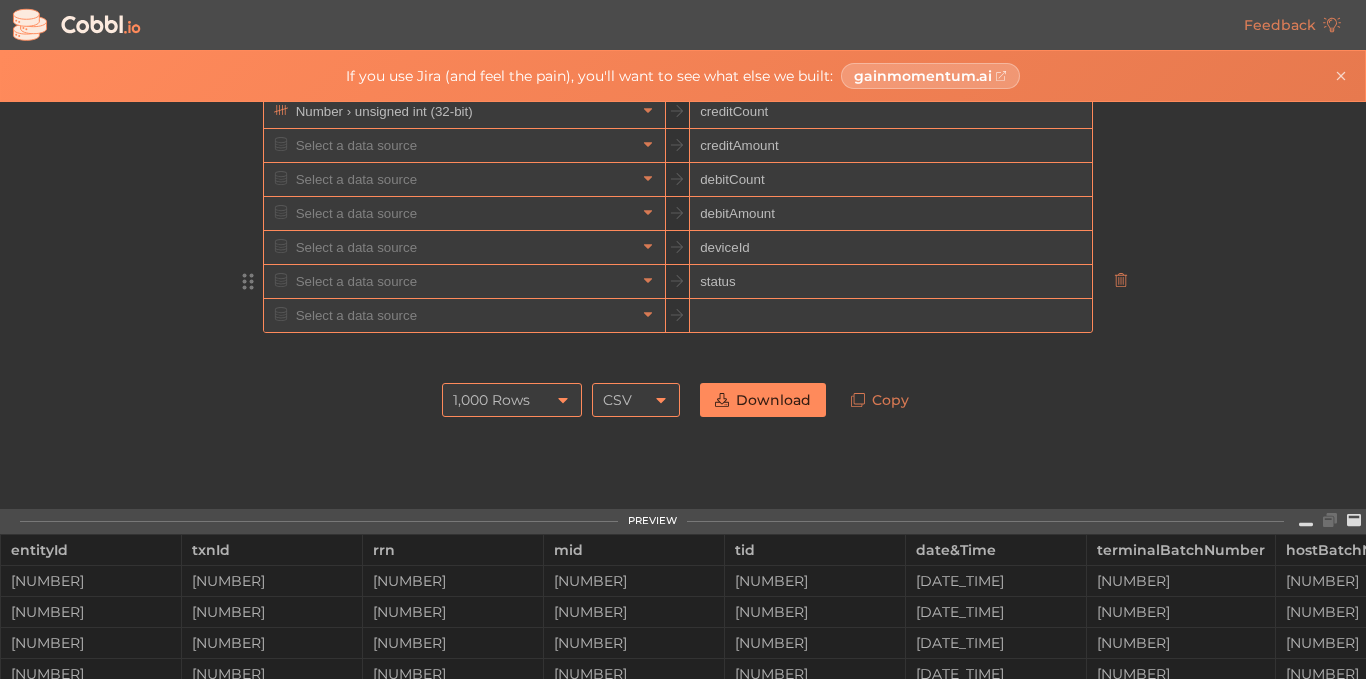 scroll, scrollTop: 304, scrollLeft: 0, axis: vertical 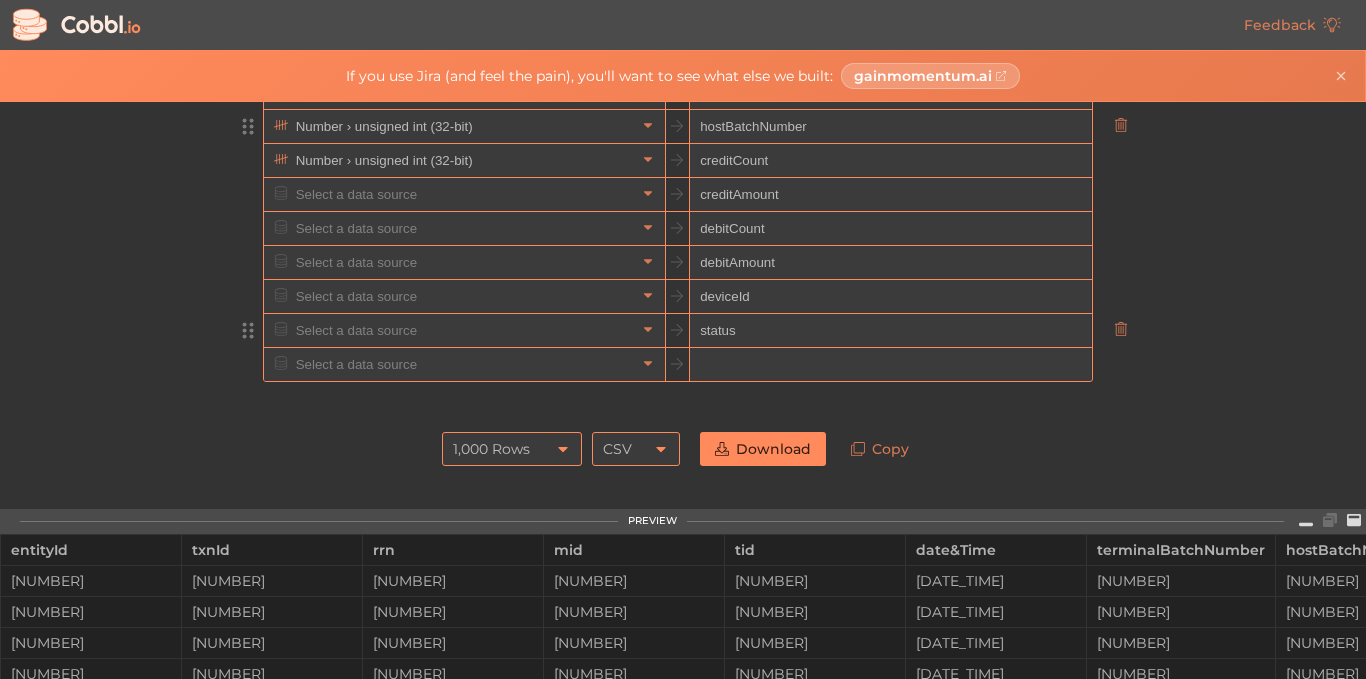 type on "status" 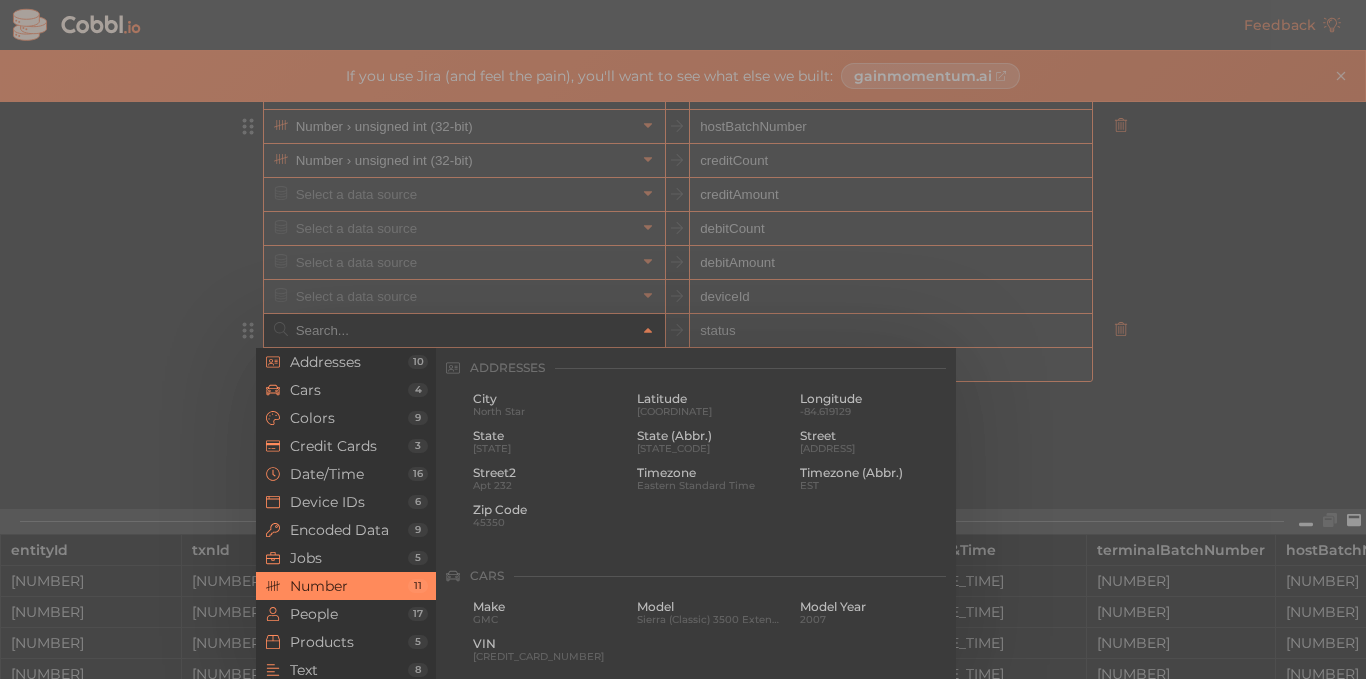 click at bounding box center (463, 330) 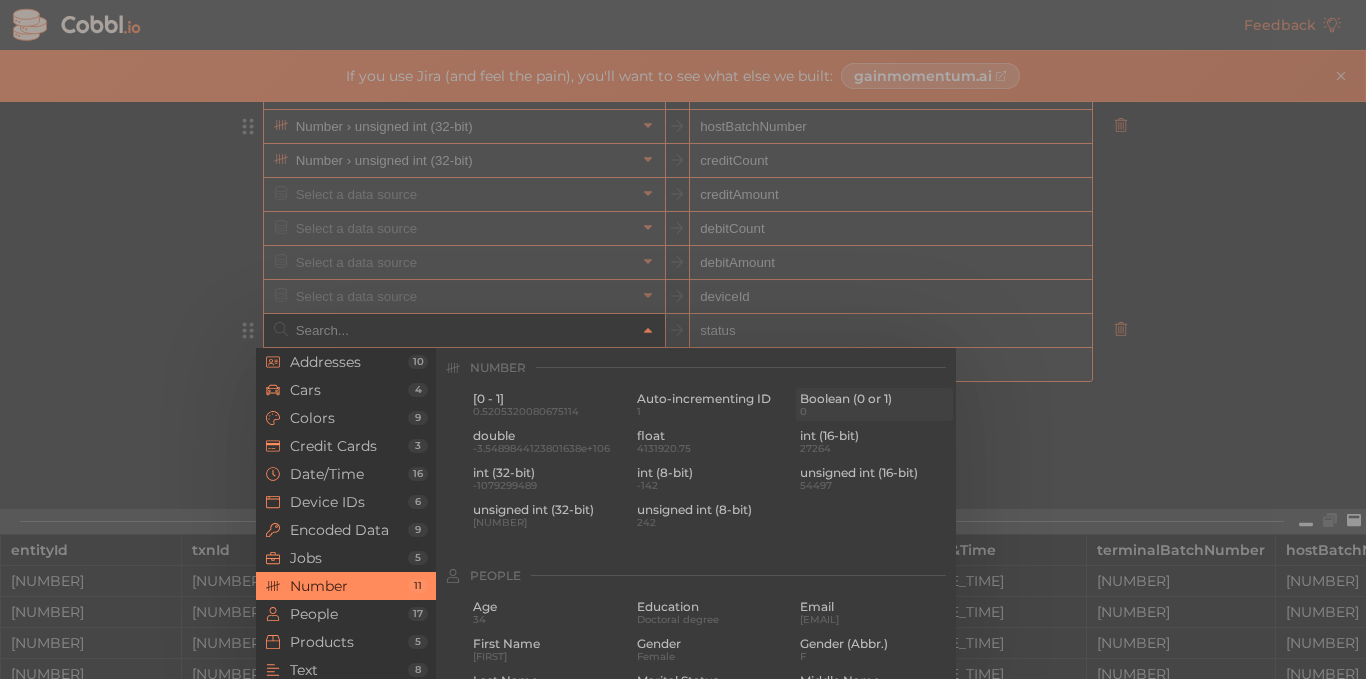 click on "Boolean (0 or 1)" at bounding box center [874, 399] 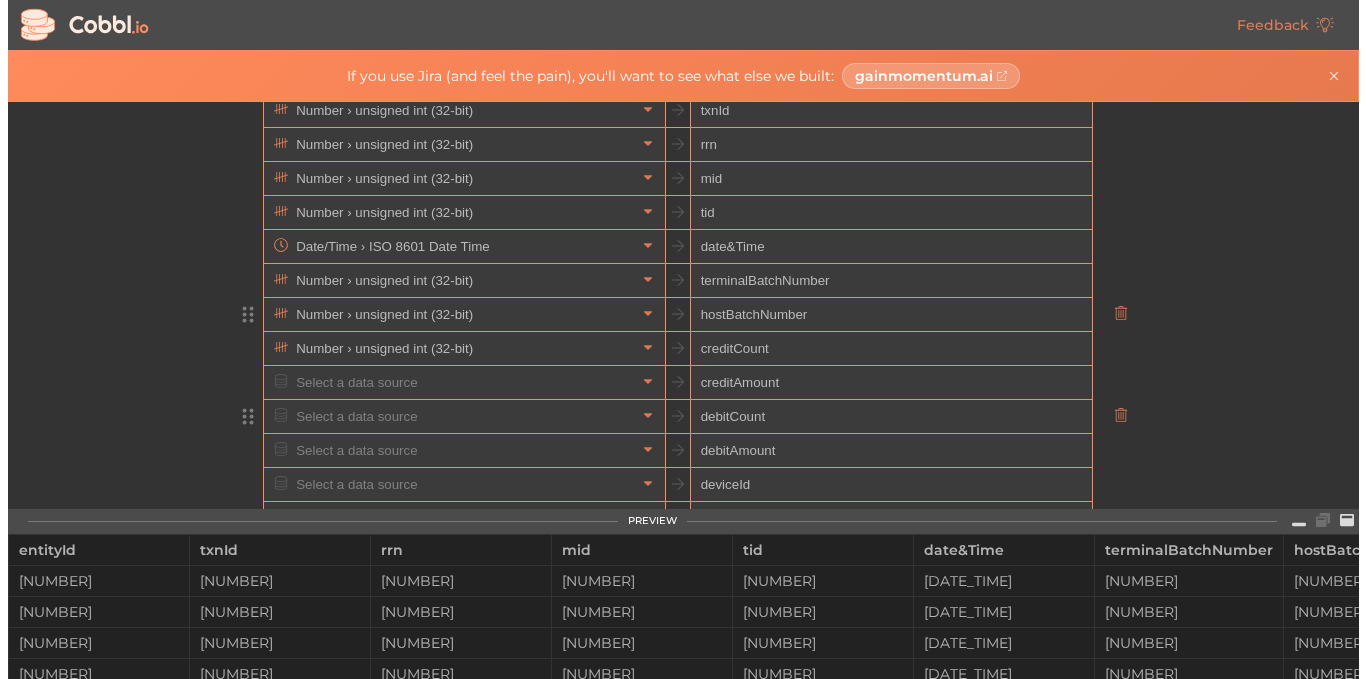scroll, scrollTop: 204, scrollLeft: 0, axis: vertical 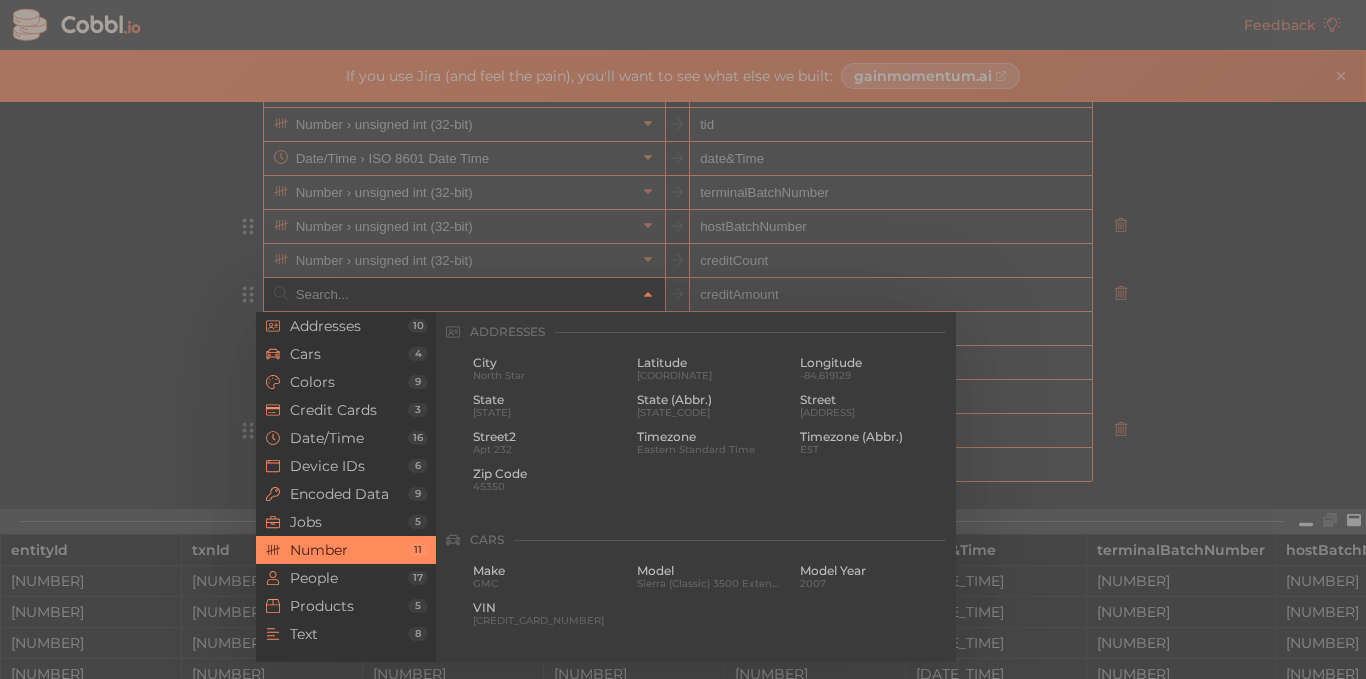 click at bounding box center [463, 294] 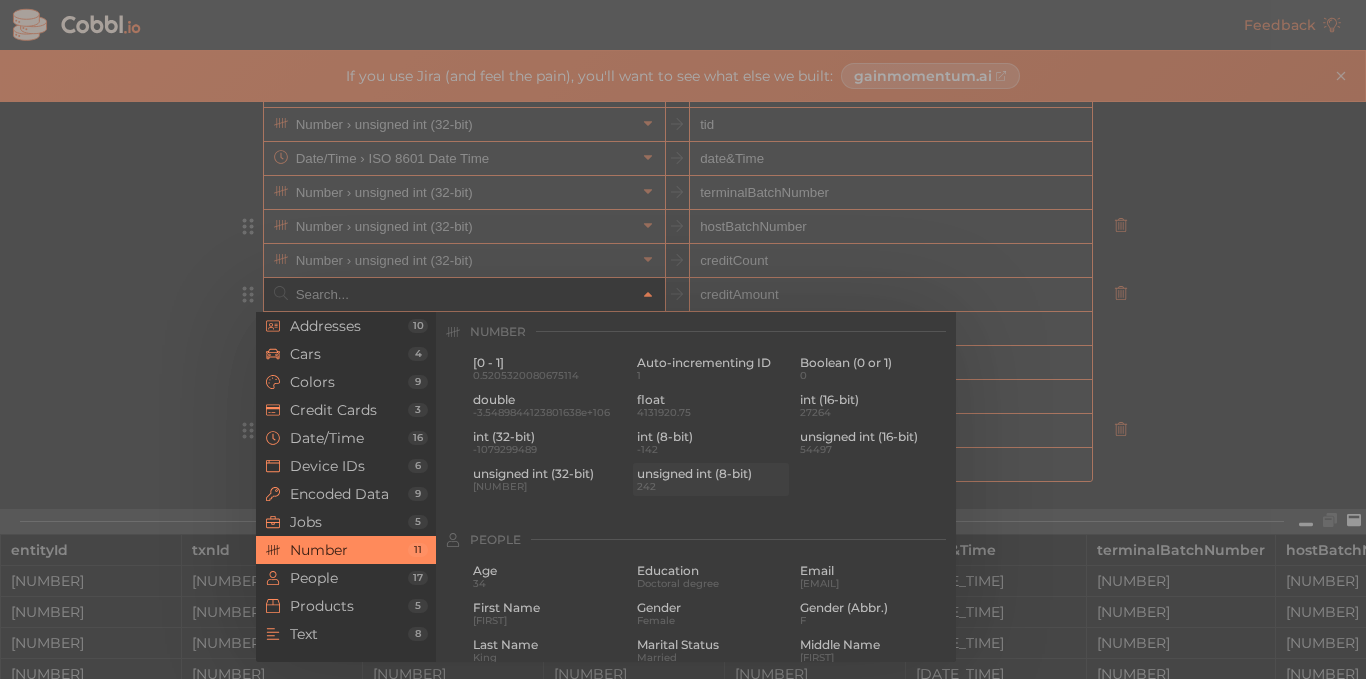 click on "unsigned int (8-bit)" at bounding box center (711, 474) 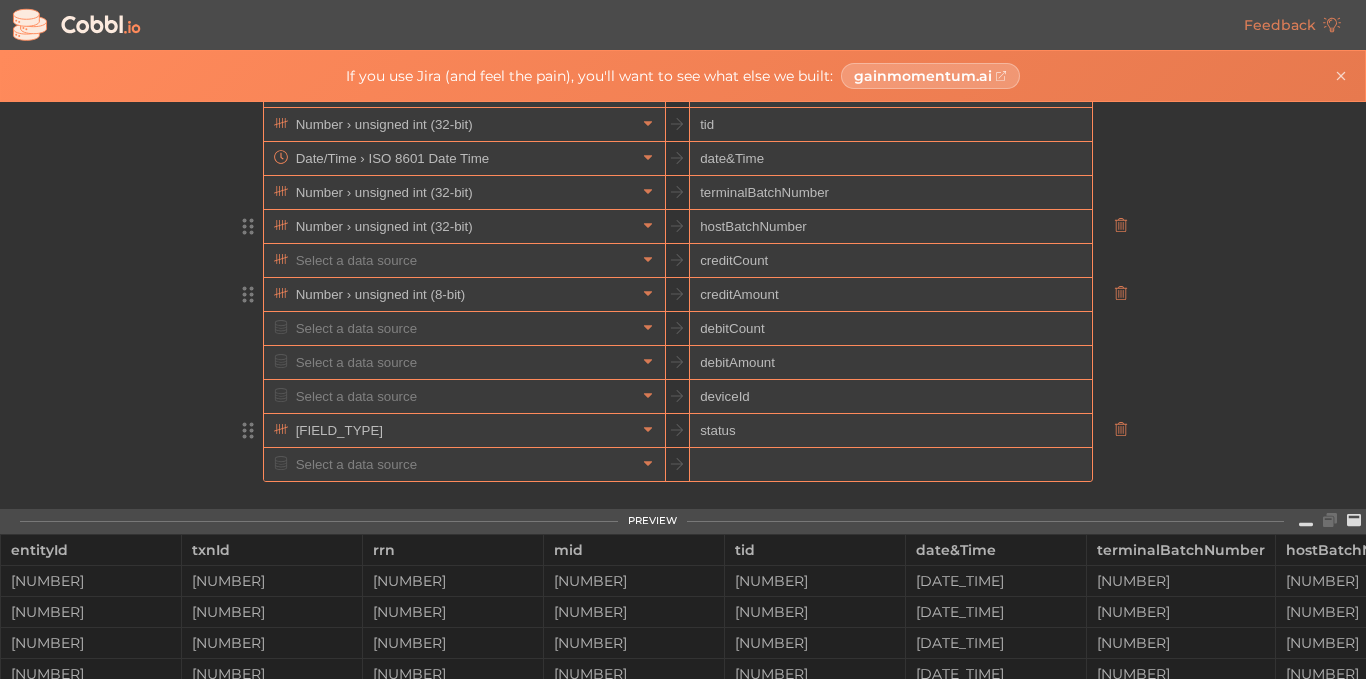 click at bounding box center (463, 260) 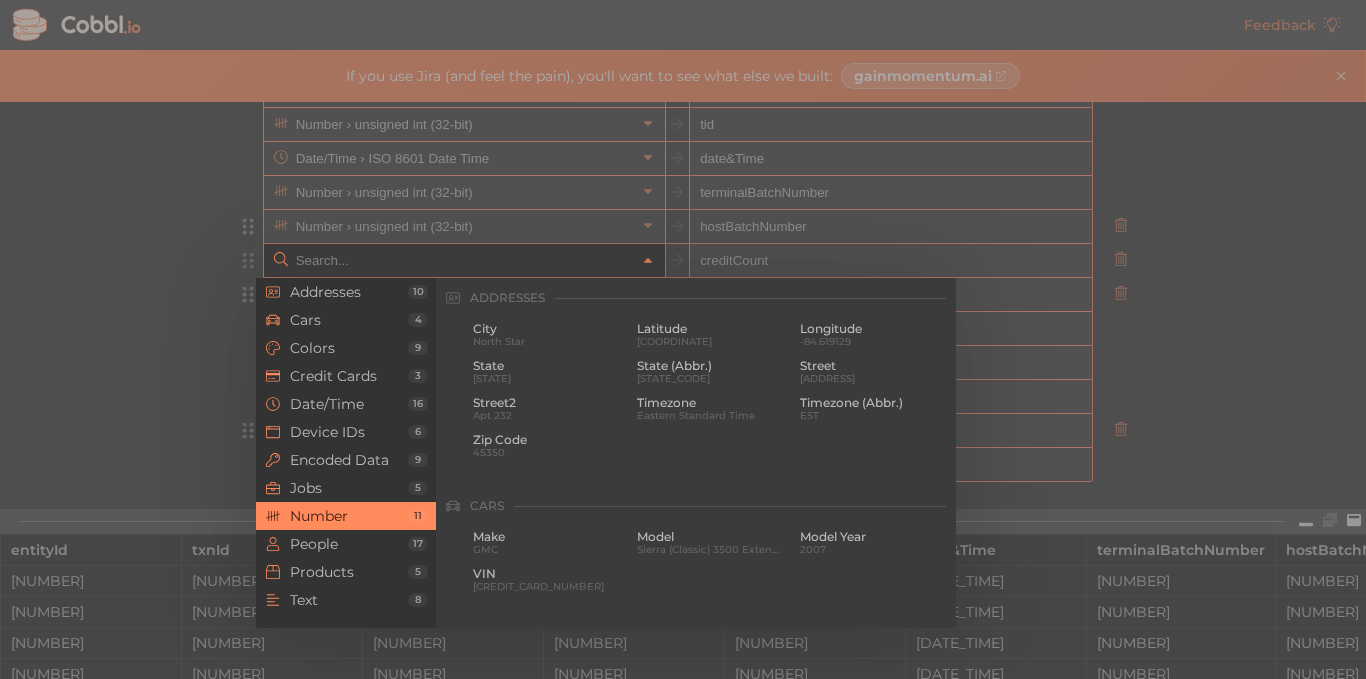 scroll, scrollTop: 1332, scrollLeft: 0, axis: vertical 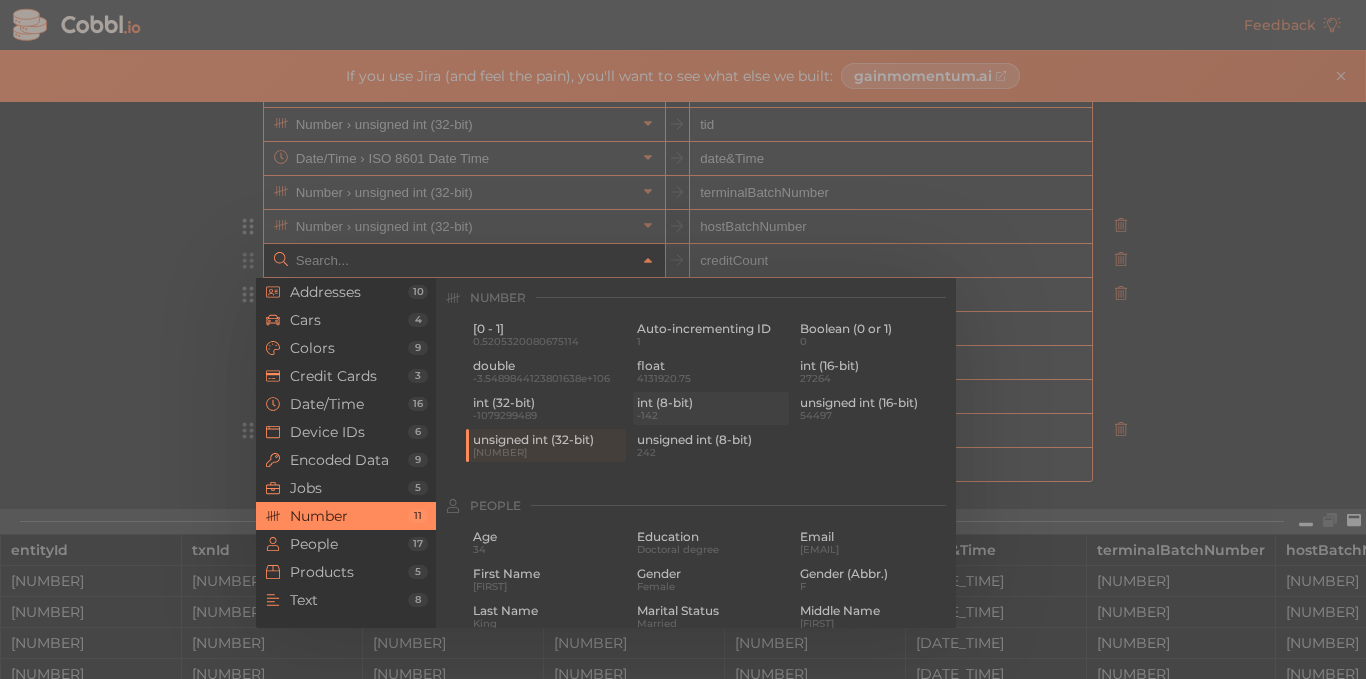 click on "int (8-bit)" at bounding box center (711, 403) 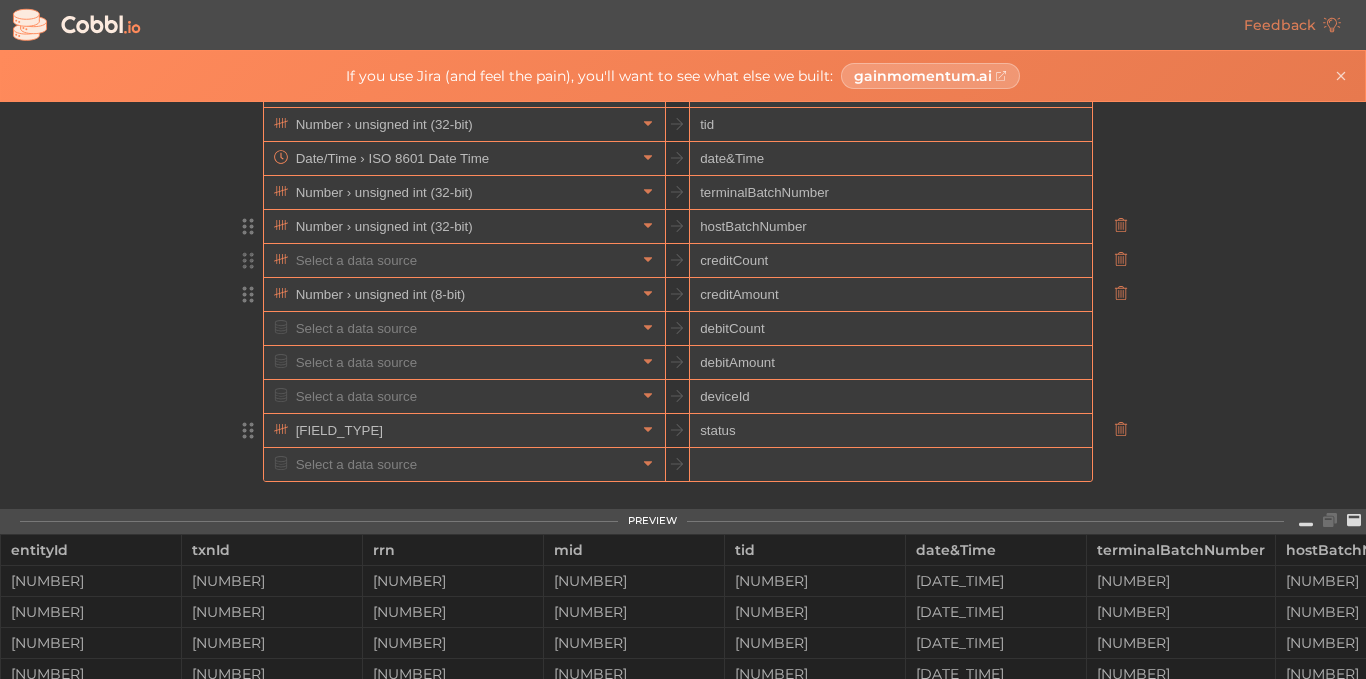 click at bounding box center (463, 260) 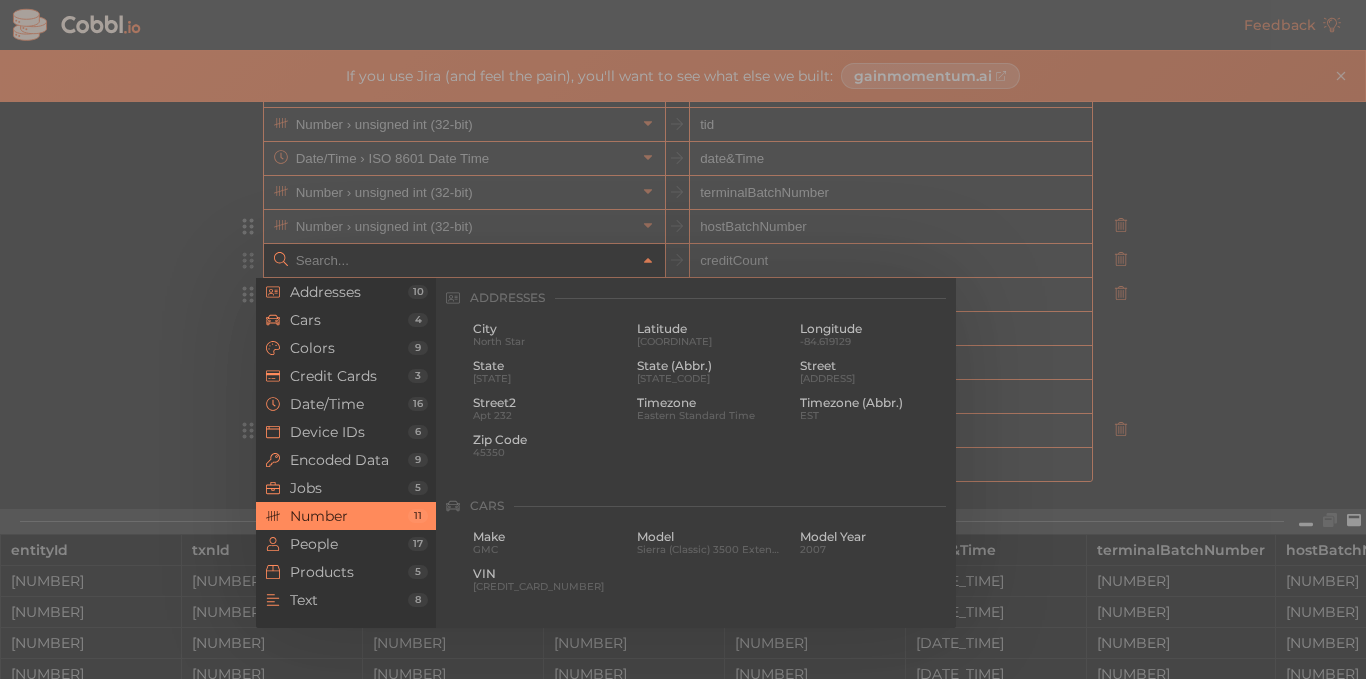 scroll, scrollTop: 1332, scrollLeft: 0, axis: vertical 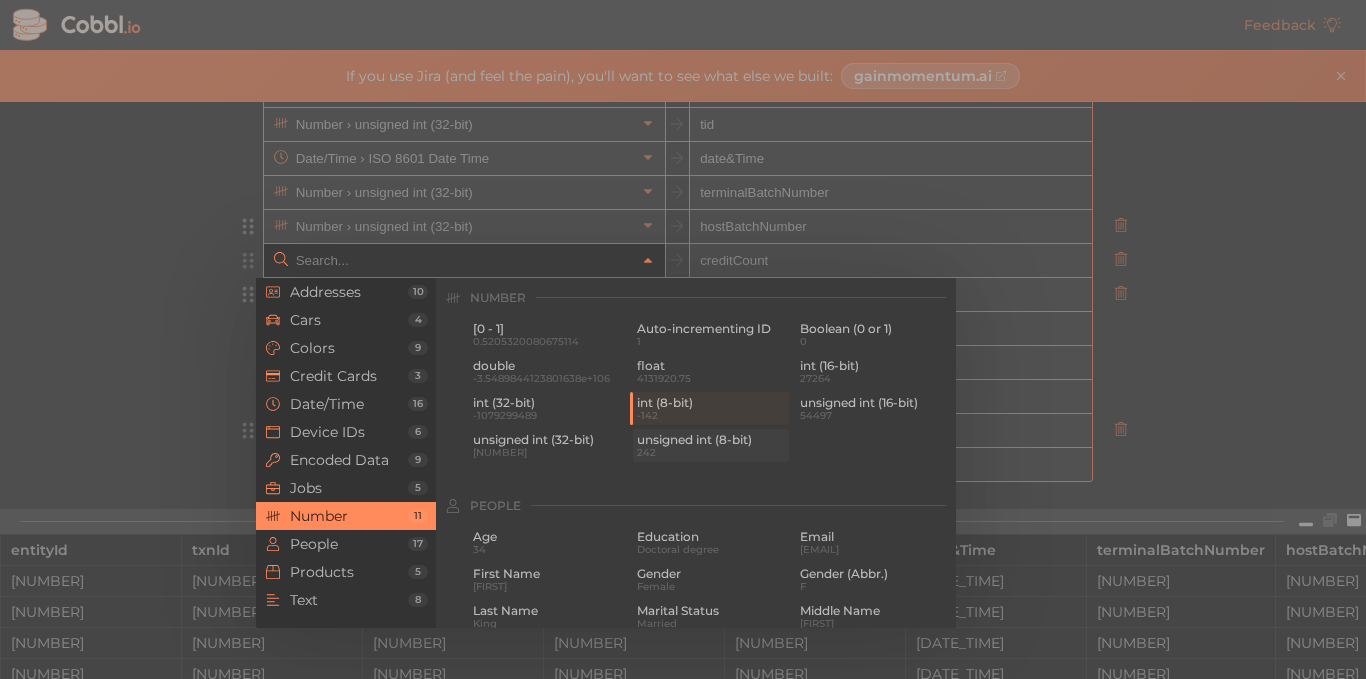 click on "unsigned int (8-bit)" at bounding box center [711, 440] 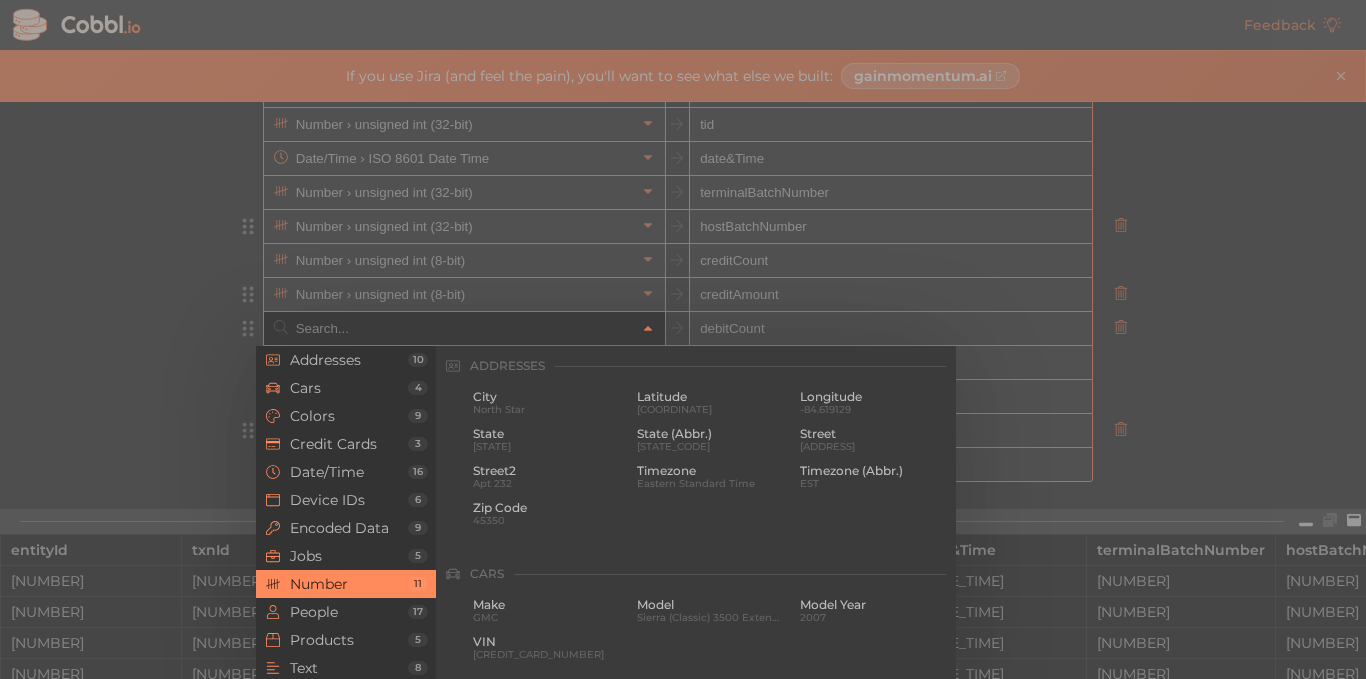 click at bounding box center [463, 328] 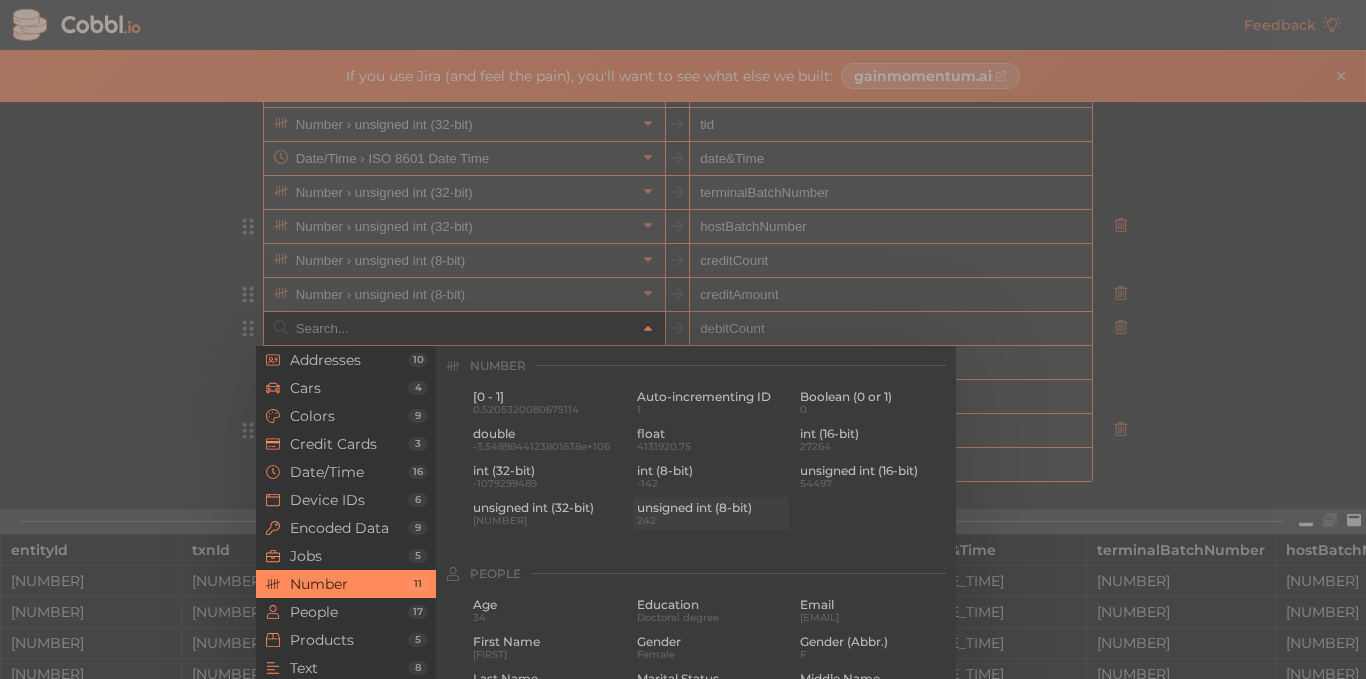 click on "unsigned int (8-bit)" at bounding box center (711, 508) 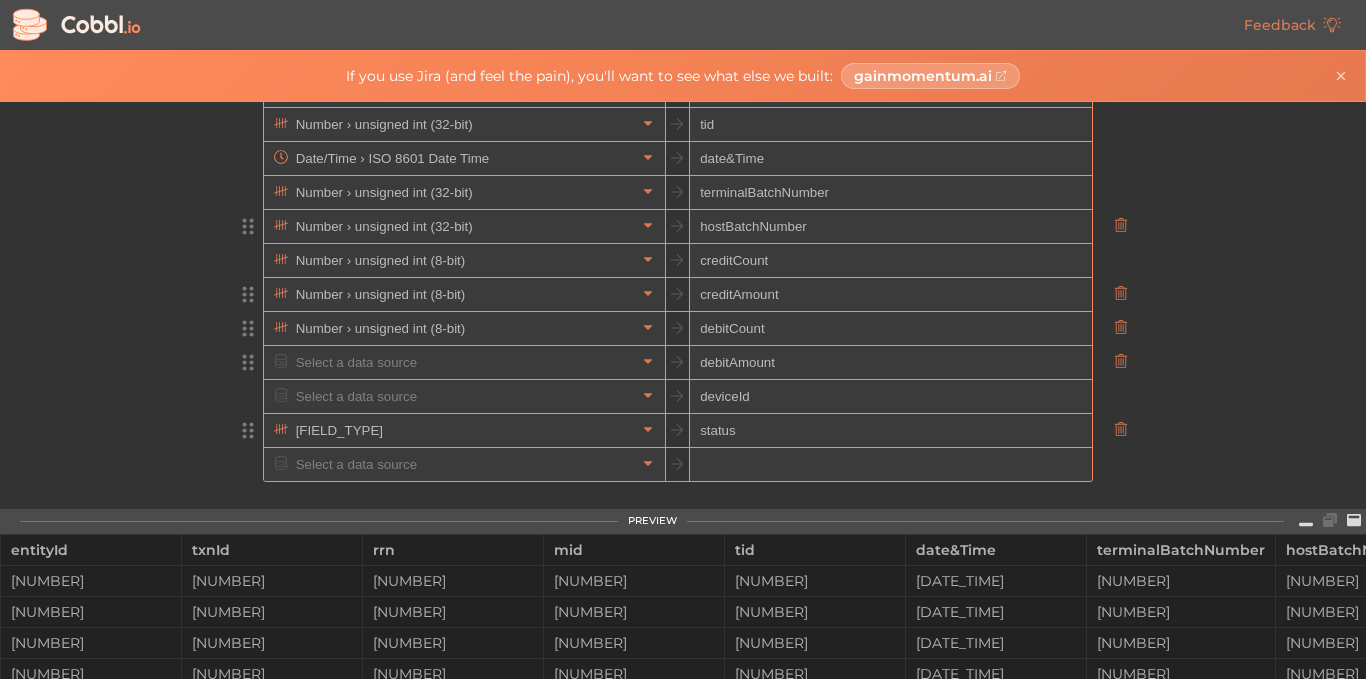click at bounding box center [463, 362] 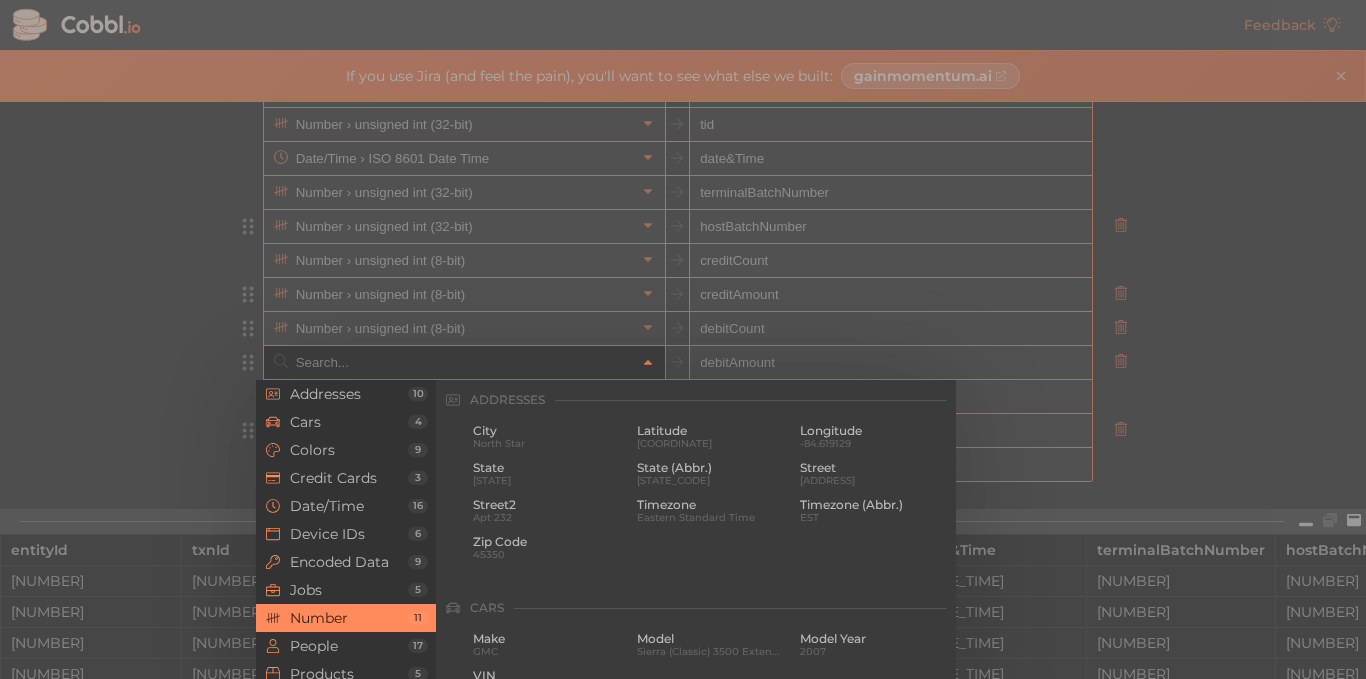 scroll, scrollTop: 1332, scrollLeft: 0, axis: vertical 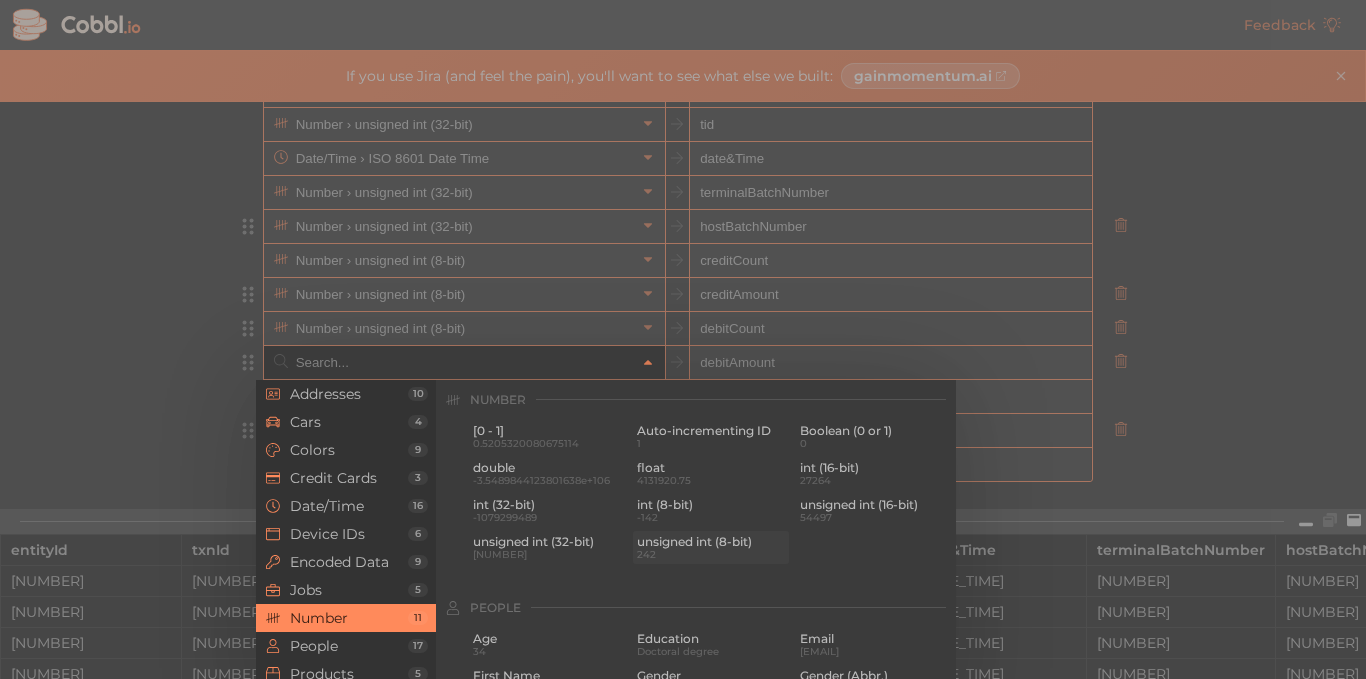 click on "unsigned int (8-bit)" at bounding box center (711, 542) 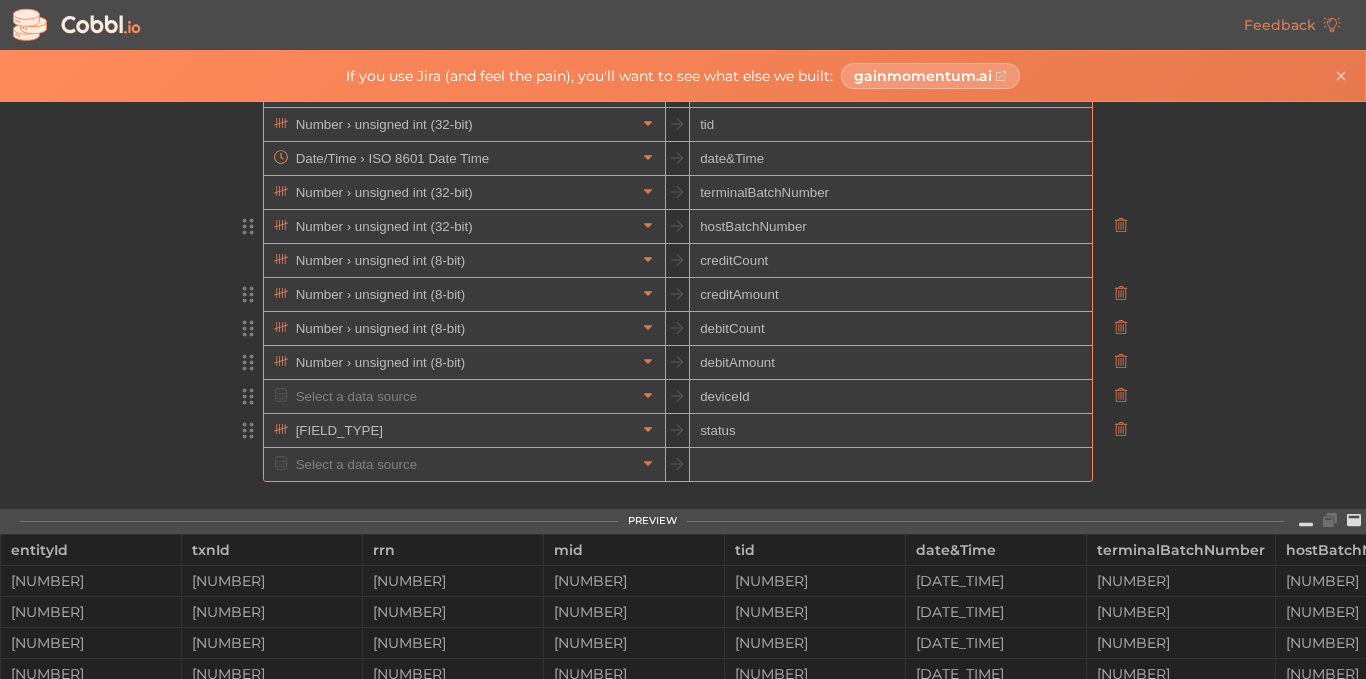 click at bounding box center (463, 396) 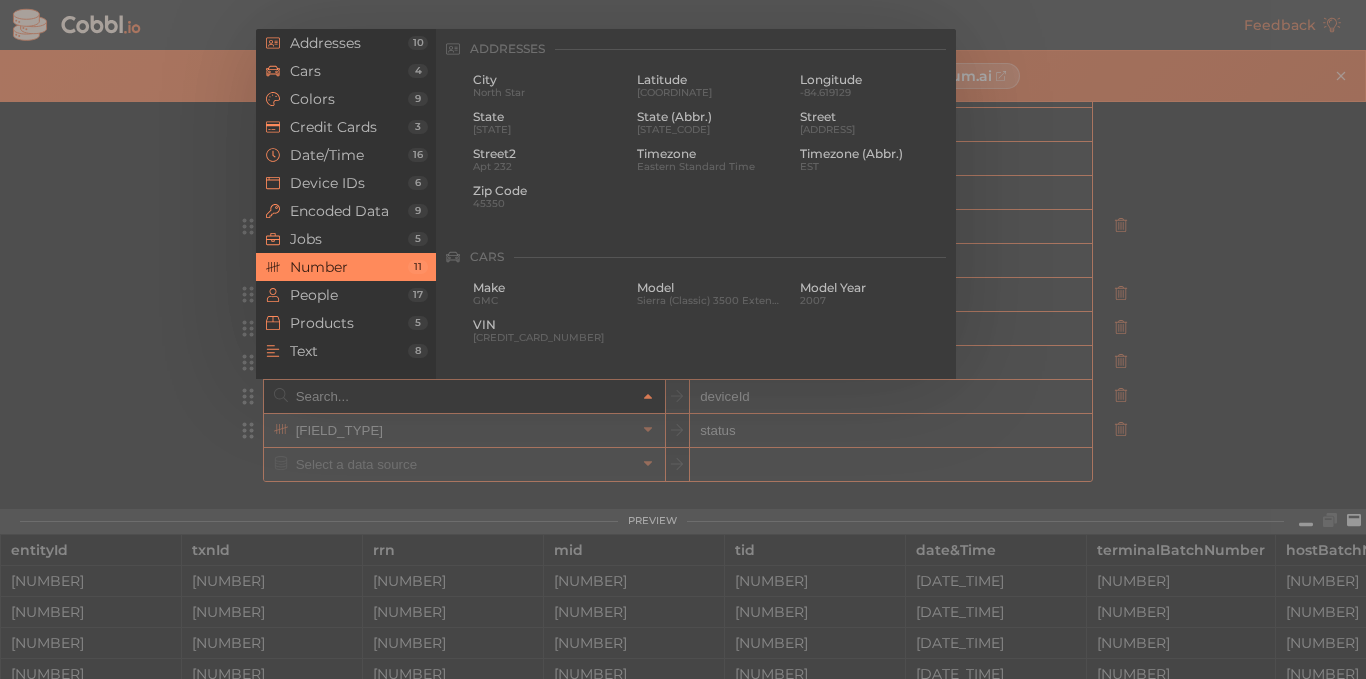 scroll, scrollTop: 1332, scrollLeft: 0, axis: vertical 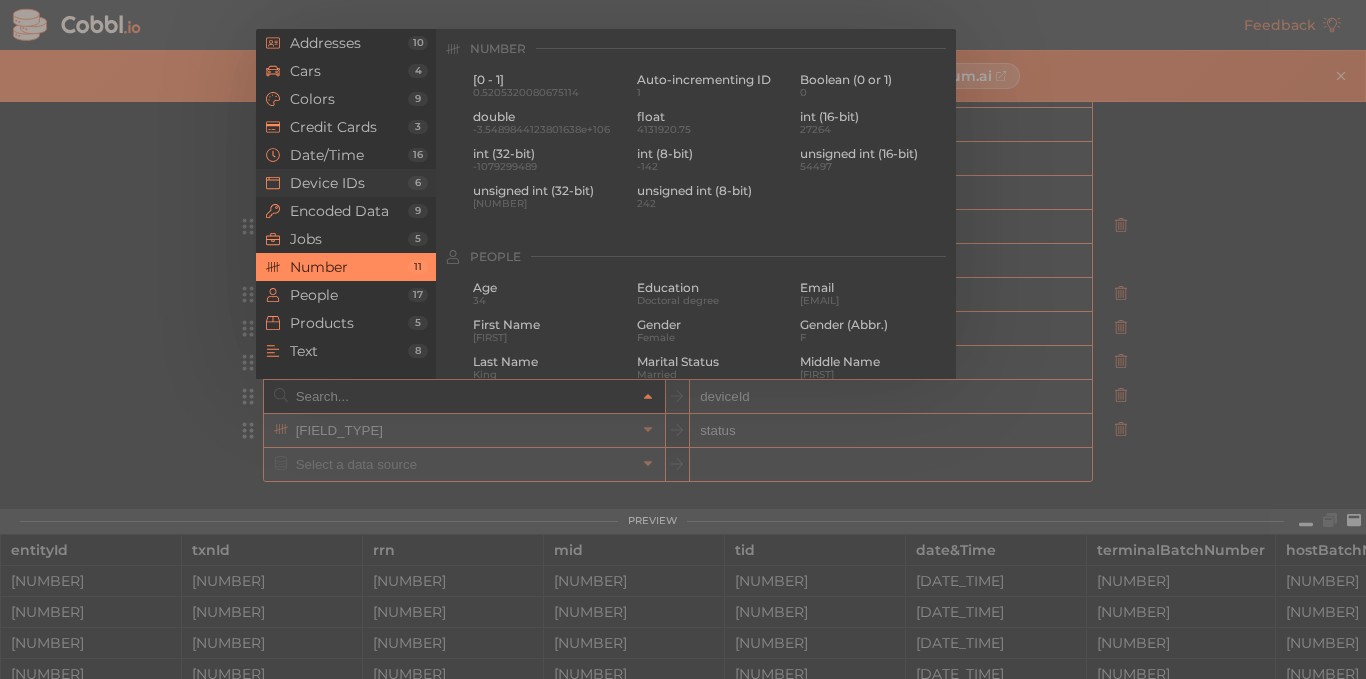 click on "Device IDs" at bounding box center (349, 183) 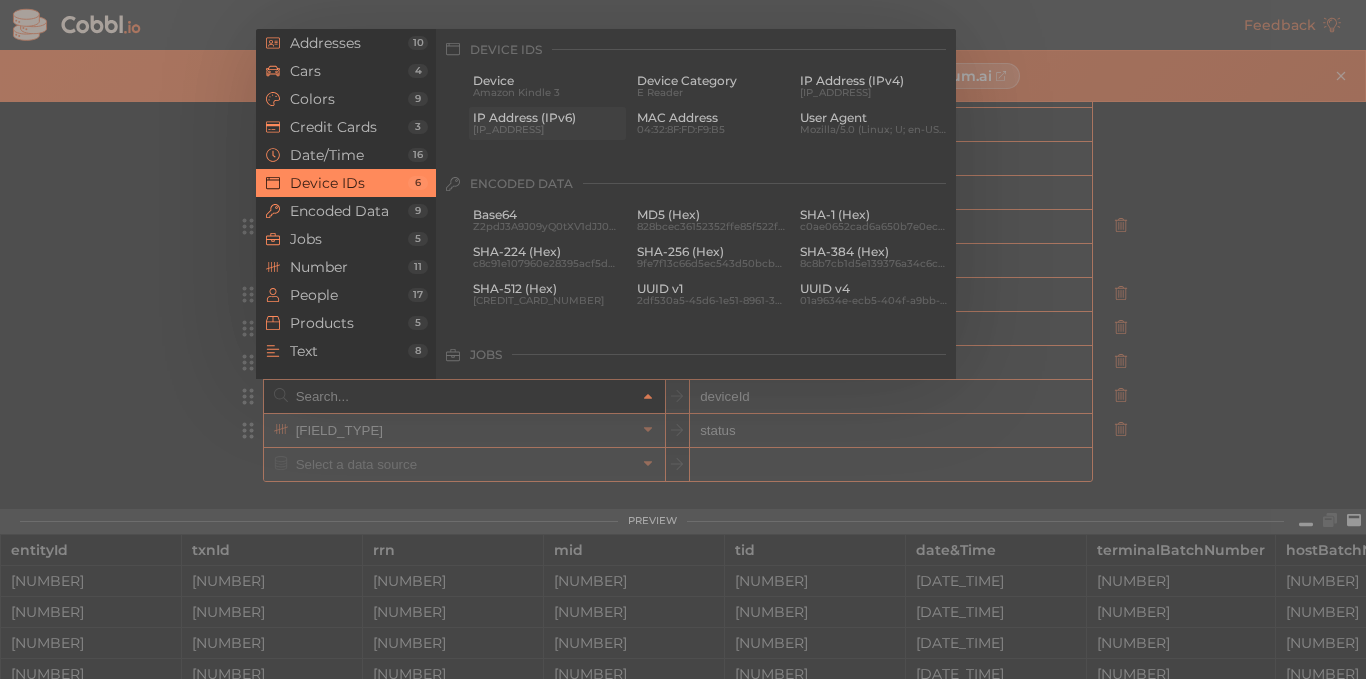 scroll, scrollTop: 992, scrollLeft: 0, axis: vertical 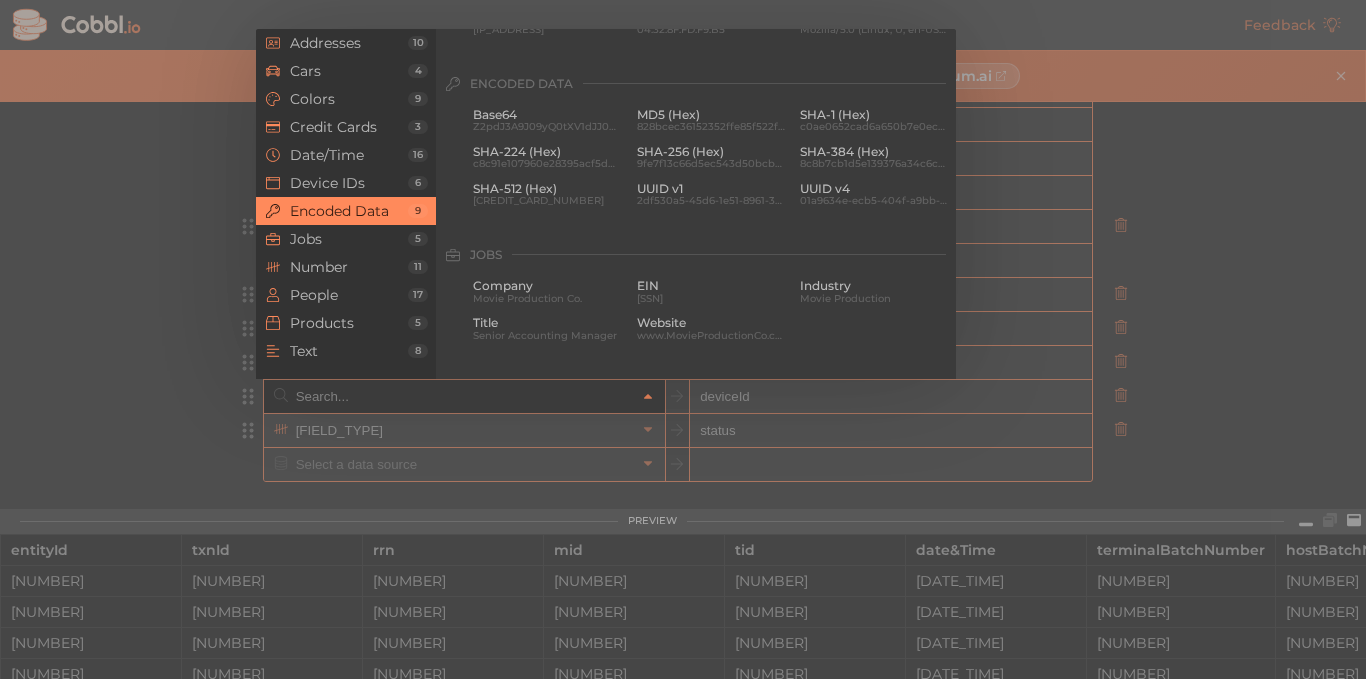 click at bounding box center (683, 339) 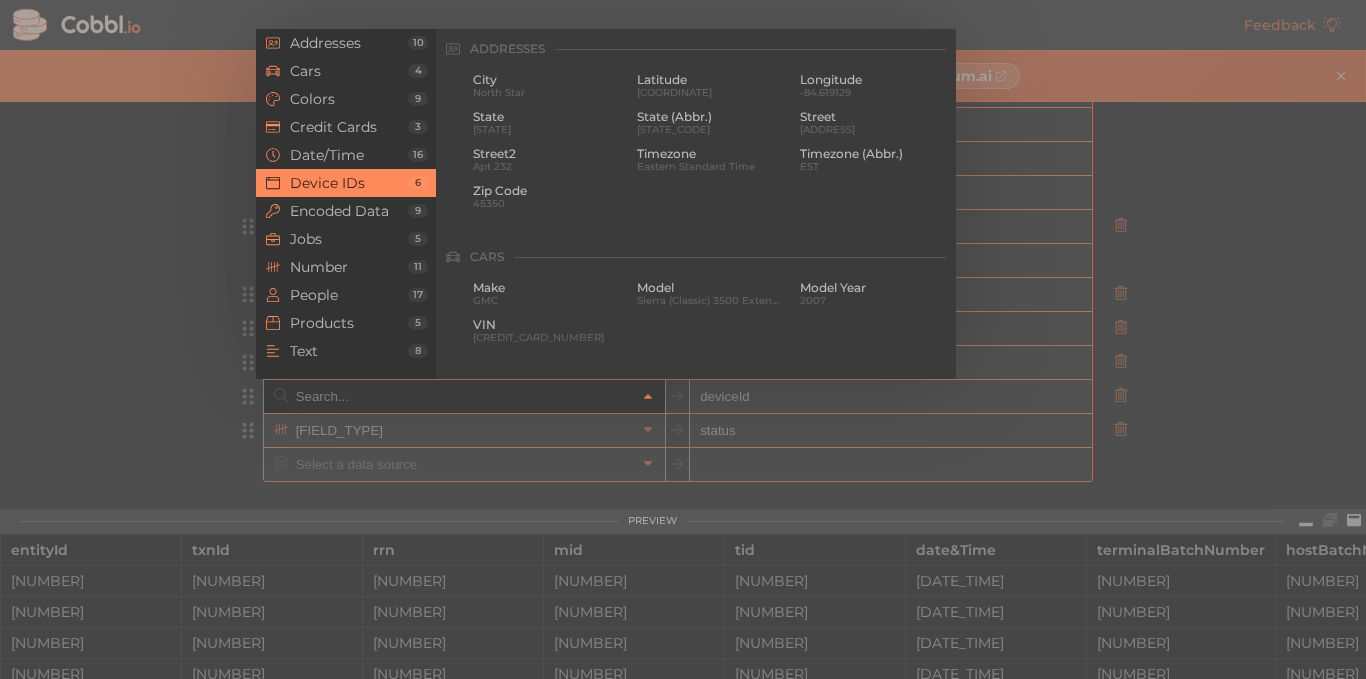 click at bounding box center (463, 396) 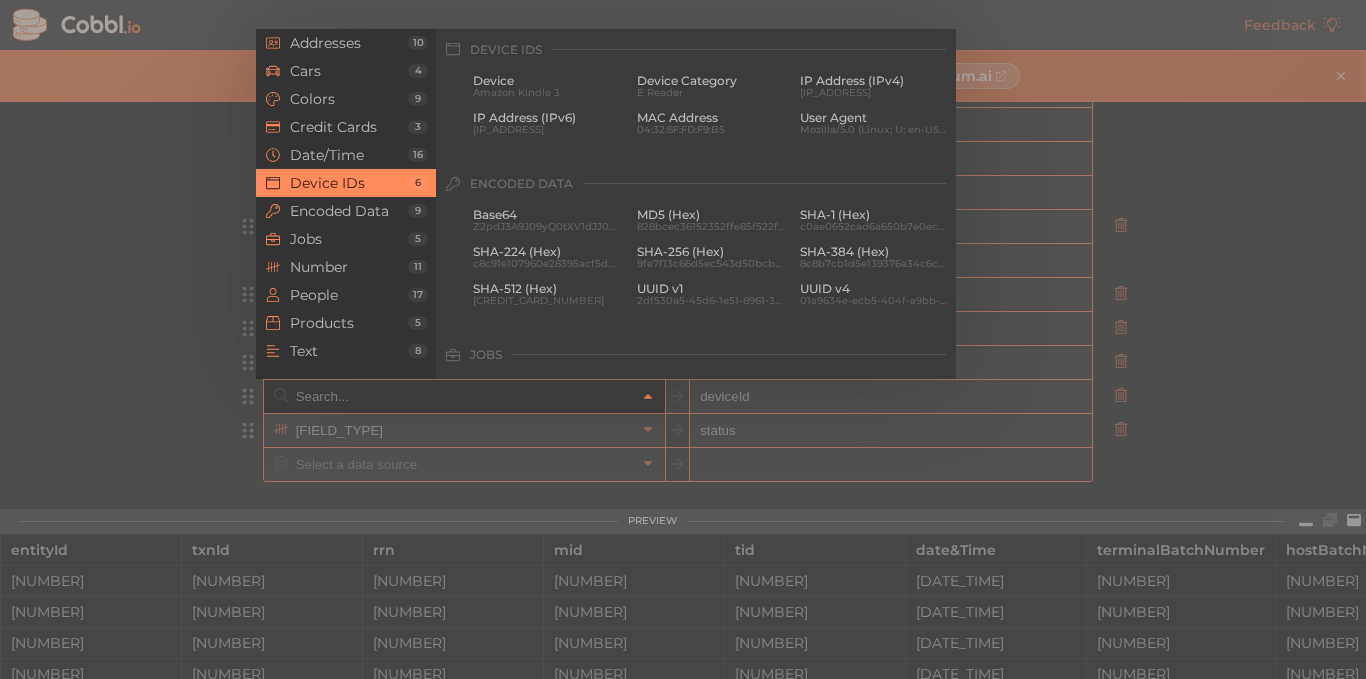 click at bounding box center [683, 339] 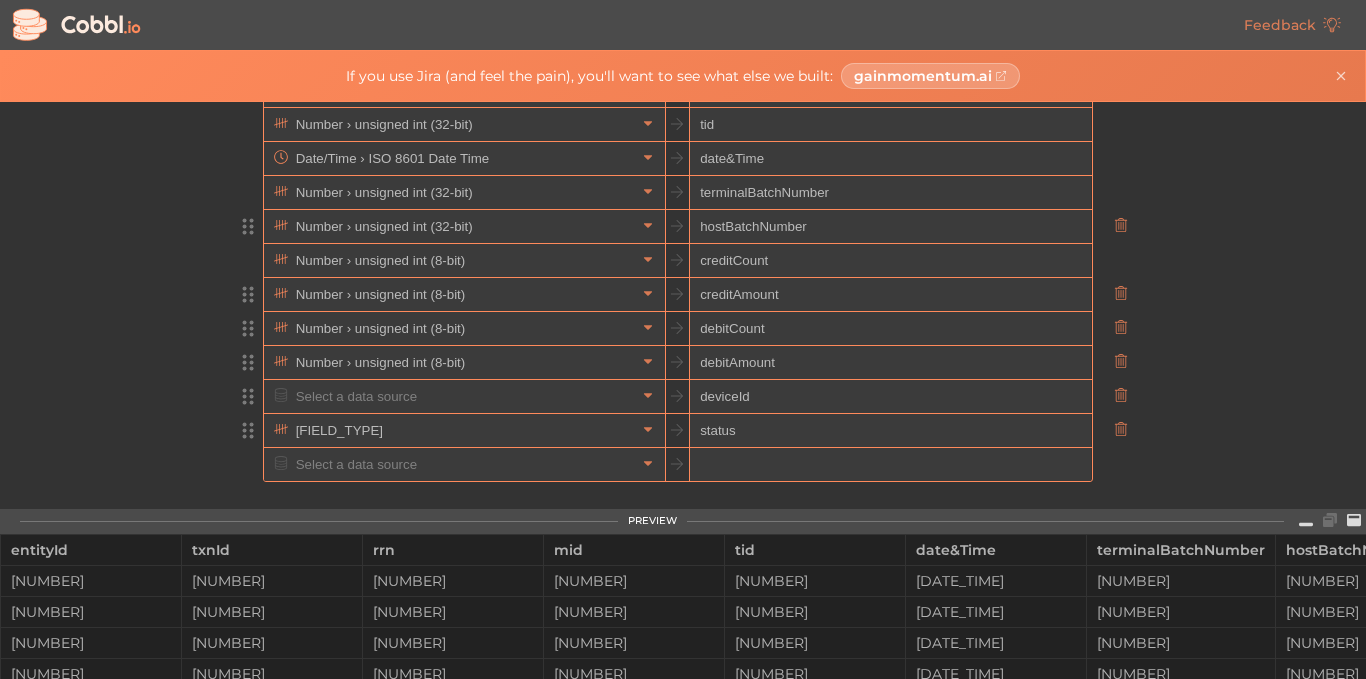 click at bounding box center [463, 396] 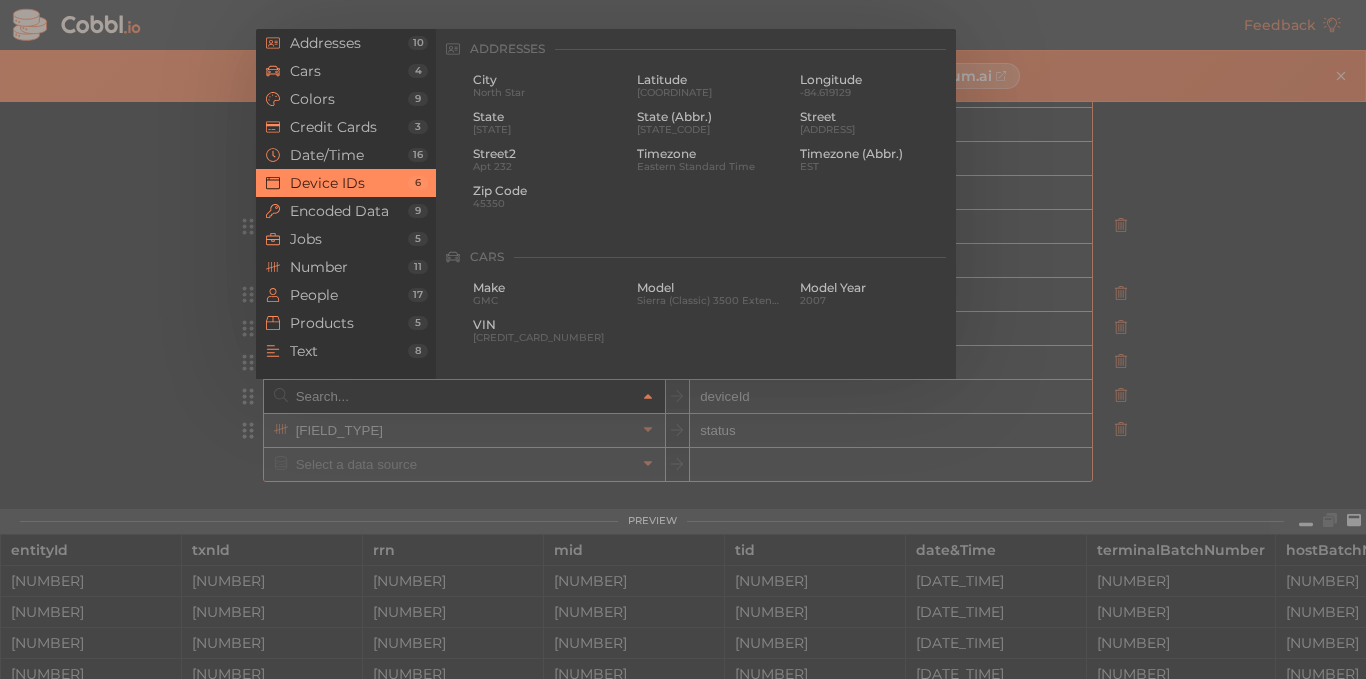 scroll, scrollTop: 892, scrollLeft: 0, axis: vertical 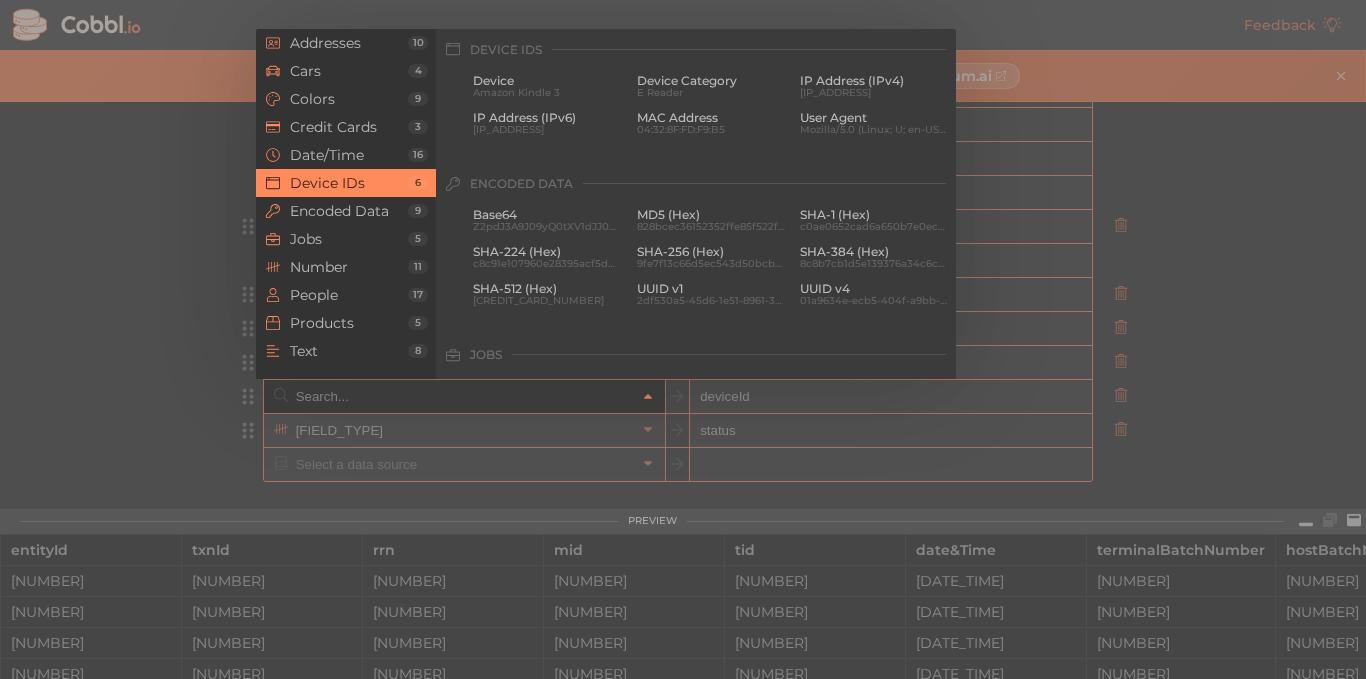 click on "Device IDs" at bounding box center (349, 183) 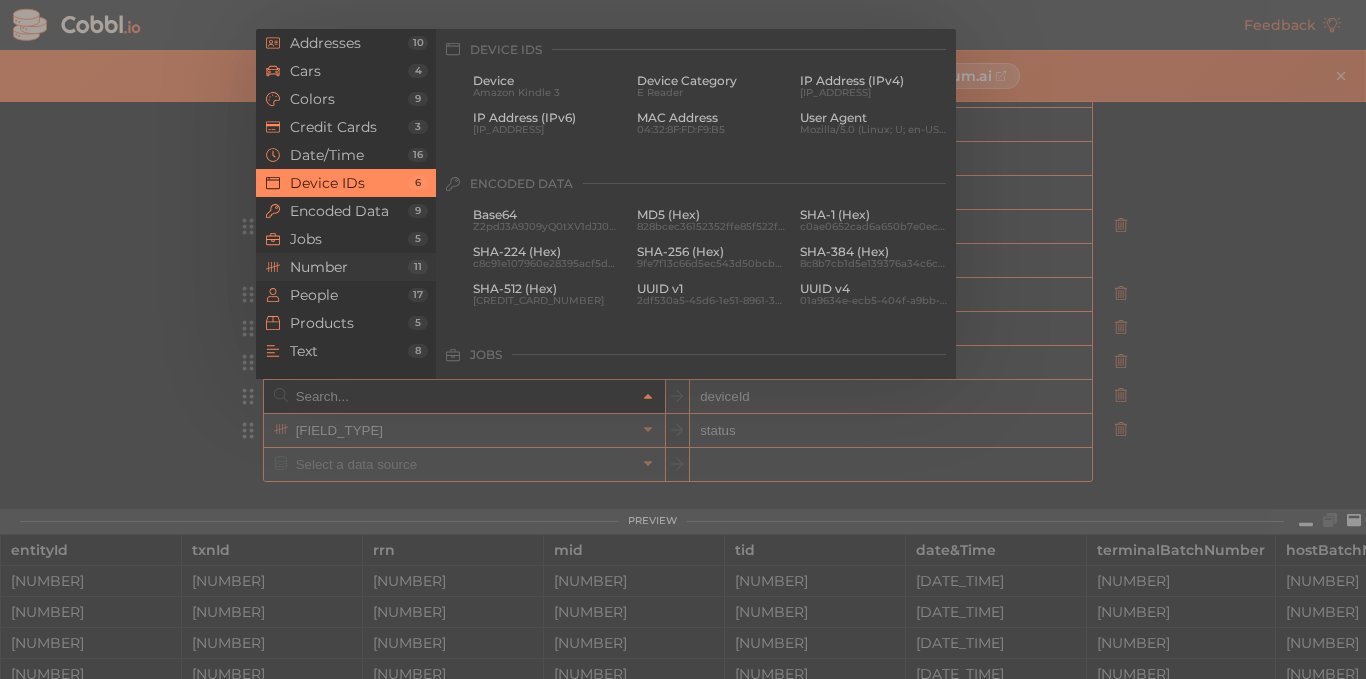 click on "Number" at bounding box center [349, 267] 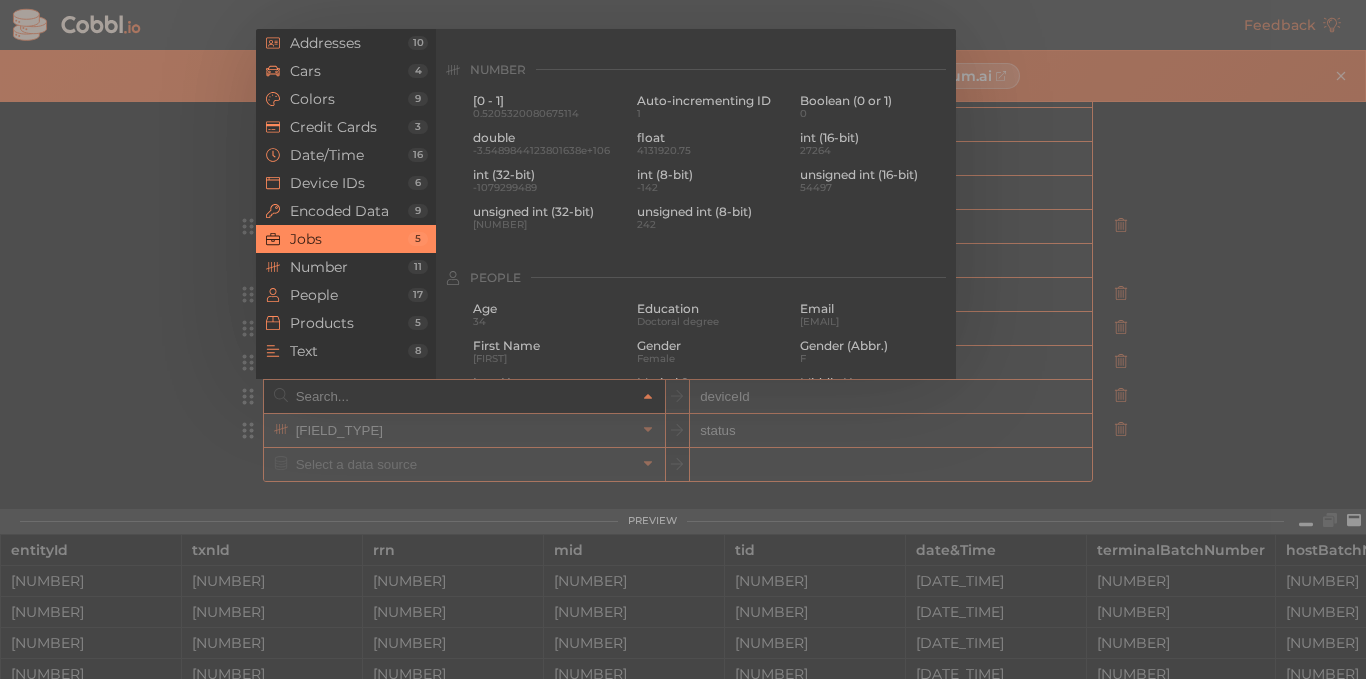 scroll, scrollTop: 1332, scrollLeft: 0, axis: vertical 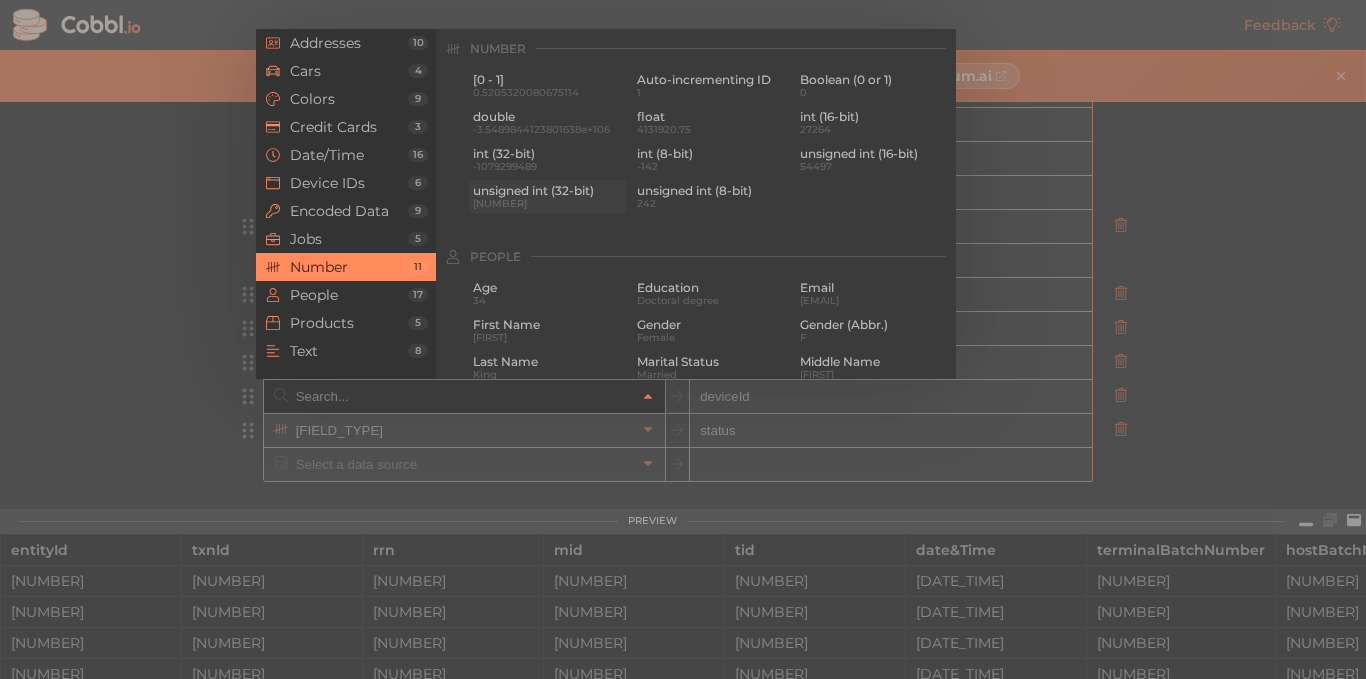 click on "[NUMBER]" at bounding box center [547, 203] 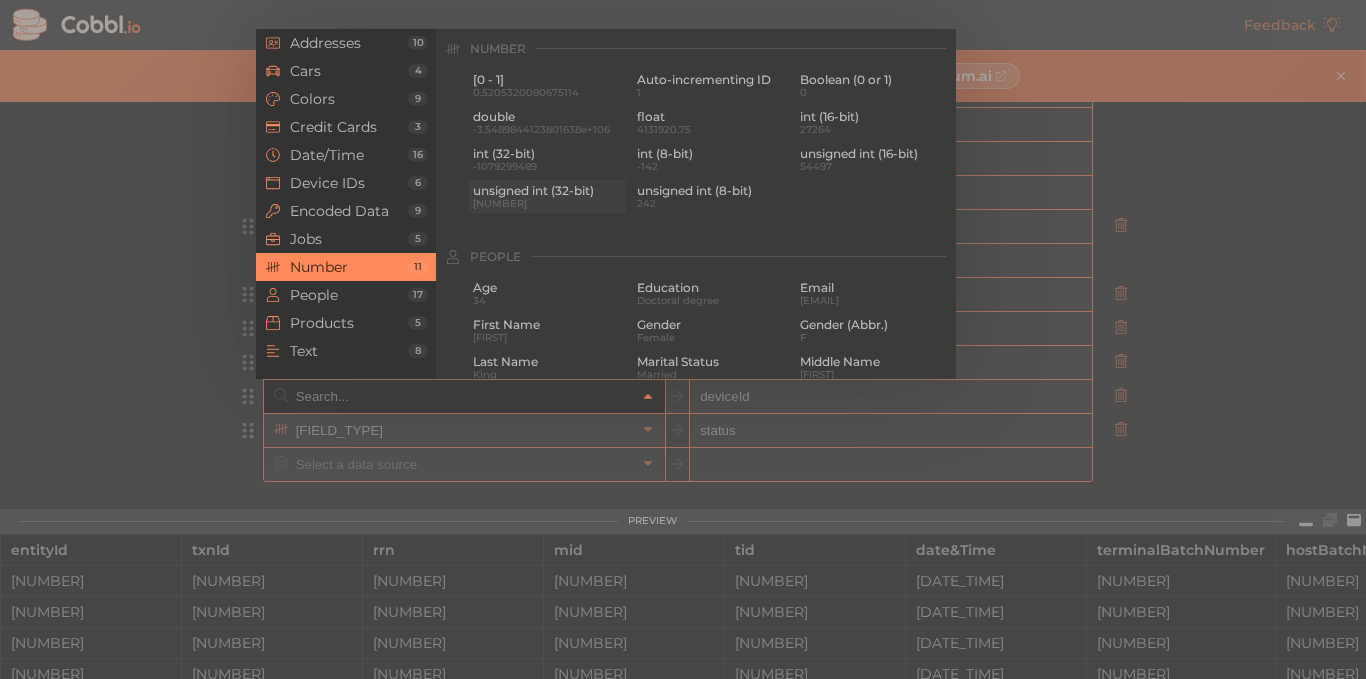 type on "Number › unsigned int (32-bit)" 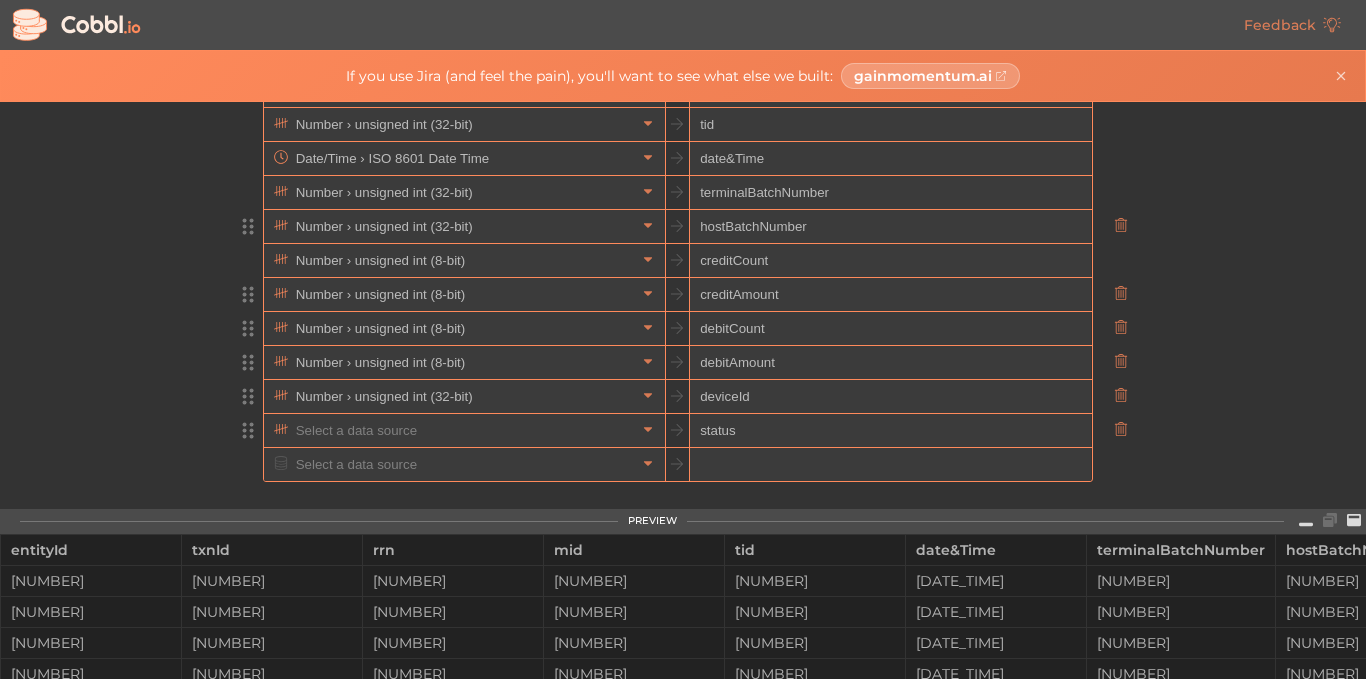 click at bounding box center [463, 430] 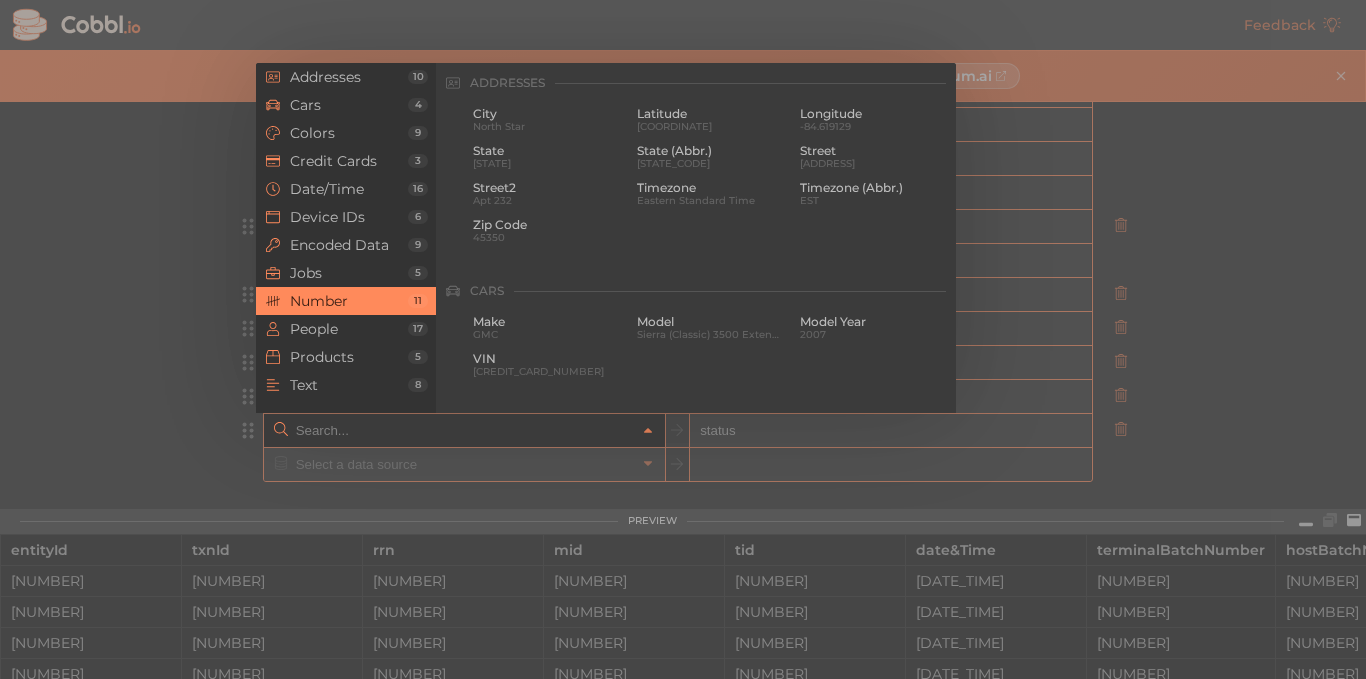 scroll, scrollTop: 1332, scrollLeft: 0, axis: vertical 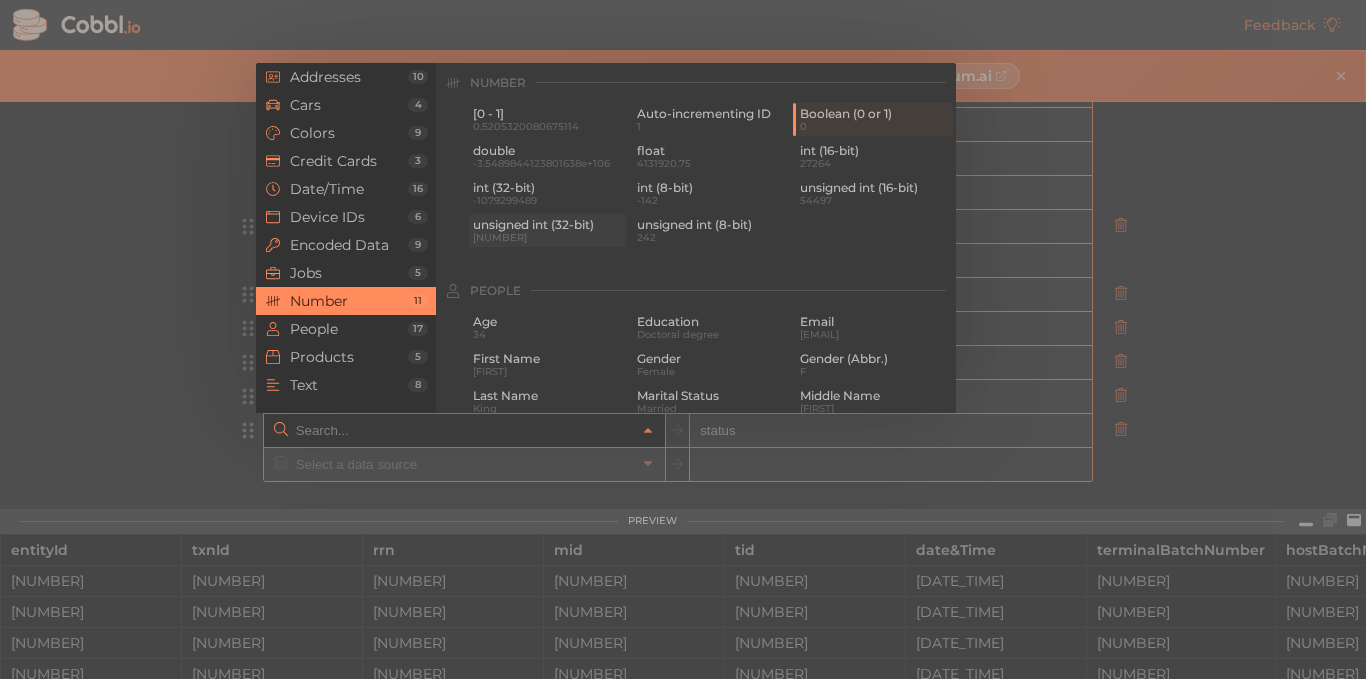 click on "[NUMBER]" at bounding box center [547, 237] 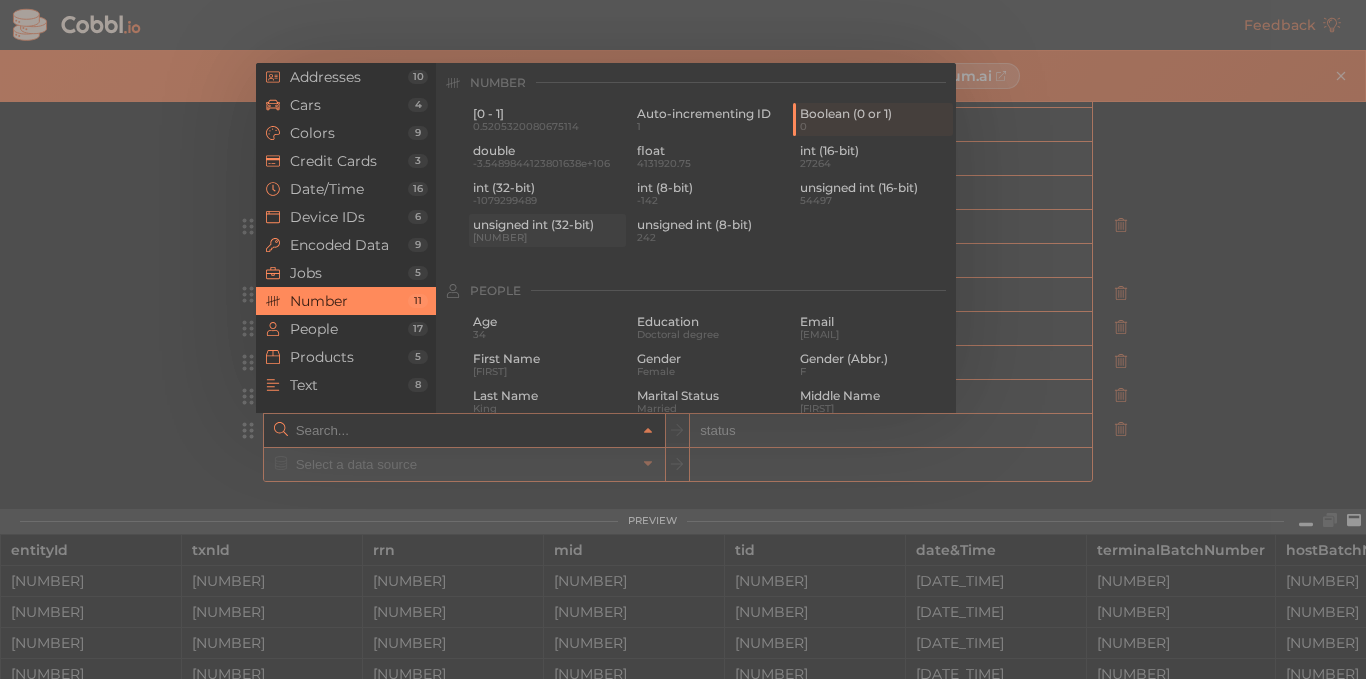 type on "Number › unsigned int (32-bit)" 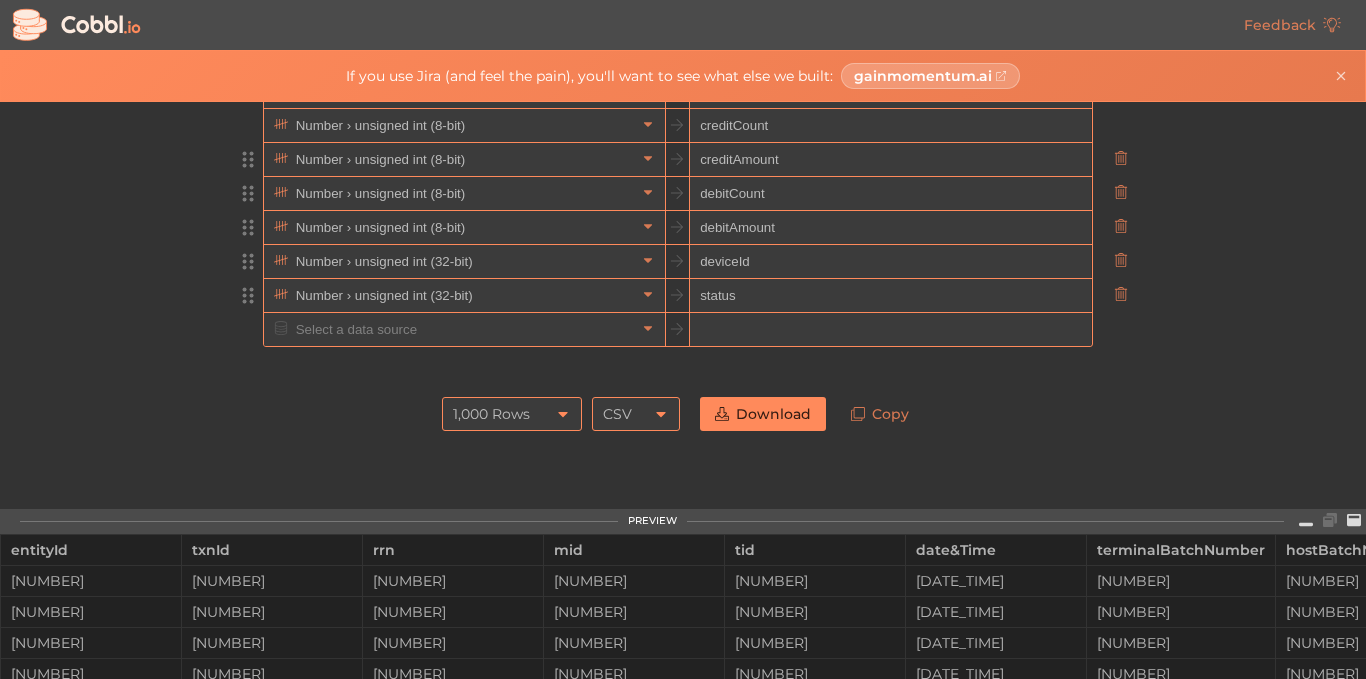 scroll, scrollTop: 304, scrollLeft: 0, axis: vertical 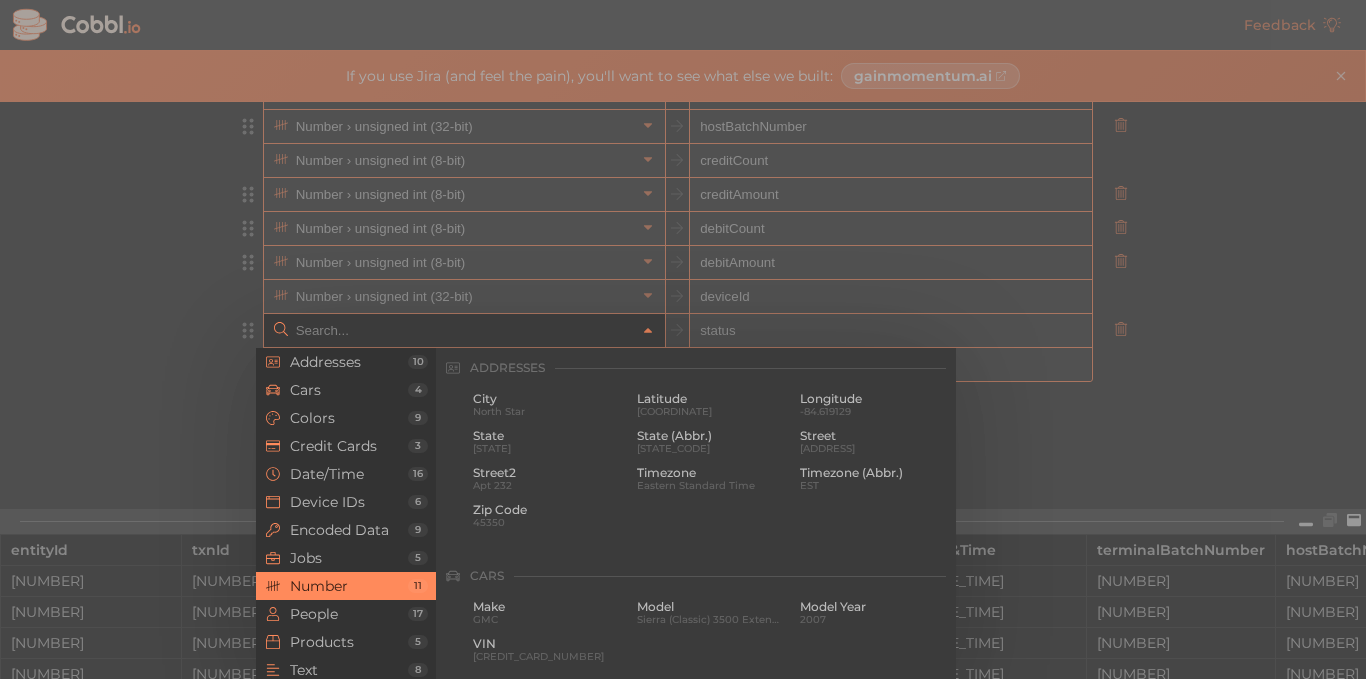 click at bounding box center [463, 330] 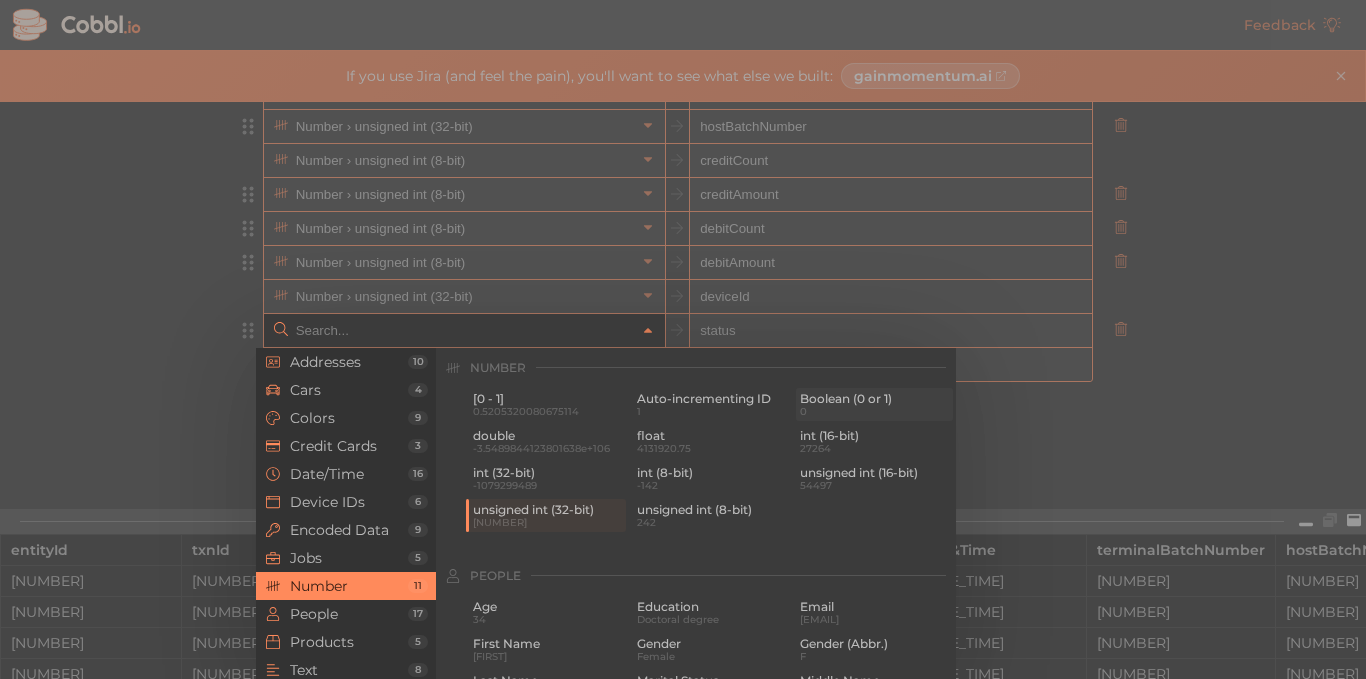 click on "Boolean (0 or 1)" at bounding box center [874, 399] 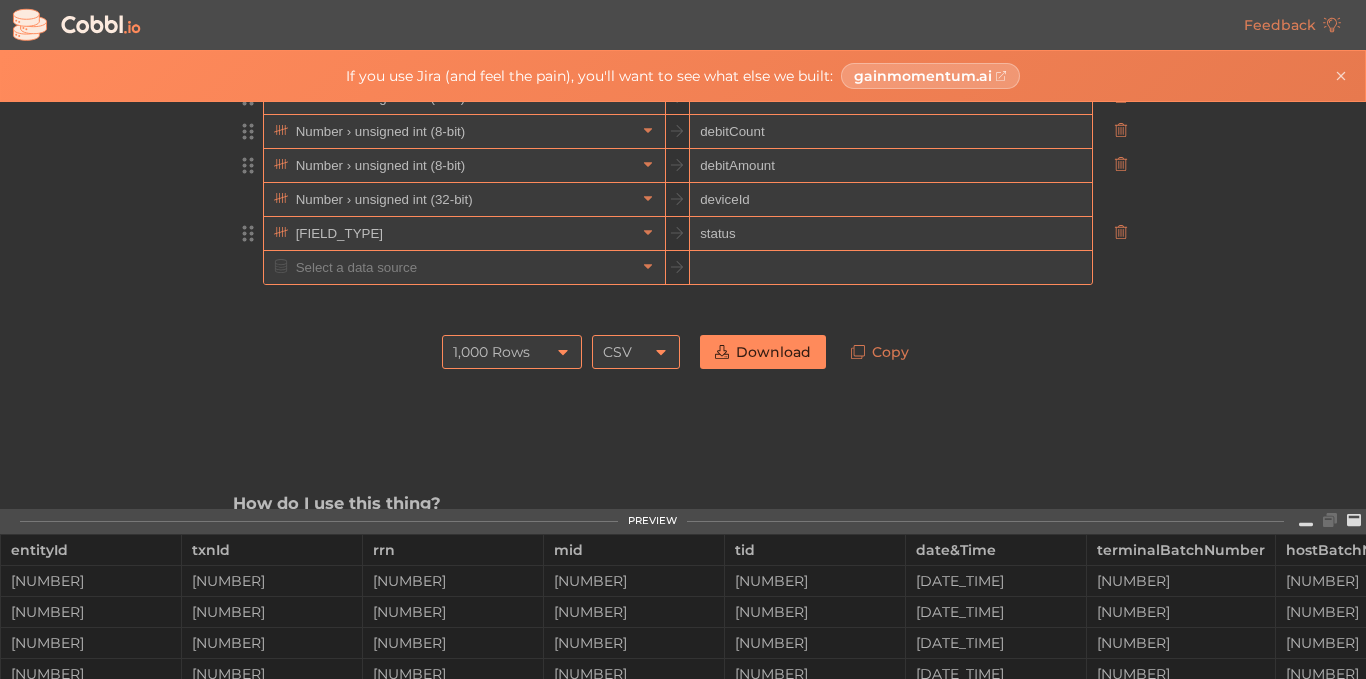 scroll, scrollTop: 404, scrollLeft: 0, axis: vertical 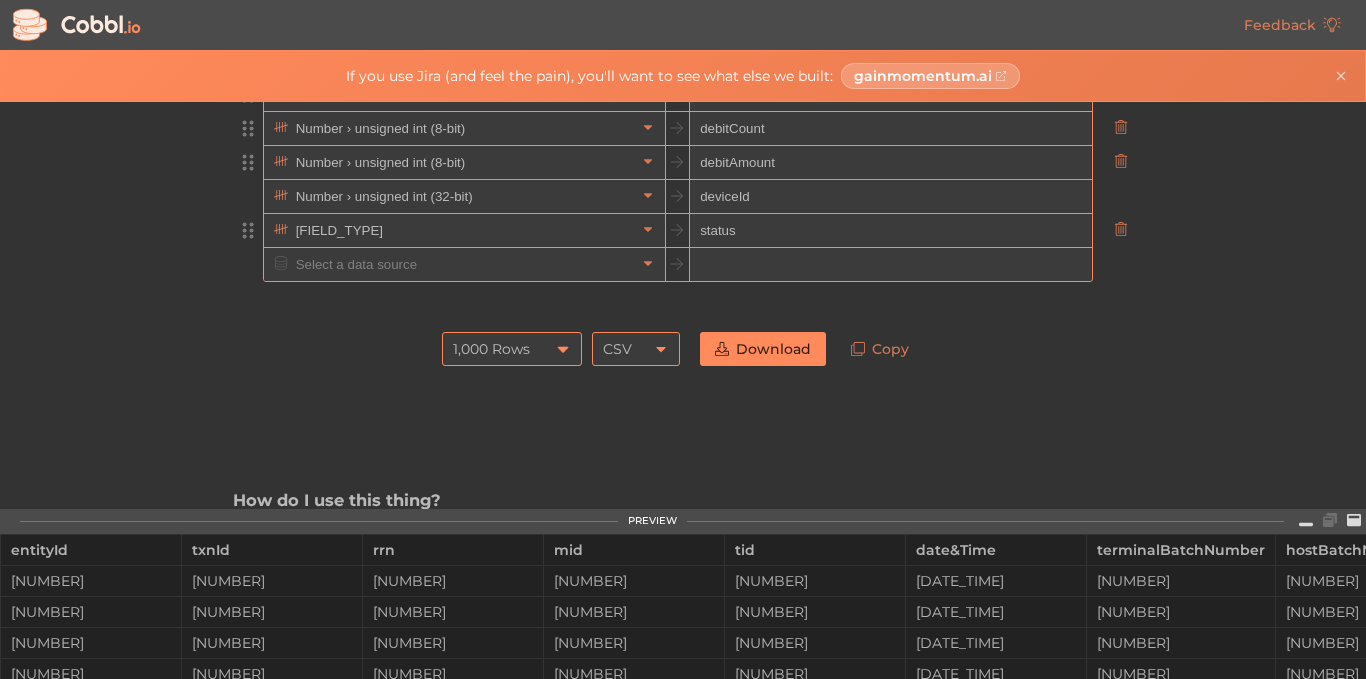 click on "1,000 Rows" at bounding box center (491, 349) 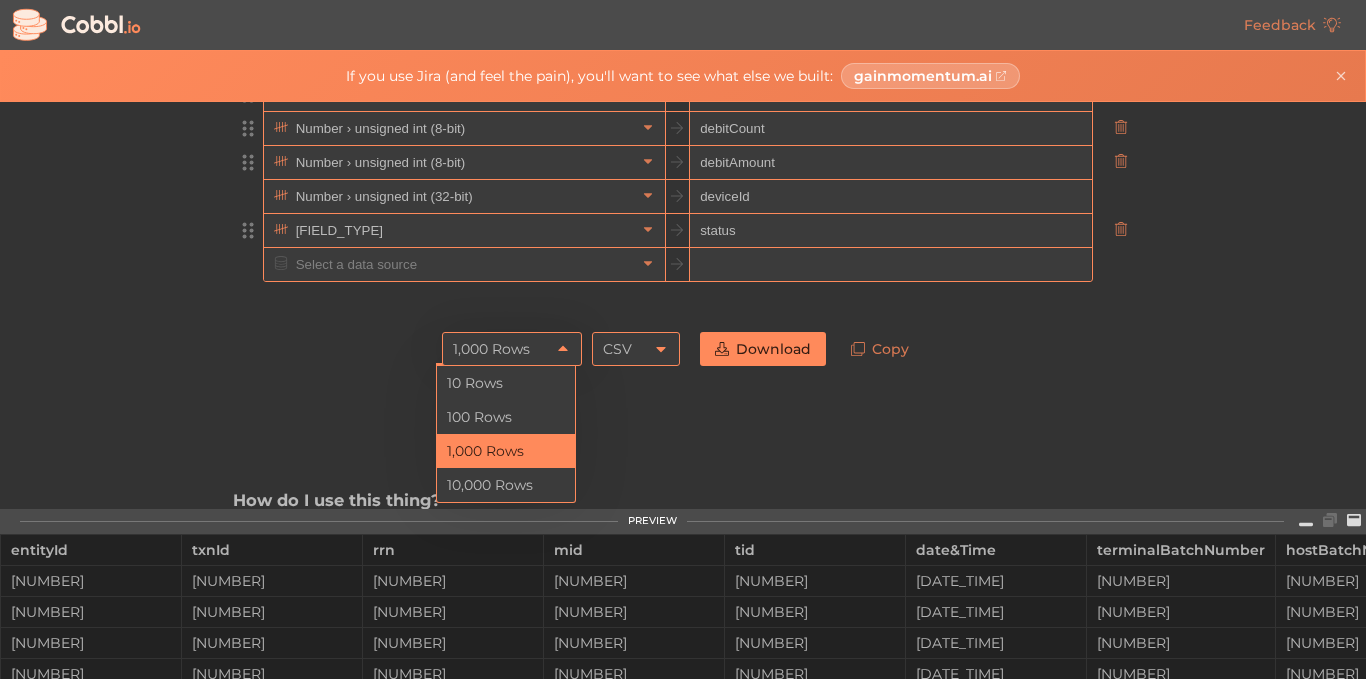click on "1,000 Rows" at bounding box center (506, 451) 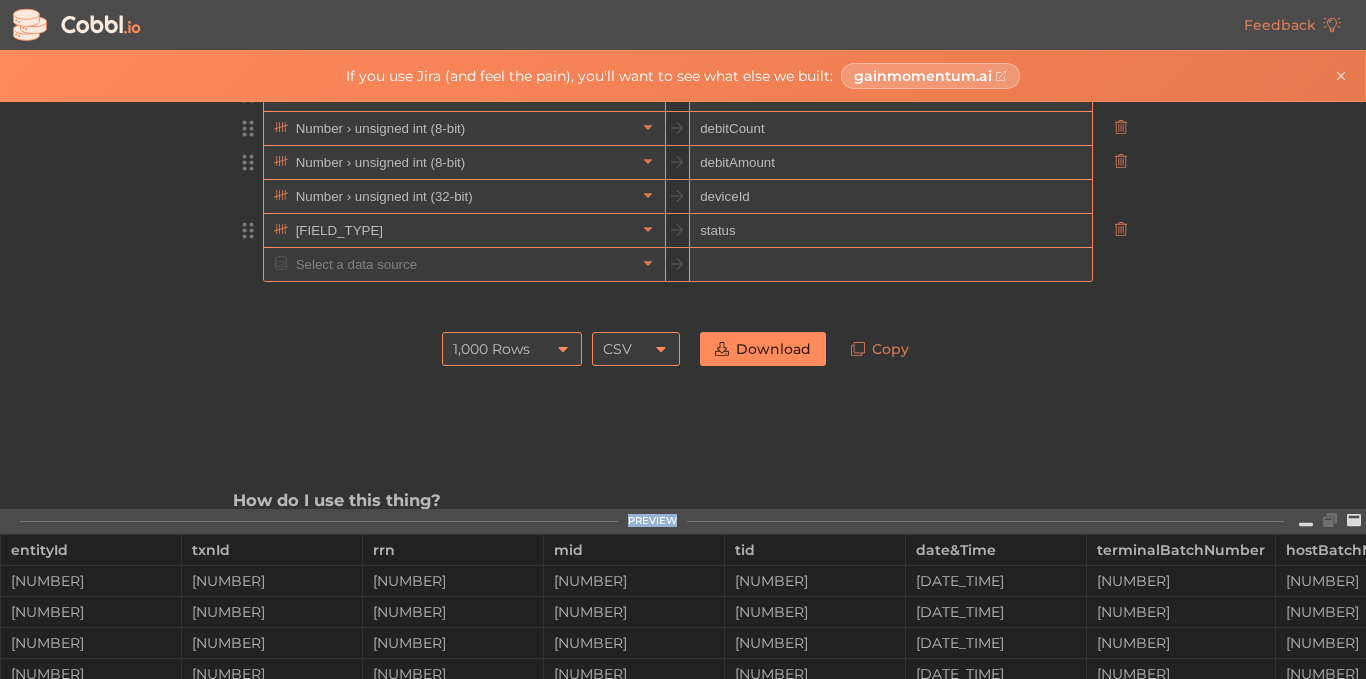 scroll, scrollTop: 417, scrollLeft: 0, axis: vertical 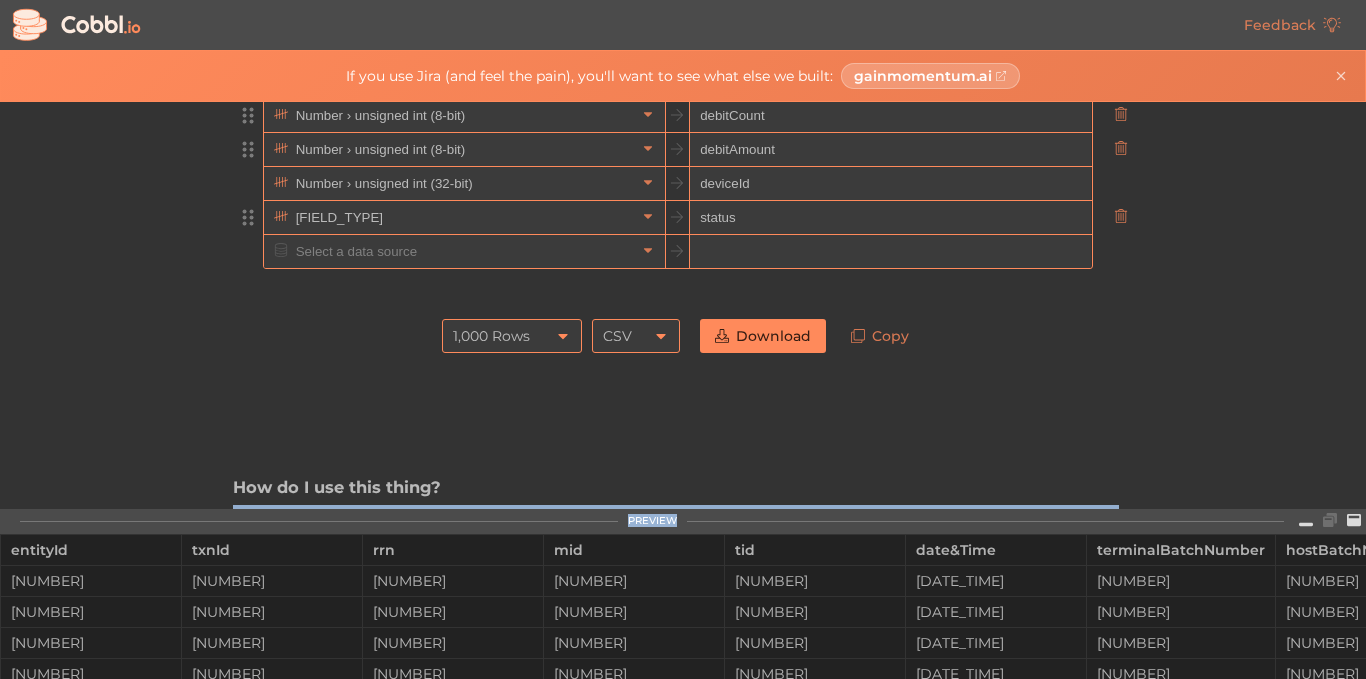 drag, startPoint x: 950, startPoint y: 472, endPoint x: 949, endPoint y: 401, distance: 71.00704 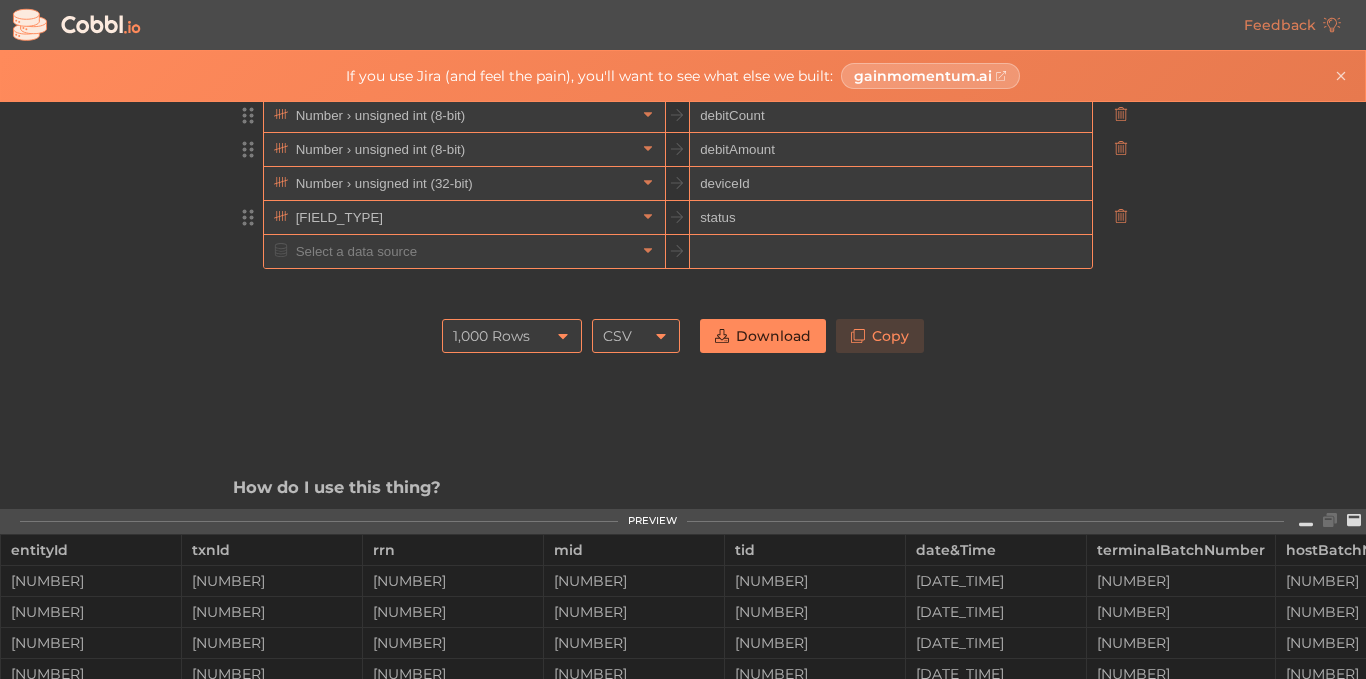click on "Copy" at bounding box center (880, 336) 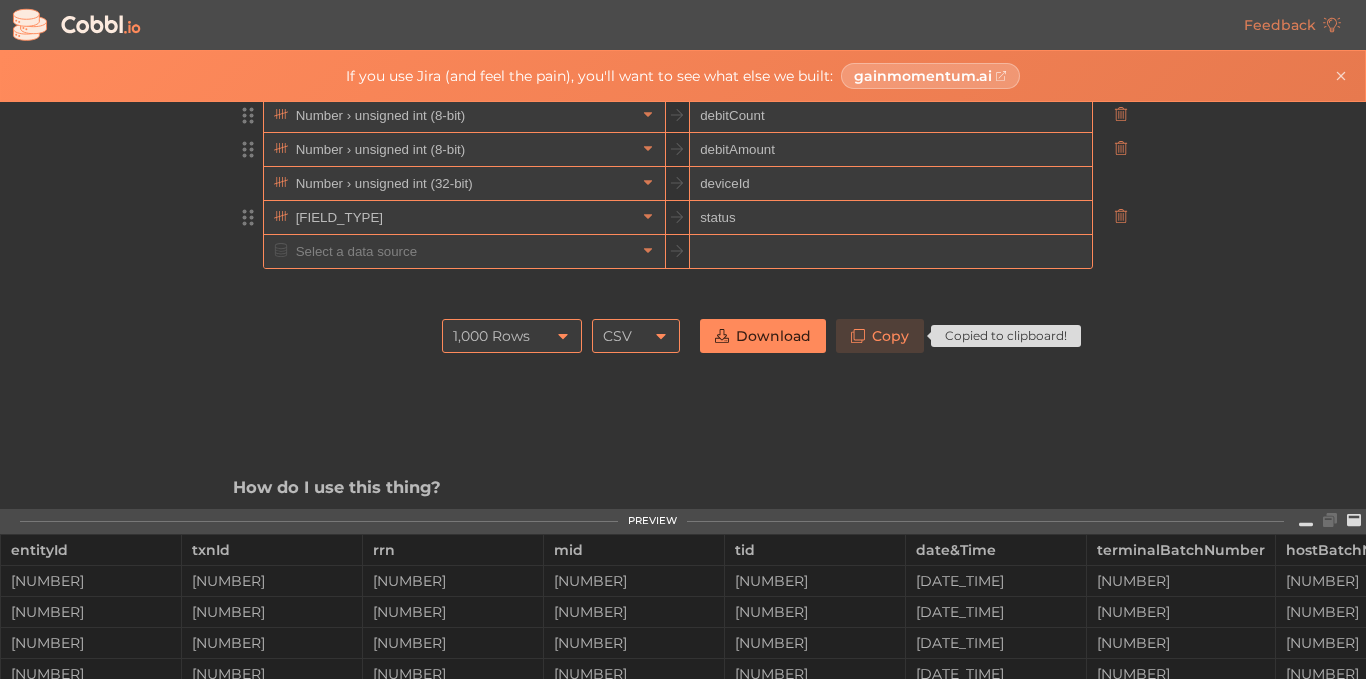 click on "Copy" at bounding box center [880, 336] 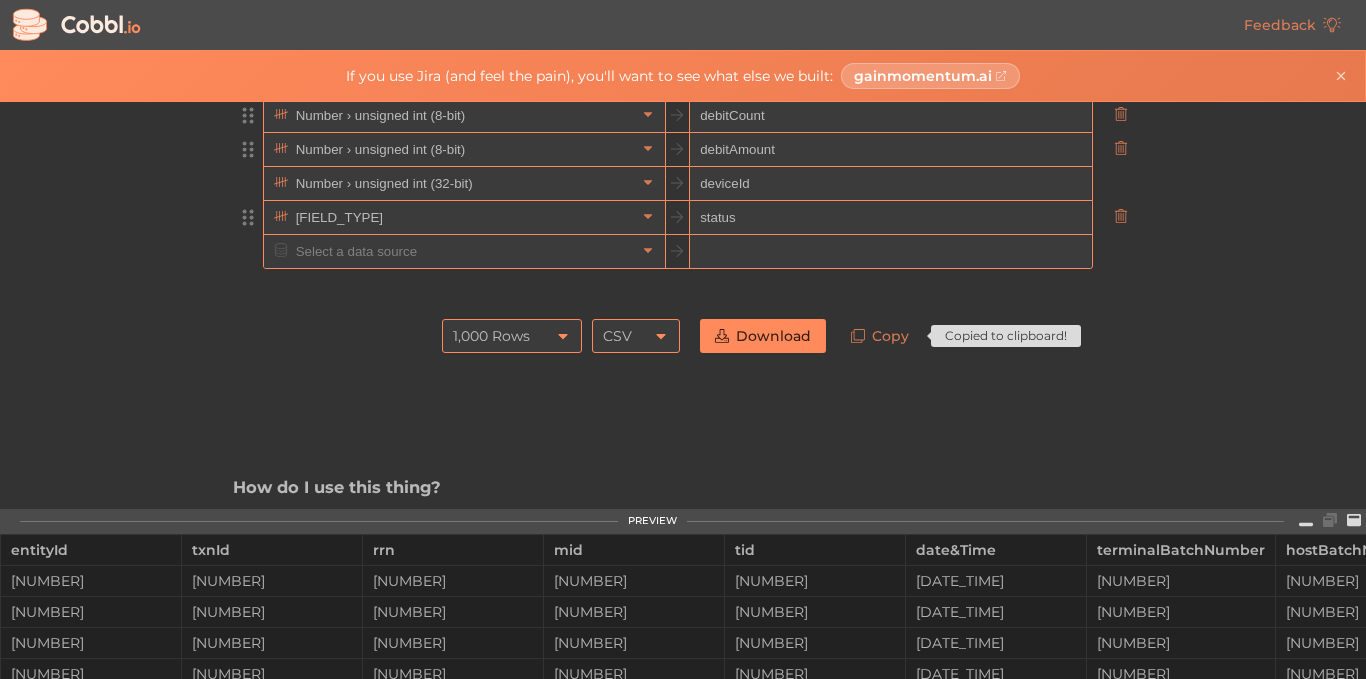 scroll, scrollTop: 440, scrollLeft: 0, axis: vertical 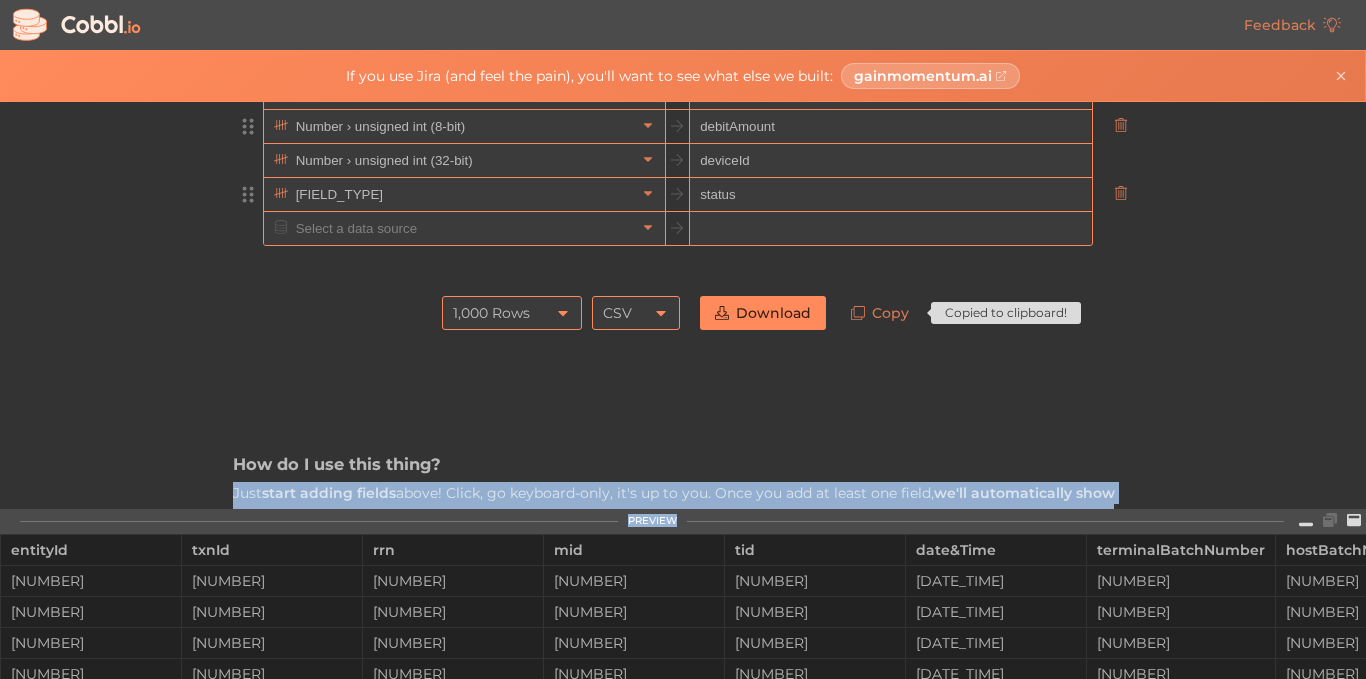 drag, startPoint x: 1230, startPoint y: 469, endPoint x: 1199, endPoint y: 420, distance: 57.982758 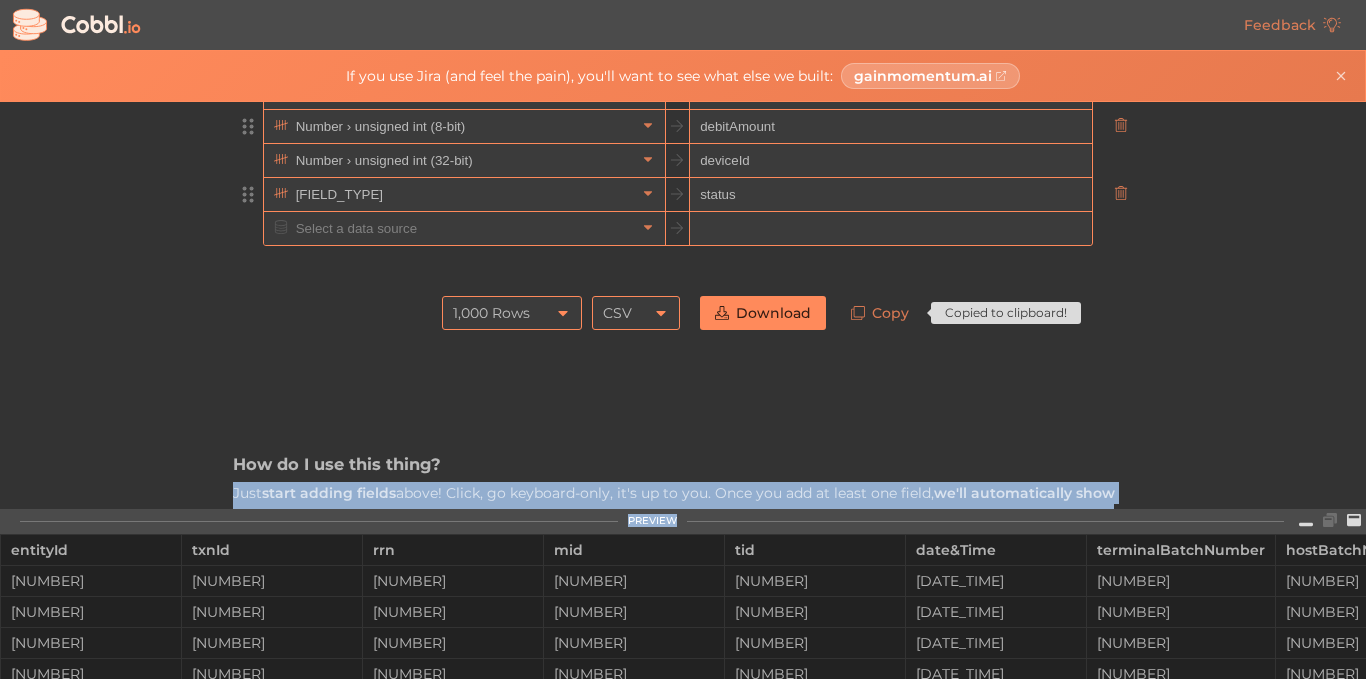 click on "Feedback If you use Jira (and feel the pain), you'll want to see what else we built: gainmomentum.ai  Data Source Field Name Number › unsigned int (16-bit) entityId Number › unsigned int (32-bit) txnId Number › unsigned int (32-bit) rrn Number › unsigned int (32-bit) mid Number › unsigned int (32-bit) tid Date/Time › ISO 8601 Date Time date&Time Number › unsigned int (32-bit) terminalBatchNumber Number › unsigned int (32-bit) hostBatchNumber Number › unsigned int (8-bit) creditCount Number › unsigned int (8-bit) creditAmount Number › unsigned int (8-bit) debitCount Number › unsigned int (8-bit) debitAmount Number › unsigned int (32-bit) deviceId Number › Boolean (0 or 1) status 1,000 Rows 1,000 Rows CSV CSV Download Copy Copied to clipboard! How do I use this thing? Just  start adding fields  above! Click, go keyboard-only, it's up to you. Once you add at least one field,  we'll automatically show you a preview download  it, and use it wherever you need it!   Who is this for?" at bounding box center [683, 339] 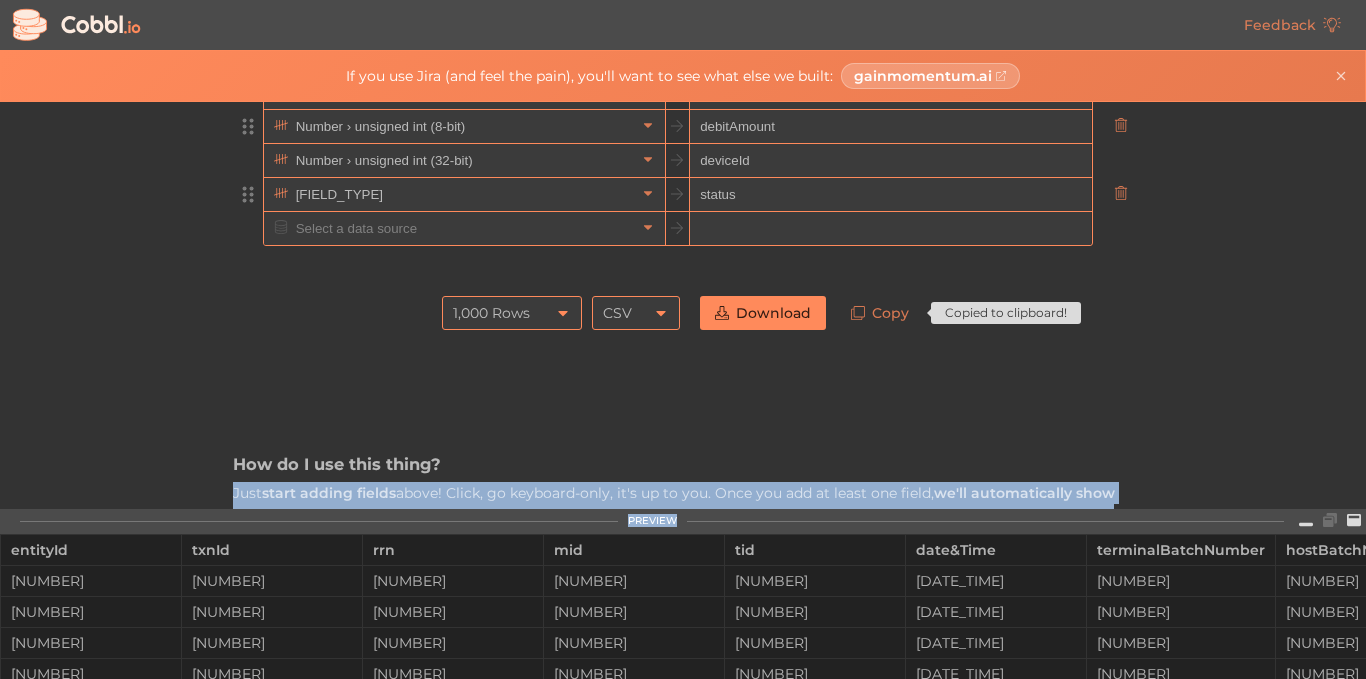 click on "Download" at bounding box center [763, 313] 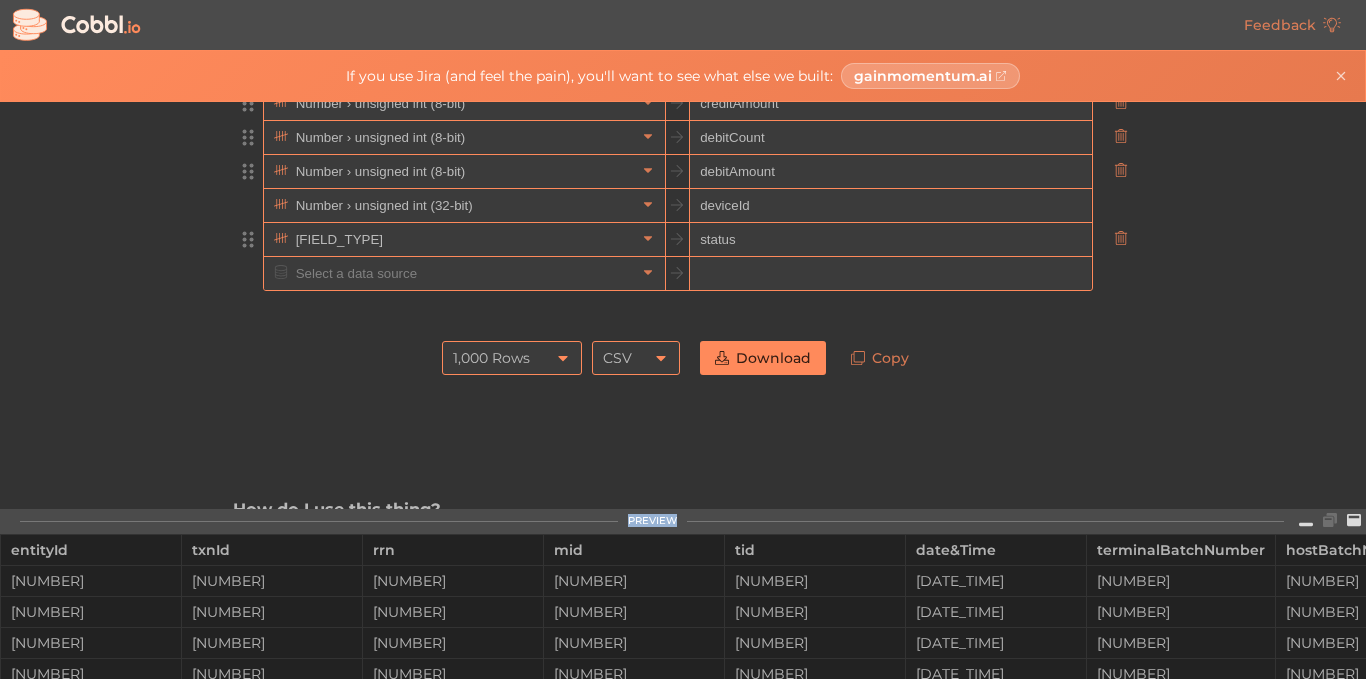 scroll, scrollTop: 400, scrollLeft: 0, axis: vertical 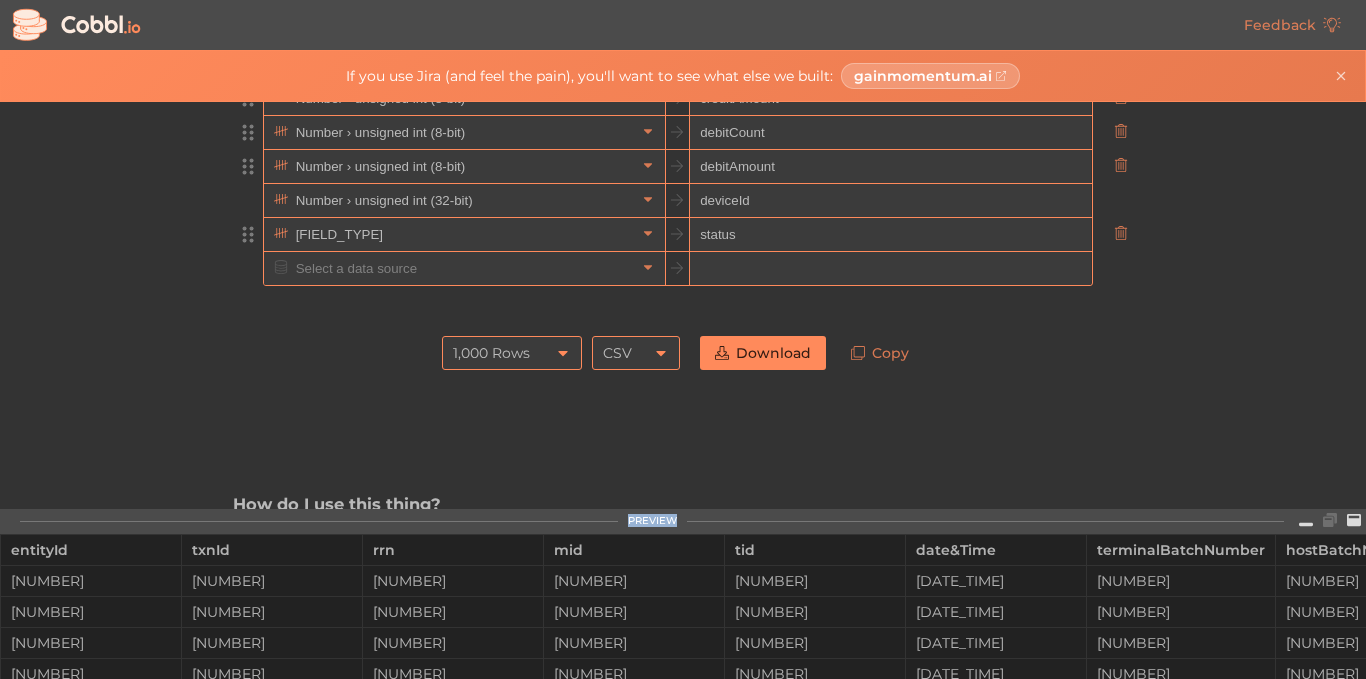 click on "CSV" at bounding box center (636, 353) 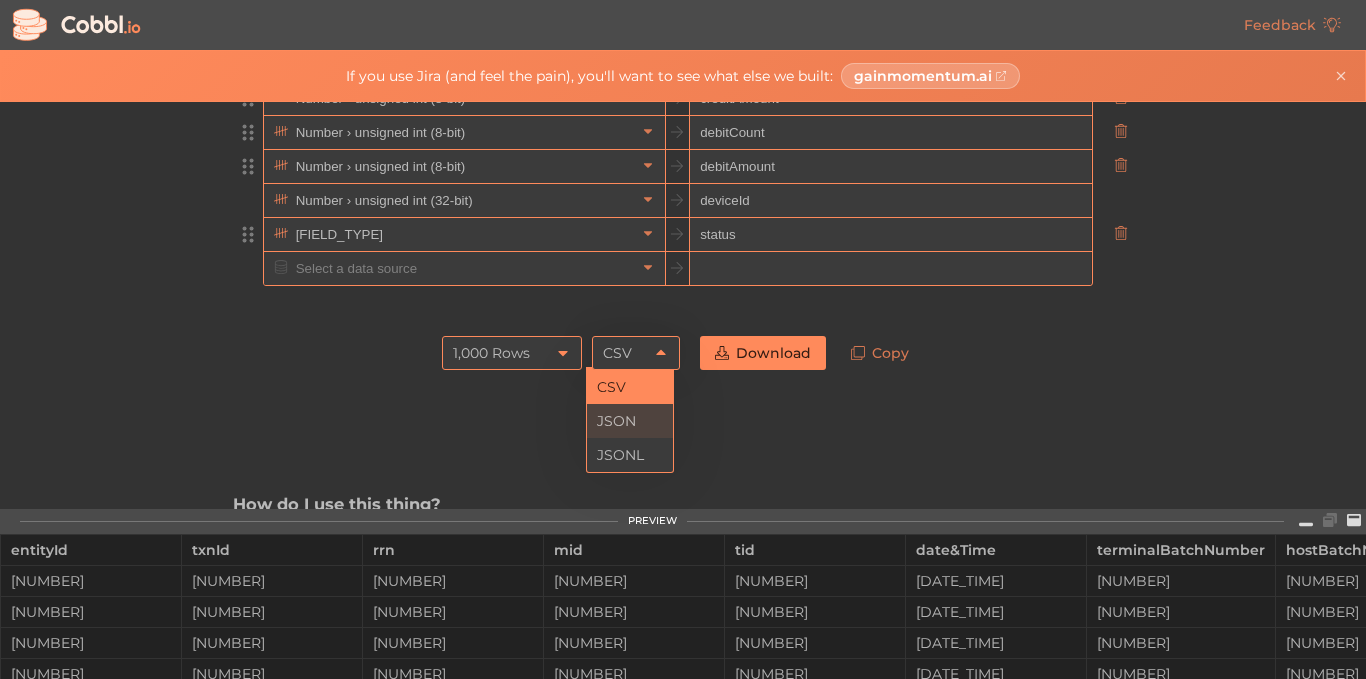 click on "JSON" at bounding box center [630, 421] 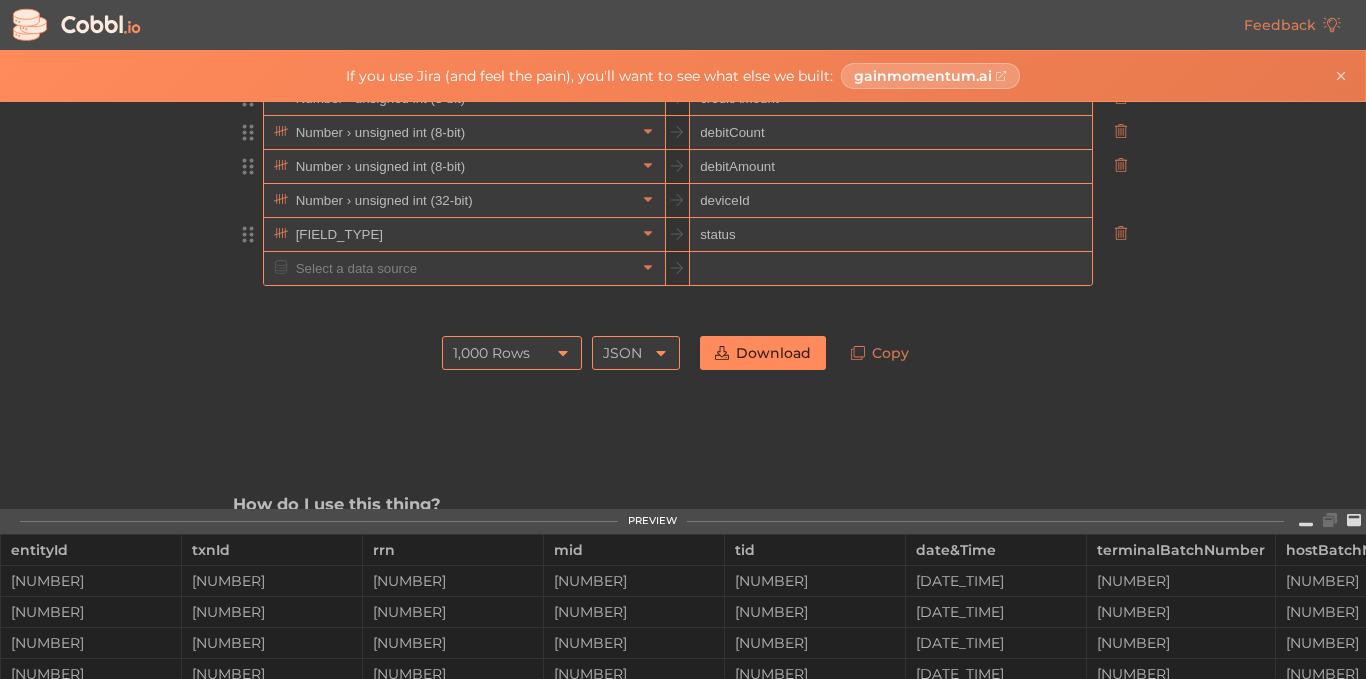 click on "Download" at bounding box center (763, 353) 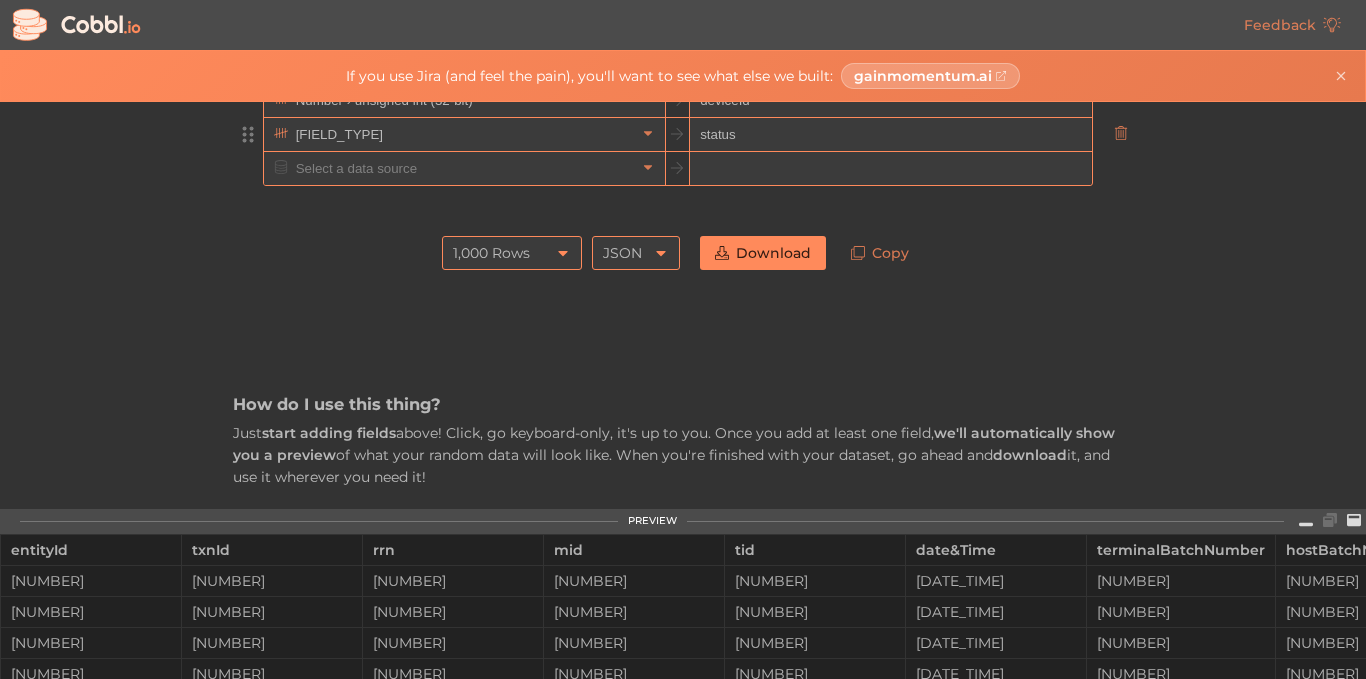 scroll, scrollTop: 200, scrollLeft: 0, axis: vertical 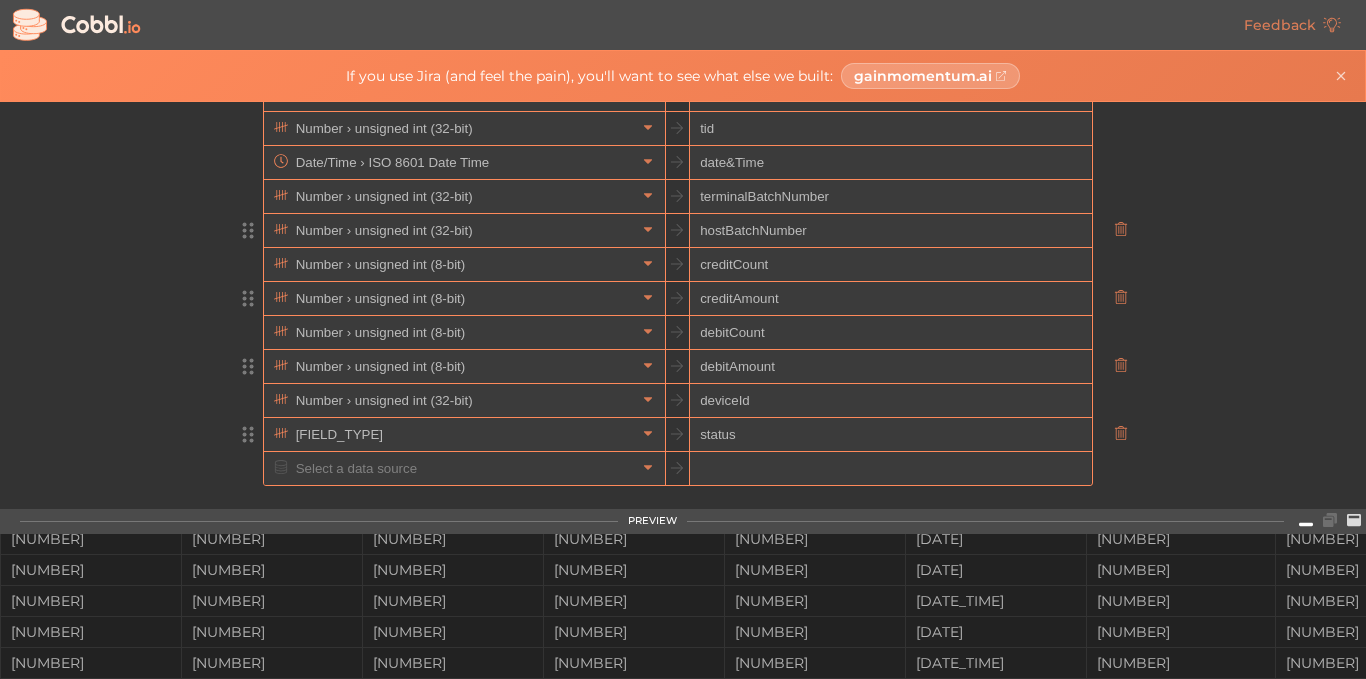 click 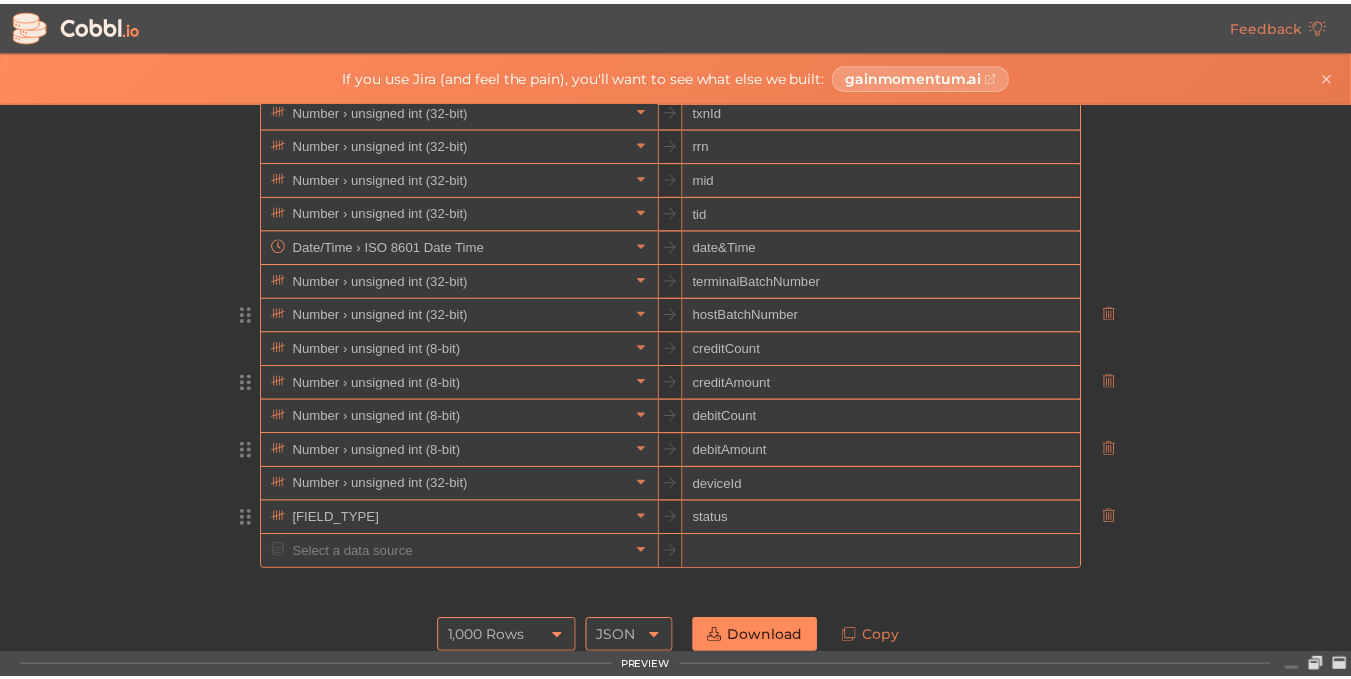 scroll, scrollTop: 0, scrollLeft: 0, axis: both 